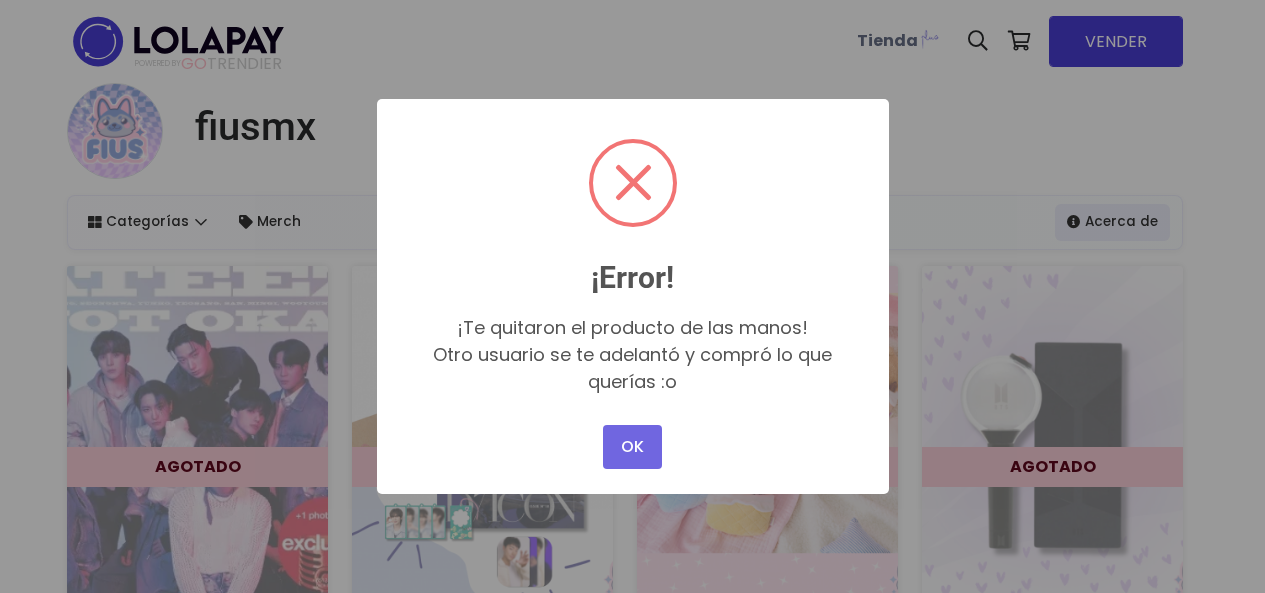 scroll, scrollTop: 0, scrollLeft: 0, axis: both 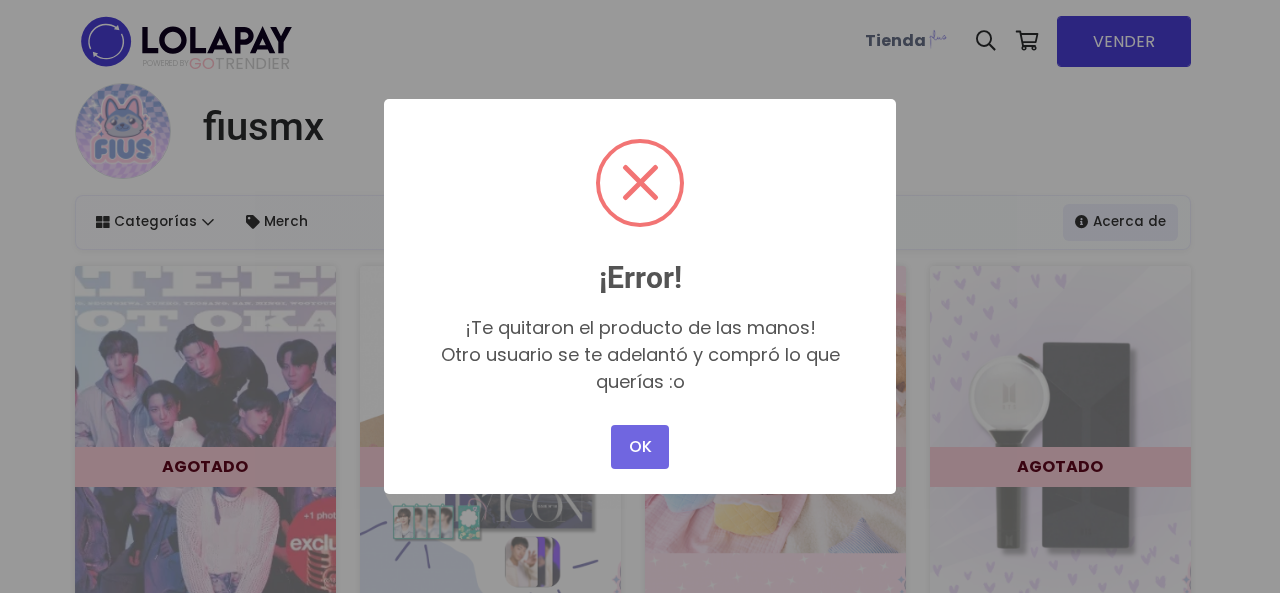 click on "OK" at bounding box center [640, 447] 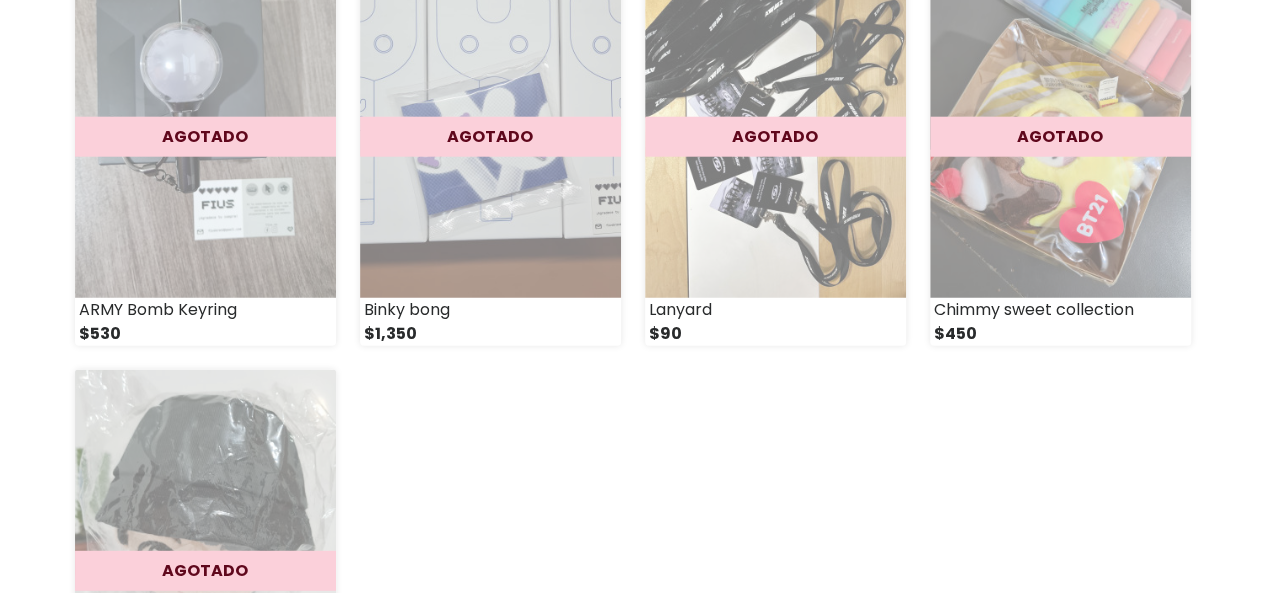 scroll, scrollTop: 2800, scrollLeft: 0, axis: vertical 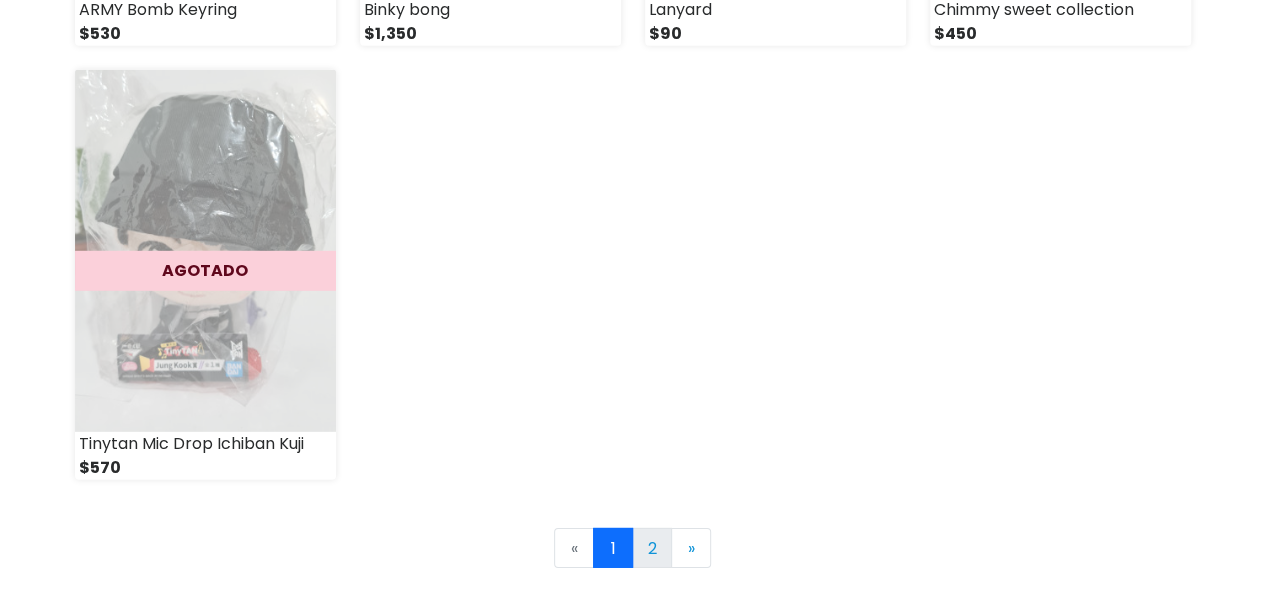 click on "2" at bounding box center [652, 548] 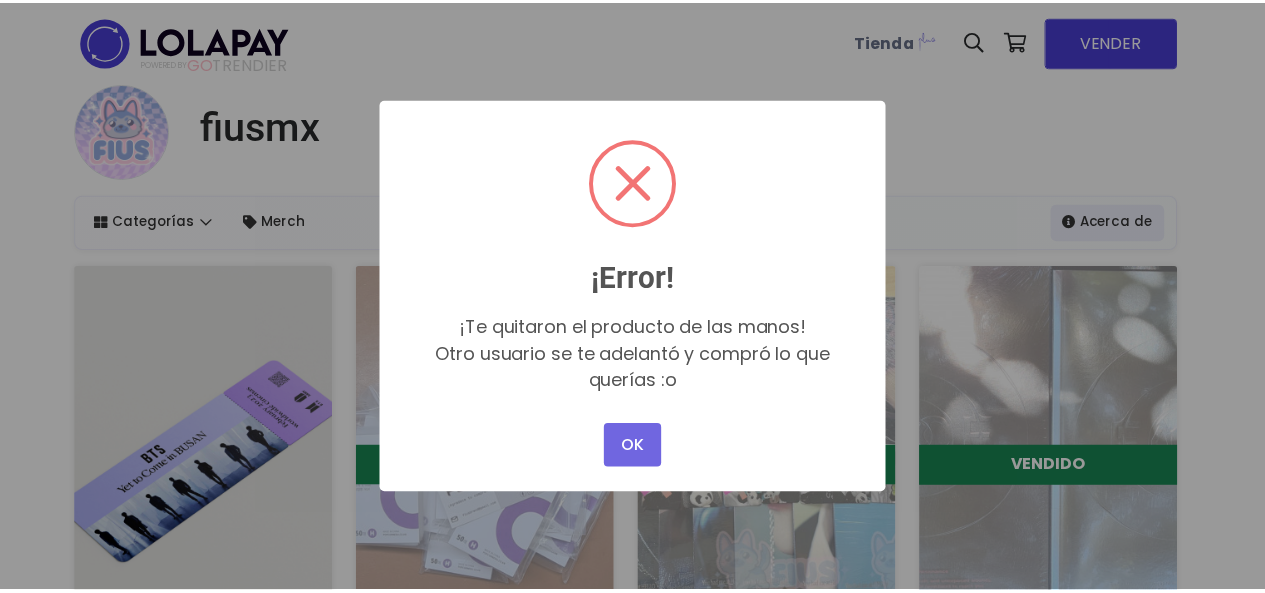 scroll, scrollTop: 0, scrollLeft: 0, axis: both 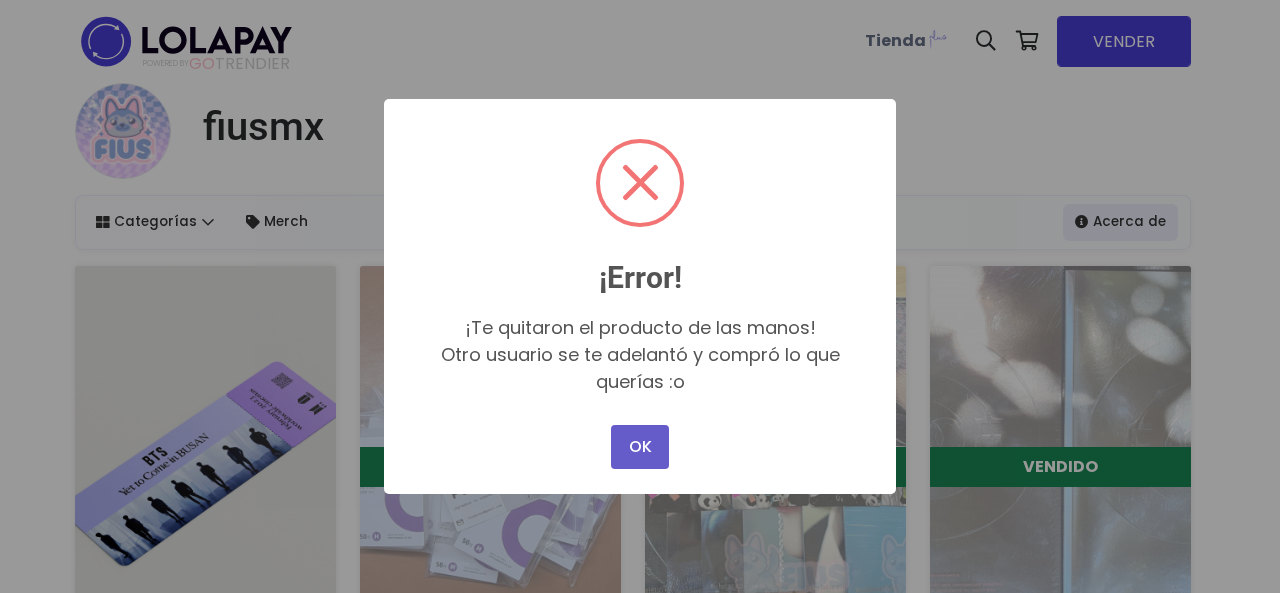 click on "OK" at bounding box center (640, 447) 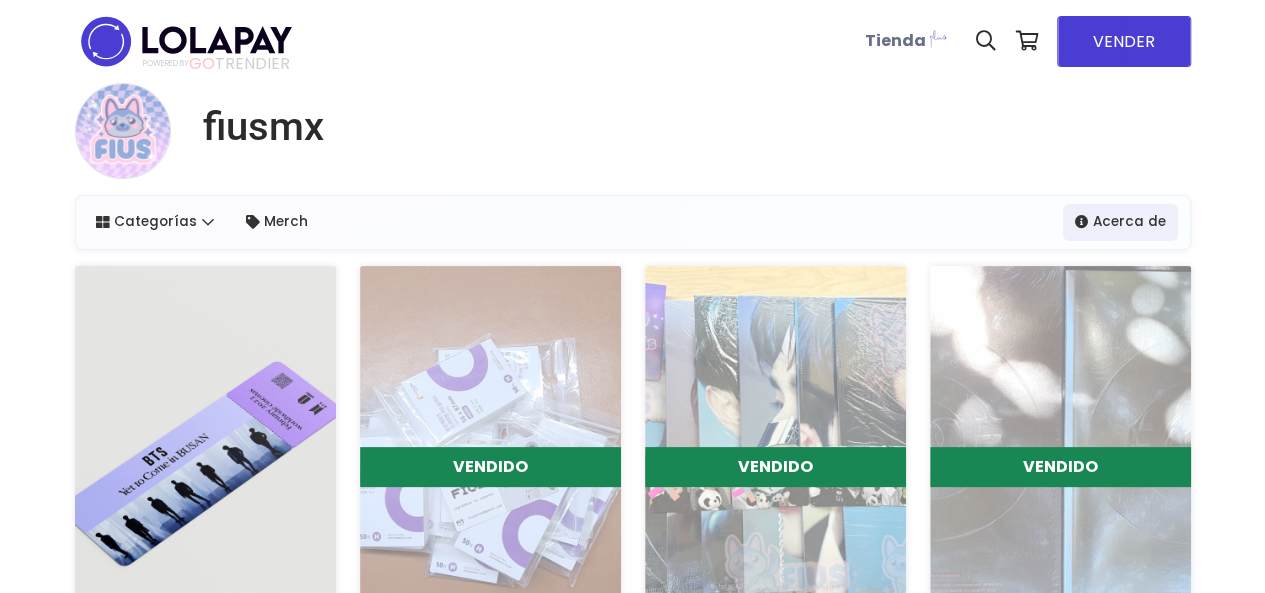 click at bounding box center (205, 447) 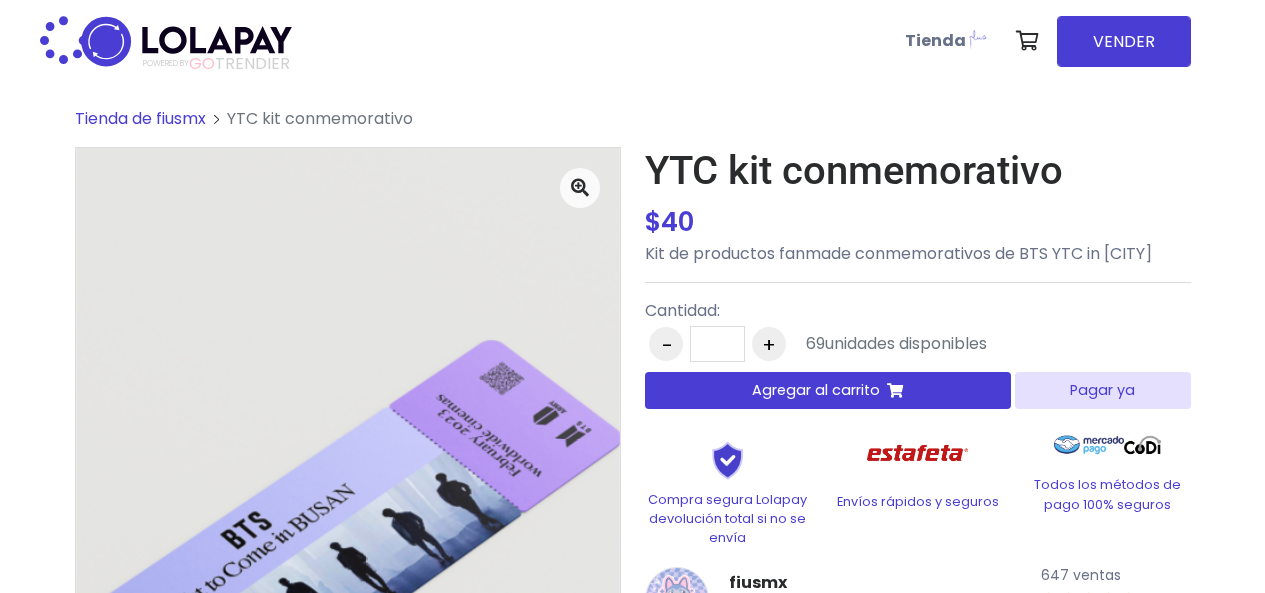 scroll, scrollTop: 0, scrollLeft: 0, axis: both 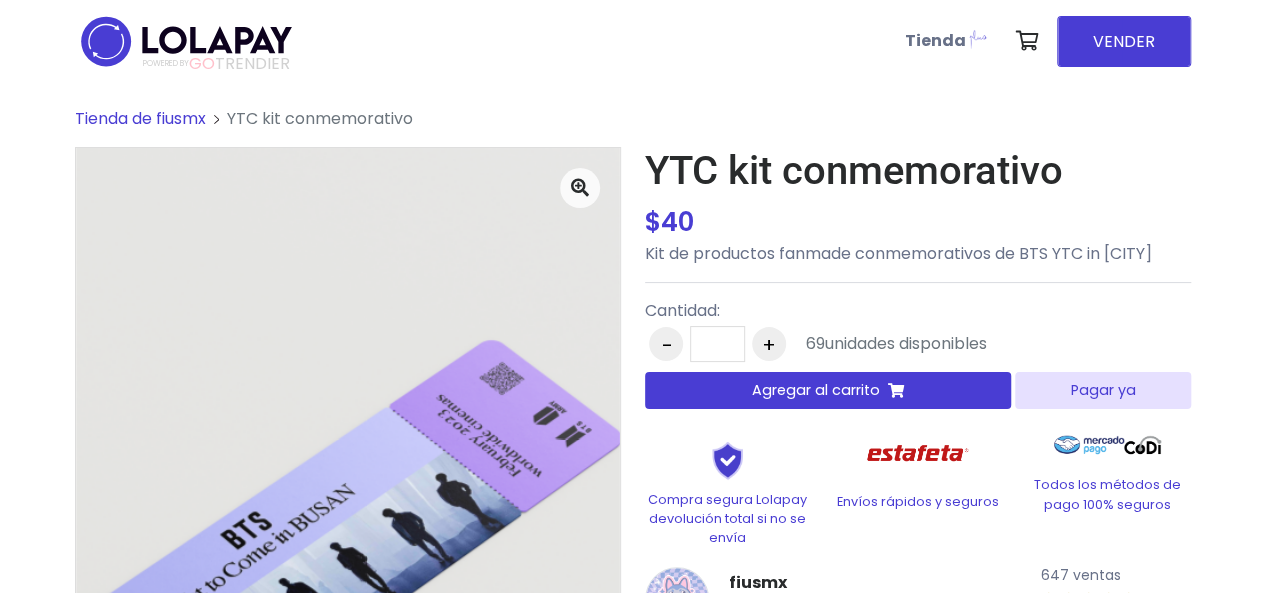 click on "Pagar ya" at bounding box center (1102, 390) 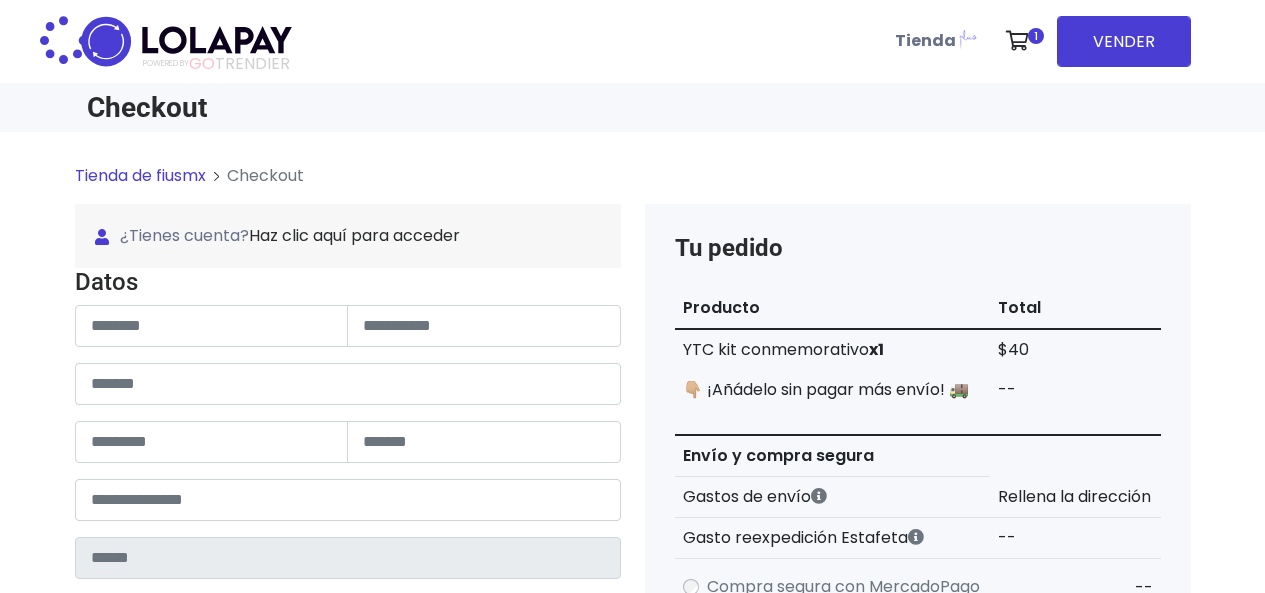 scroll, scrollTop: 0, scrollLeft: 0, axis: both 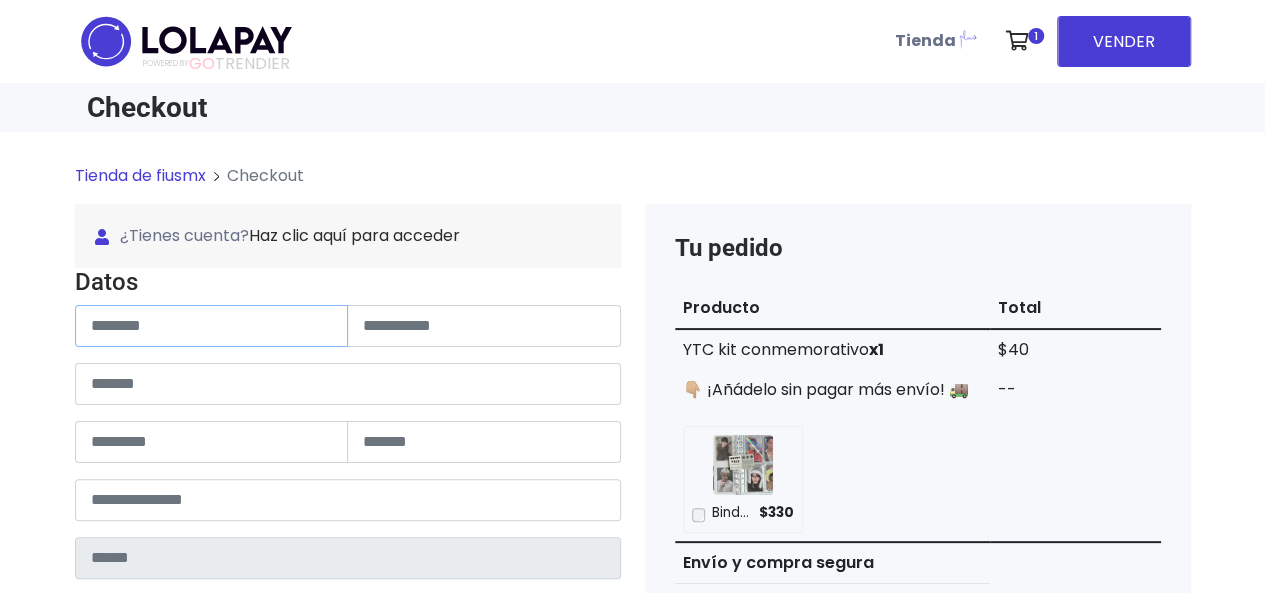 click at bounding box center (212, 326) 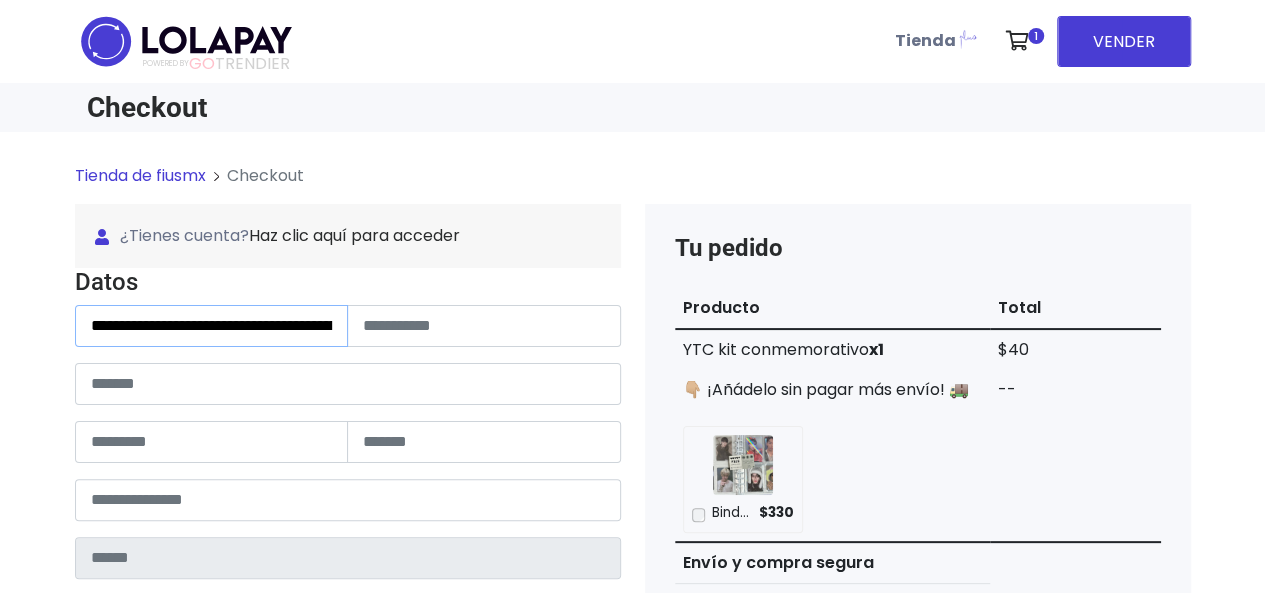 scroll, scrollTop: 0, scrollLeft: 131, axis: horizontal 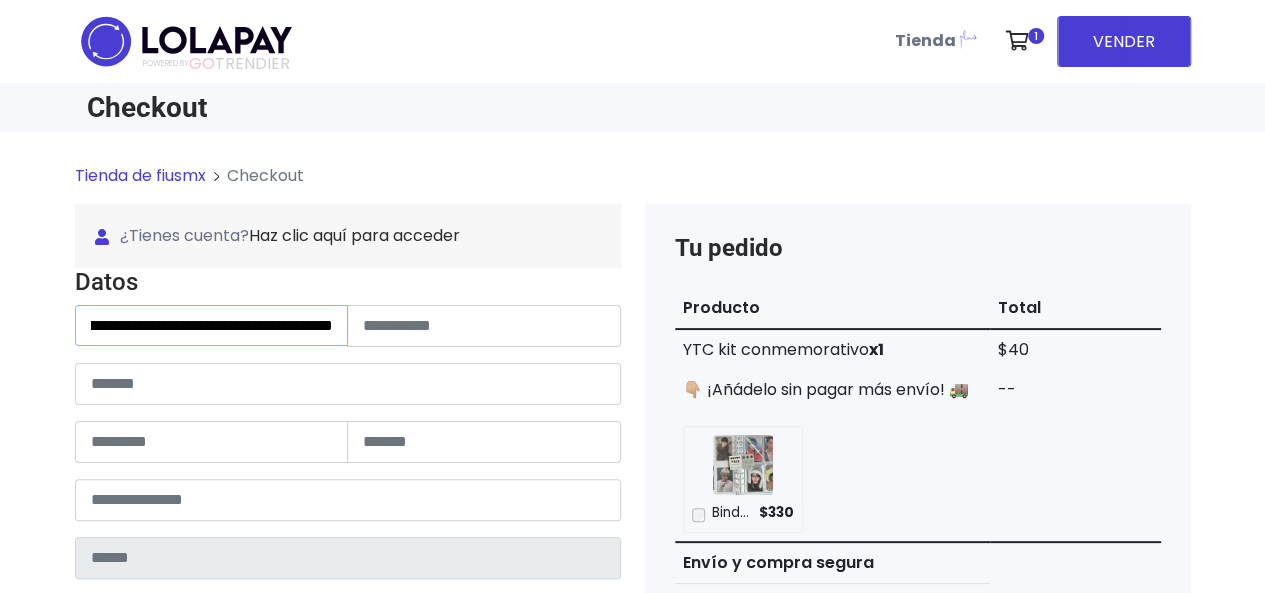drag, startPoint x: 337, startPoint y: 323, endPoint x: 251, endPoint y: 321, distance: 86.023254 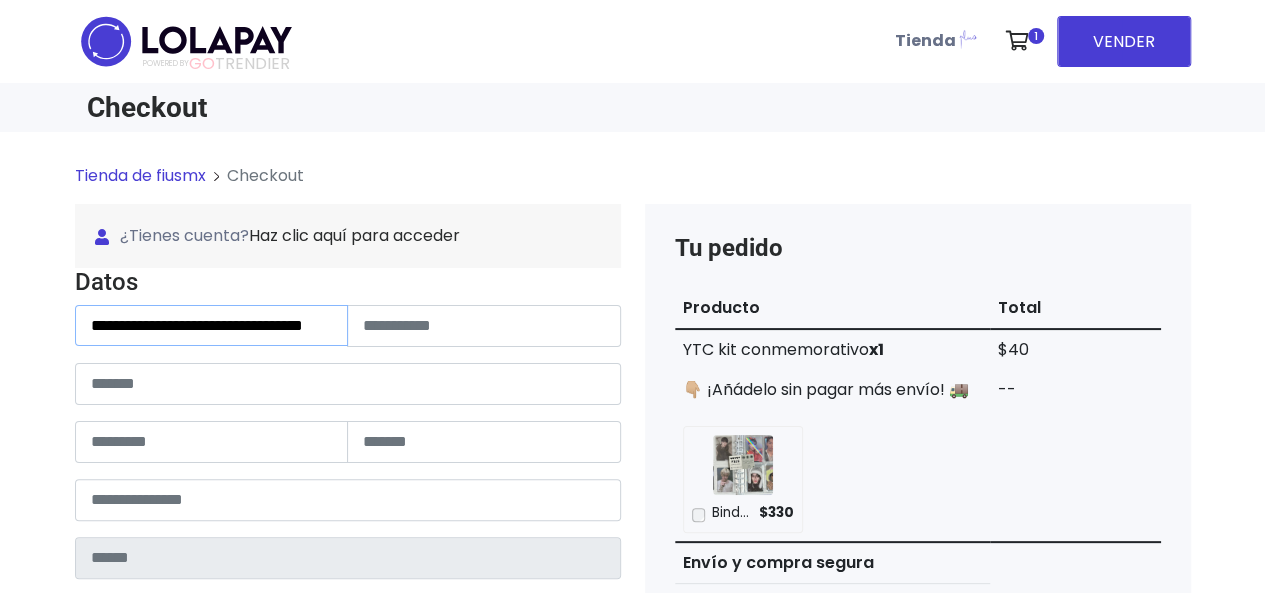 scroll, scrollTop: 0, scrollLeft: 46, axis: horizontal 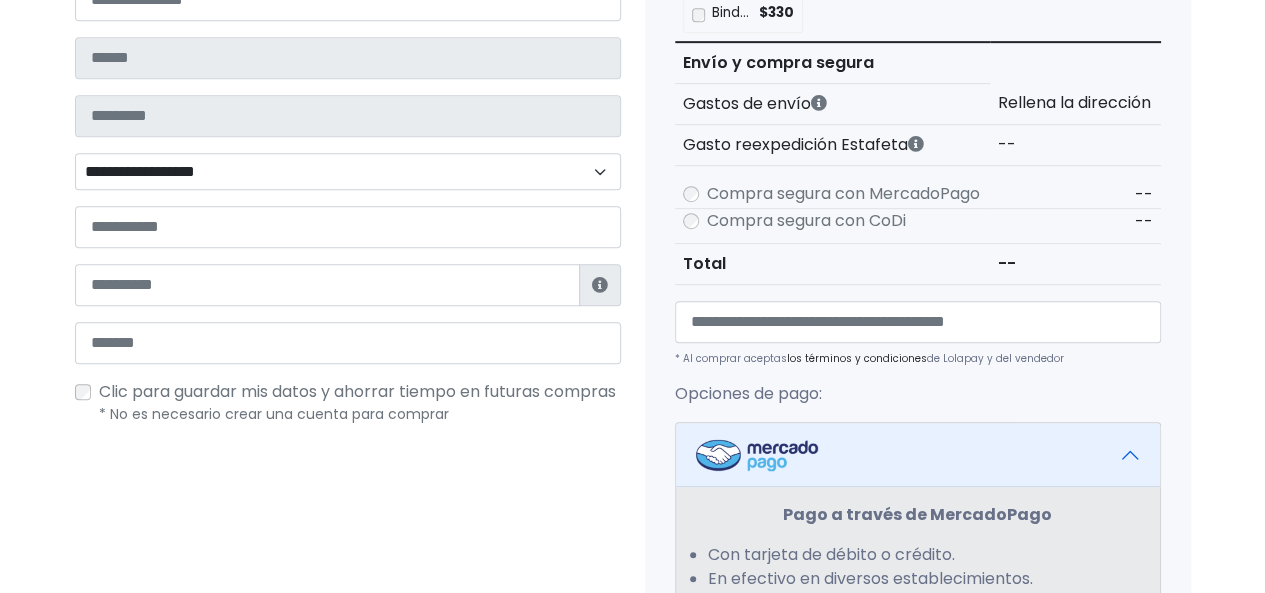 type on "**********" 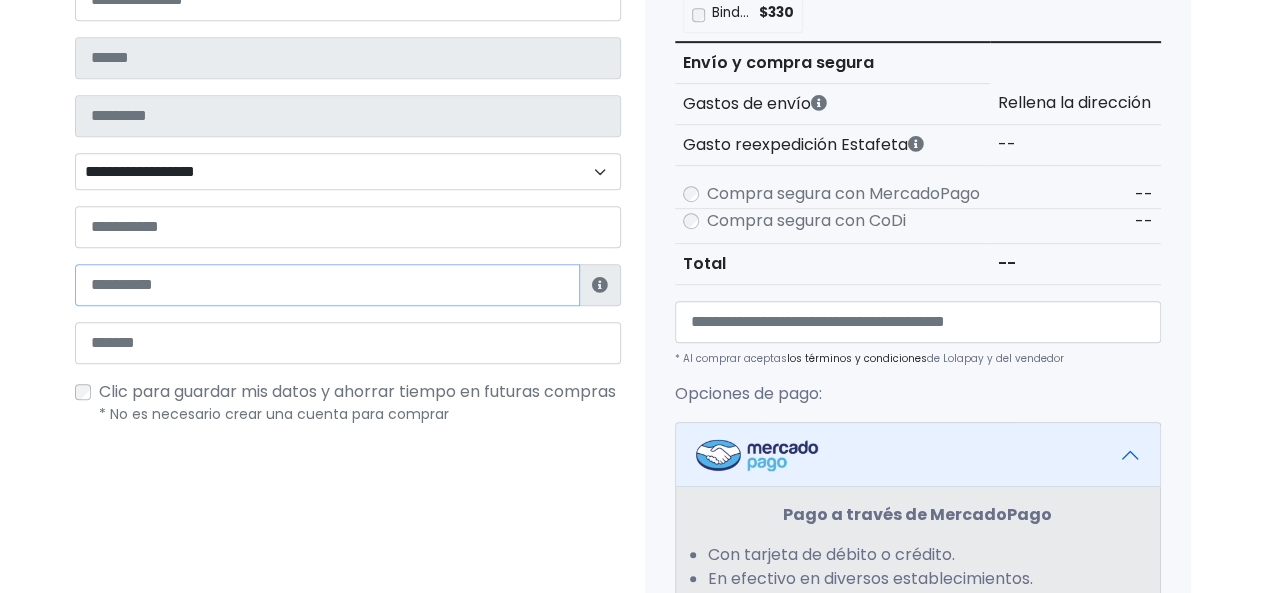 click at bounding box center (327, 285) 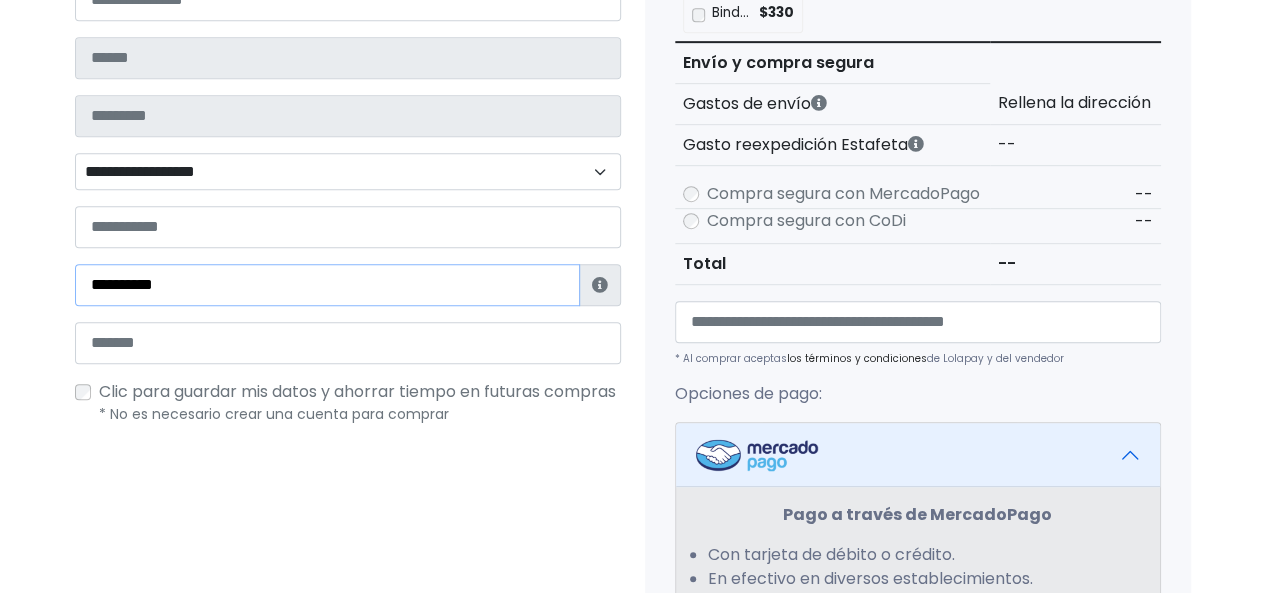 type on "**********" 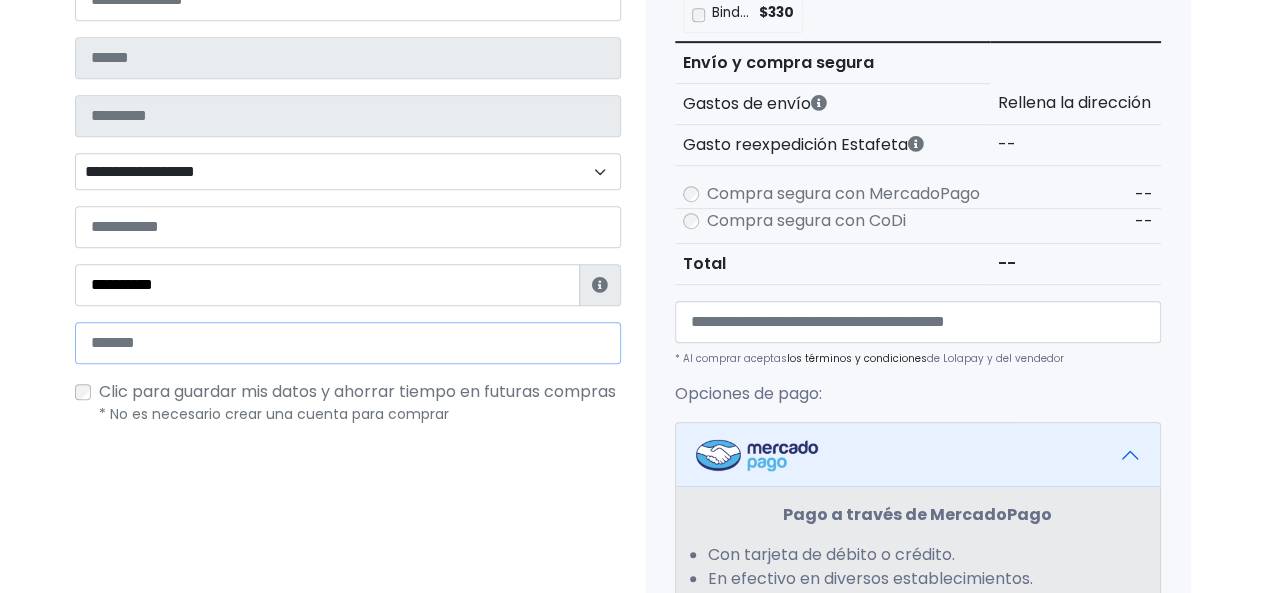 click at bounding box center [348, 343] 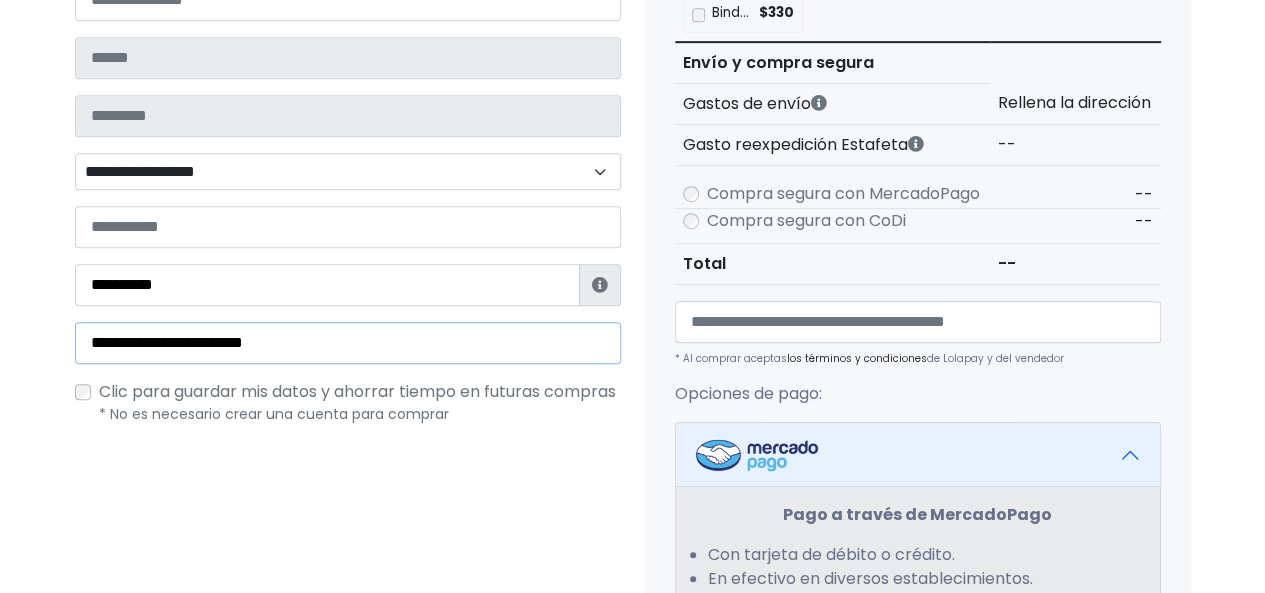 type on "**********" 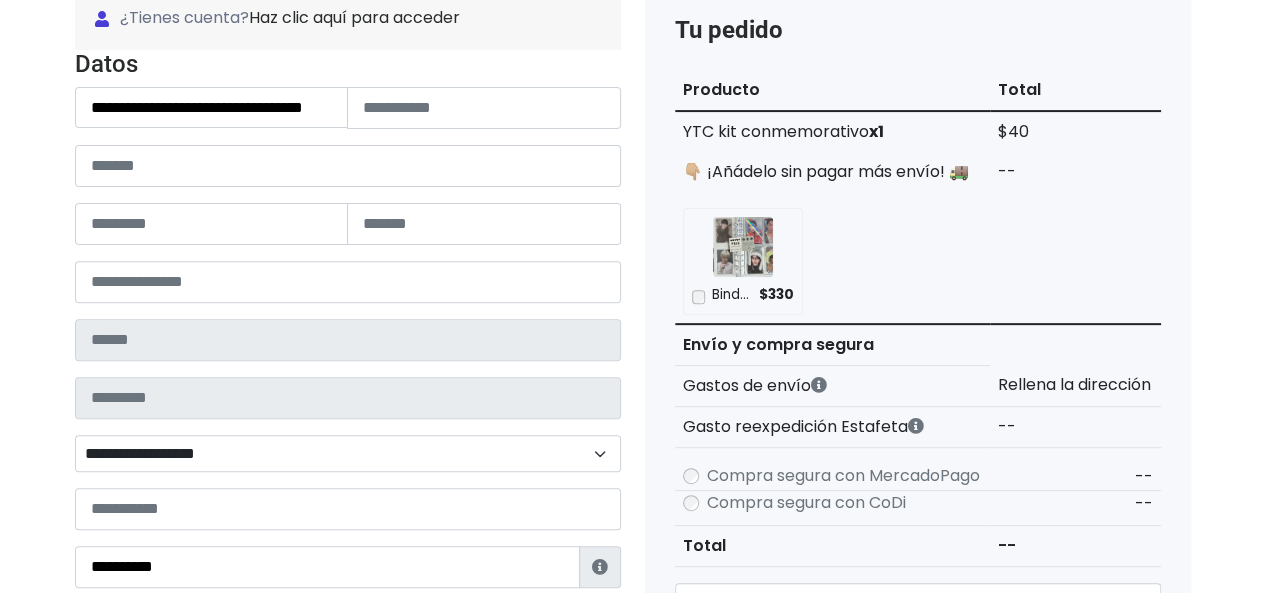 scroll, scrollTop: 200, scrollLeft: 0, axis: vertical 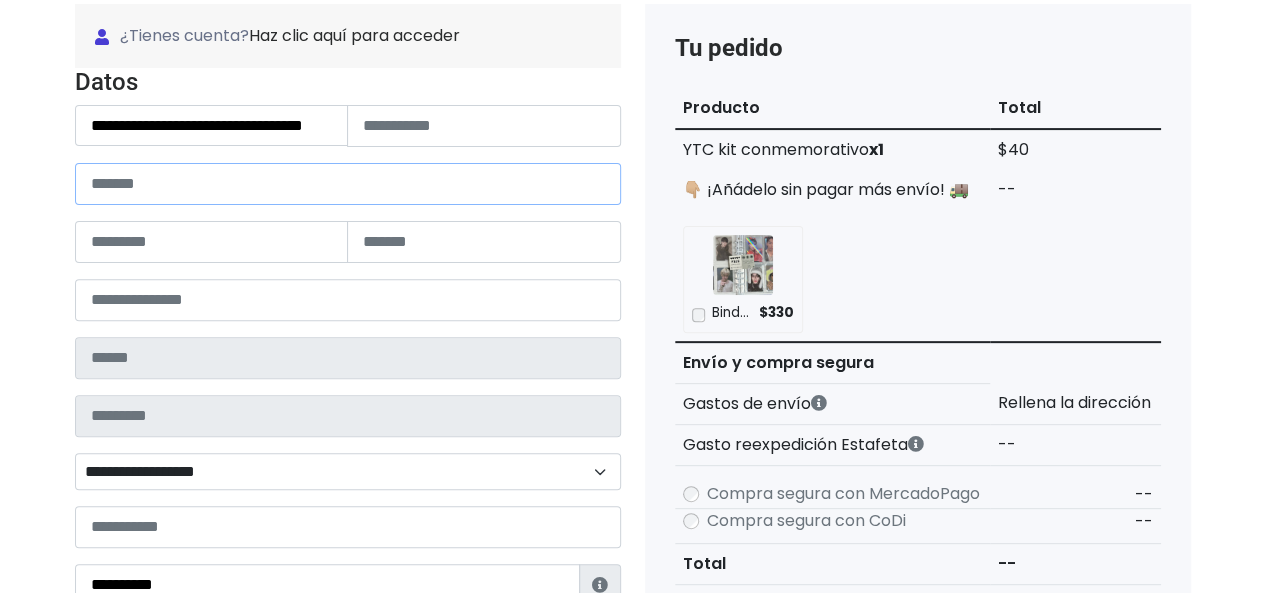click at bounding box center [348, 184] 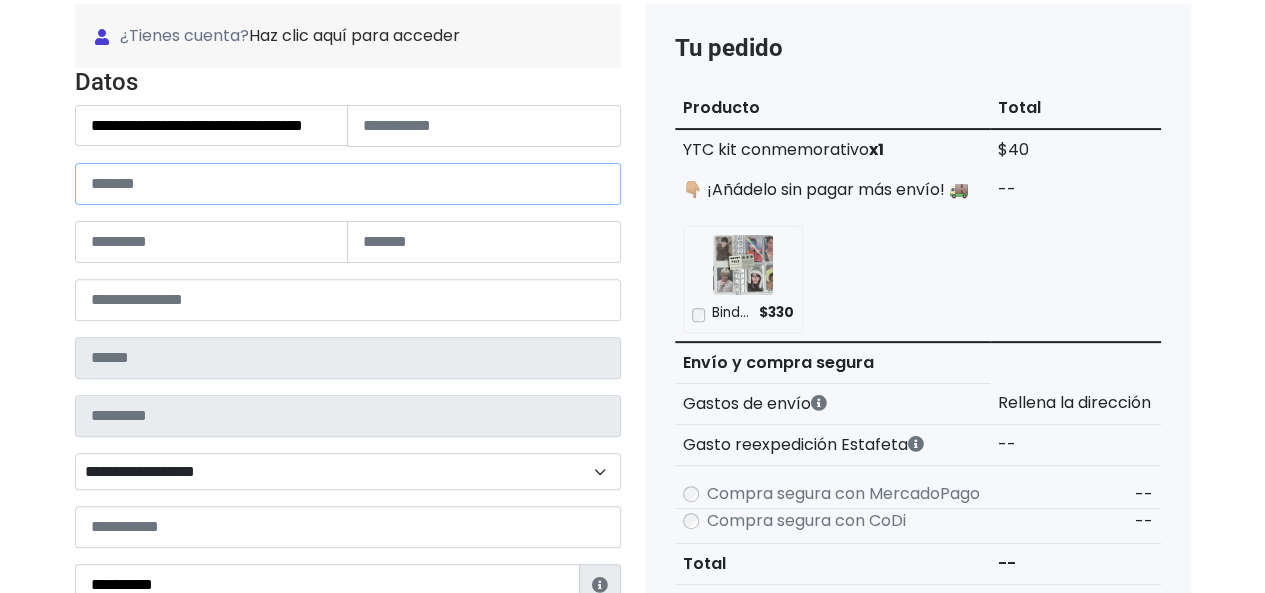 paste on "**********" 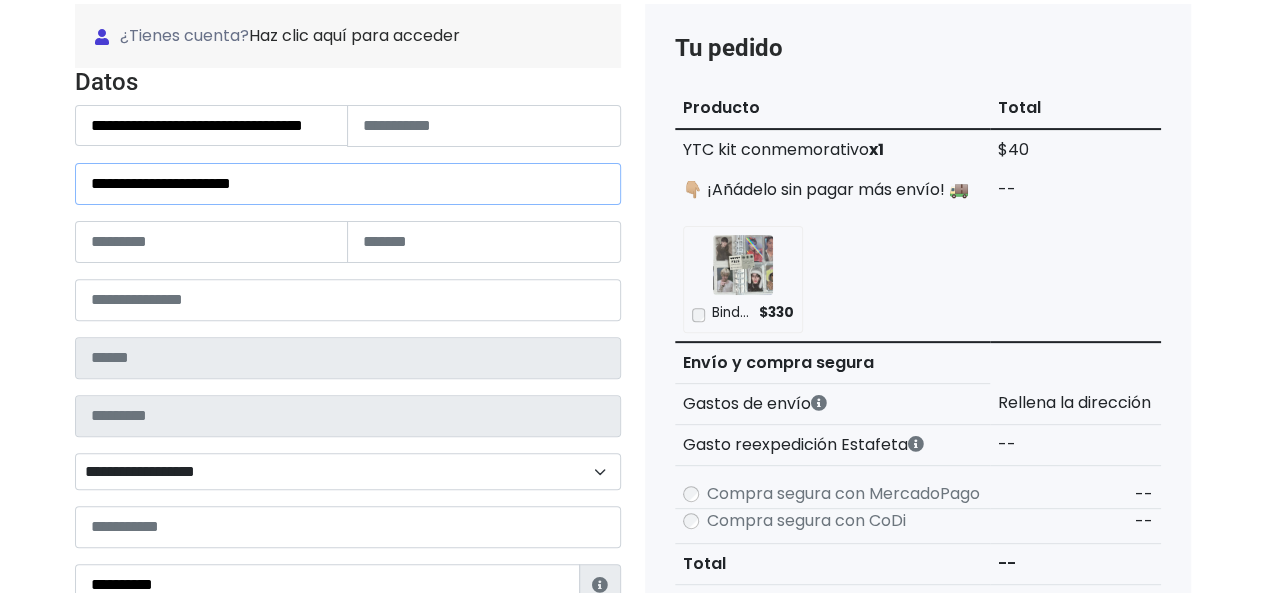 drag, startPoint x: 286, startPoint y: 180, endPoint x: 250, endPoint y: 181, distance: 36.013885 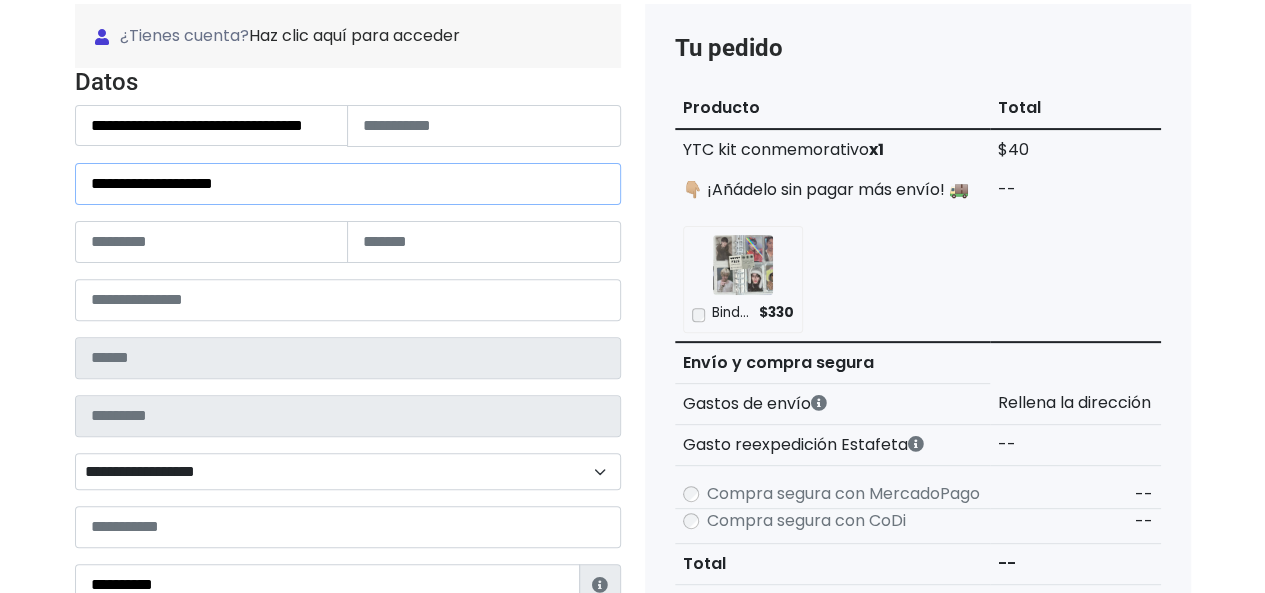 type on "**********" 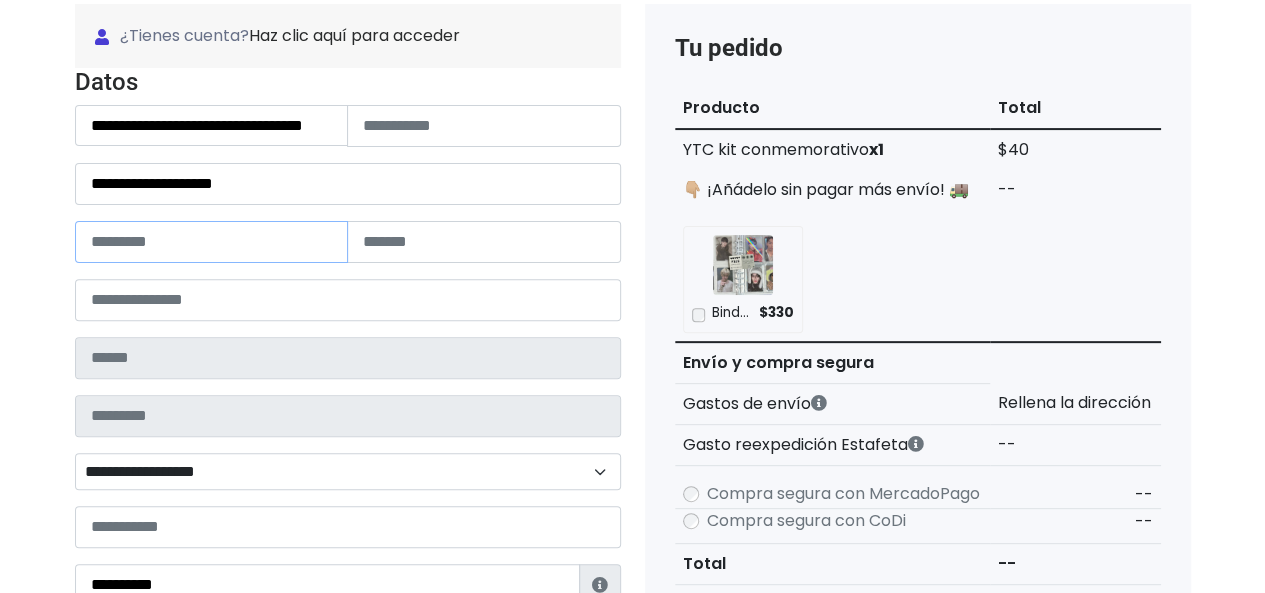 paste on "***" 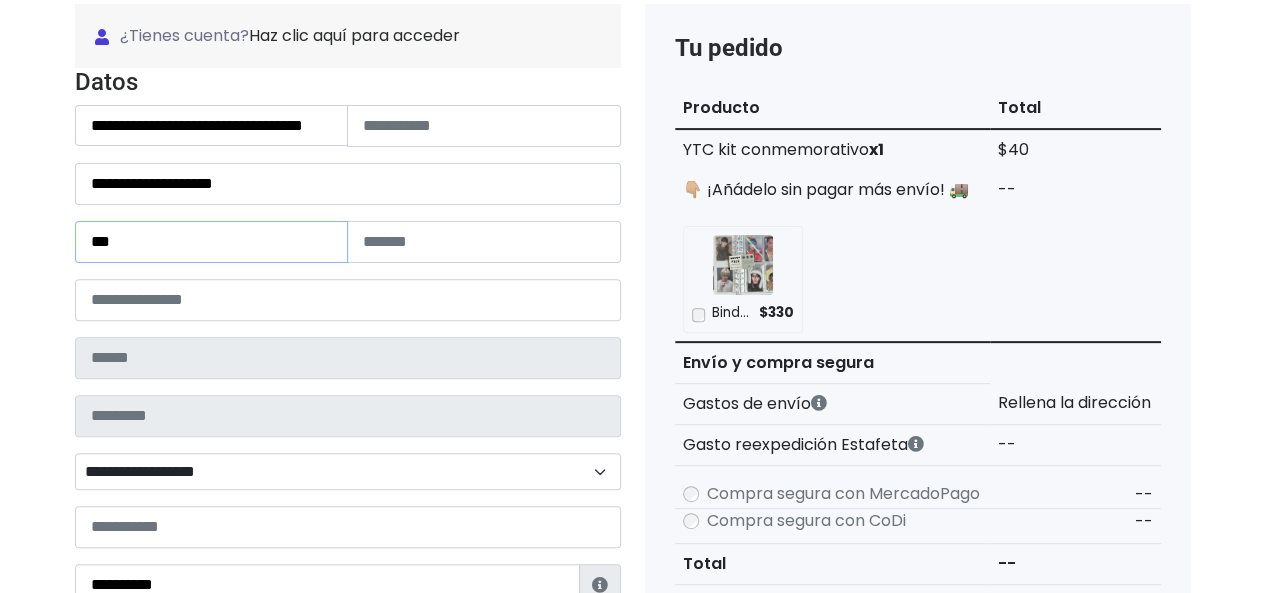 type on "***" 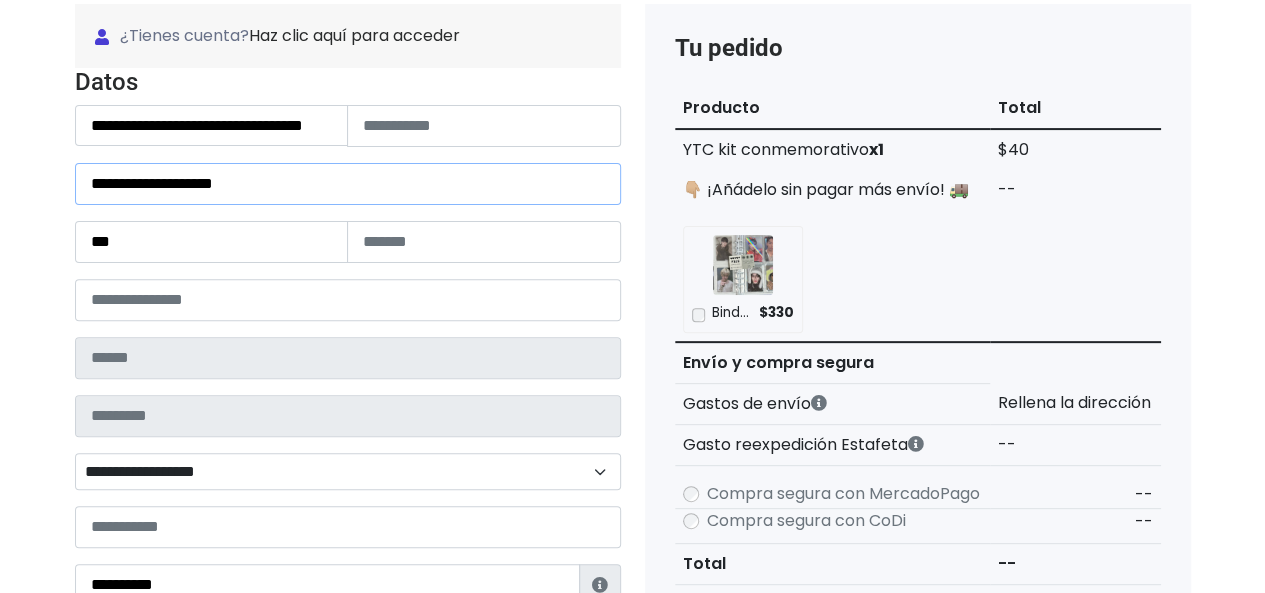 drag, startPoint x: 244, startPoint y: 187, endPoint x: 254, endPoint y: 191, distance: 10.770329 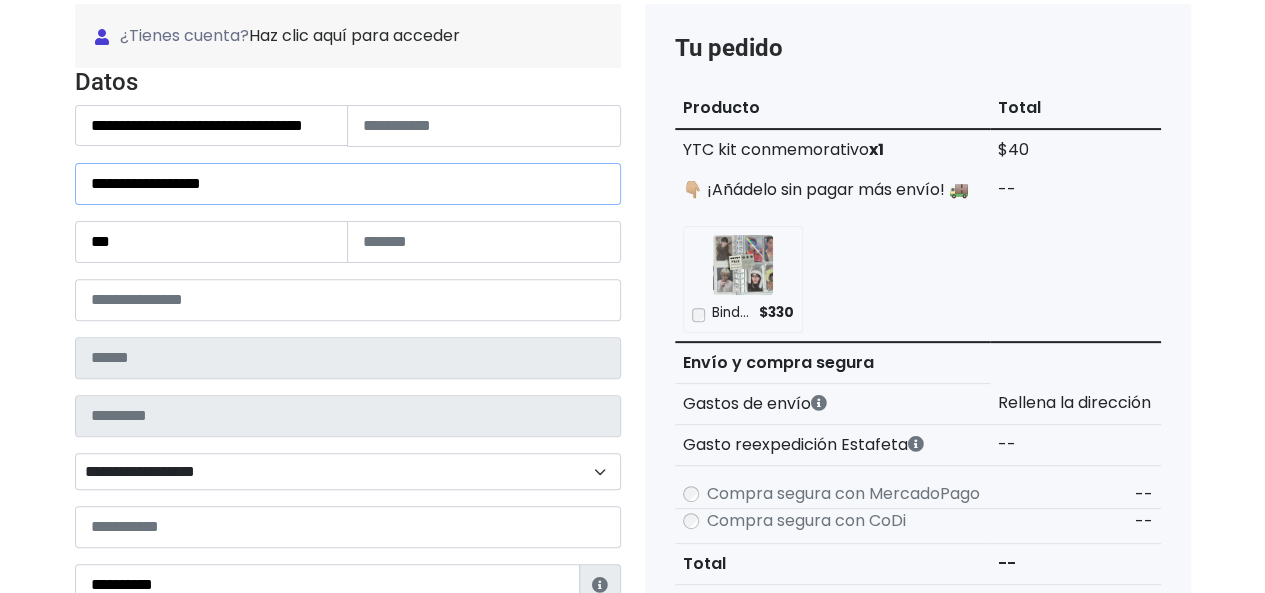 type on "**********" 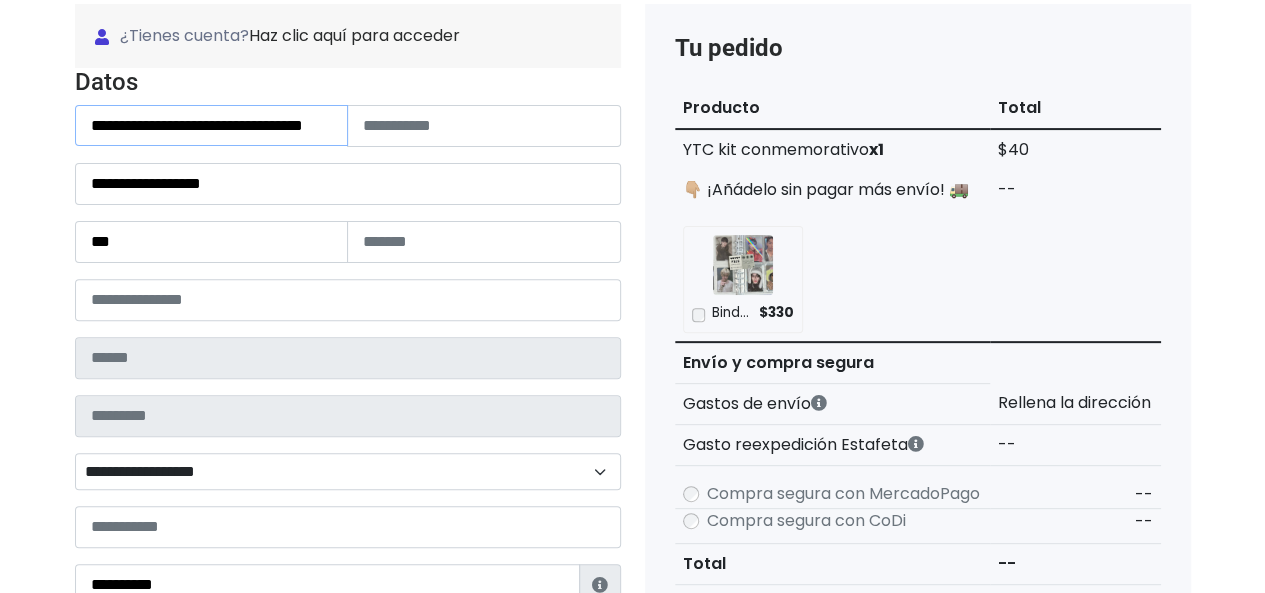 scroll, scrollTop: 0, scrollLeft: 46, axis: horizontal 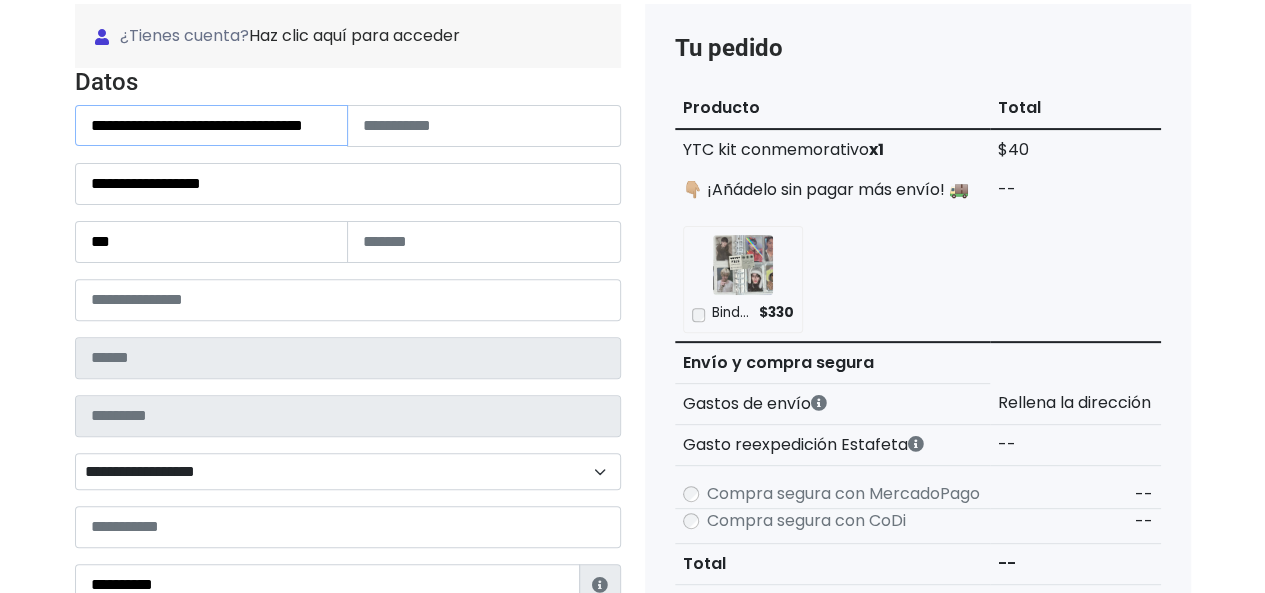 drag, startPoint x: 225, startPoint y: 122, endPoint x: 340, endPoint y: 131, distance: 115.35164 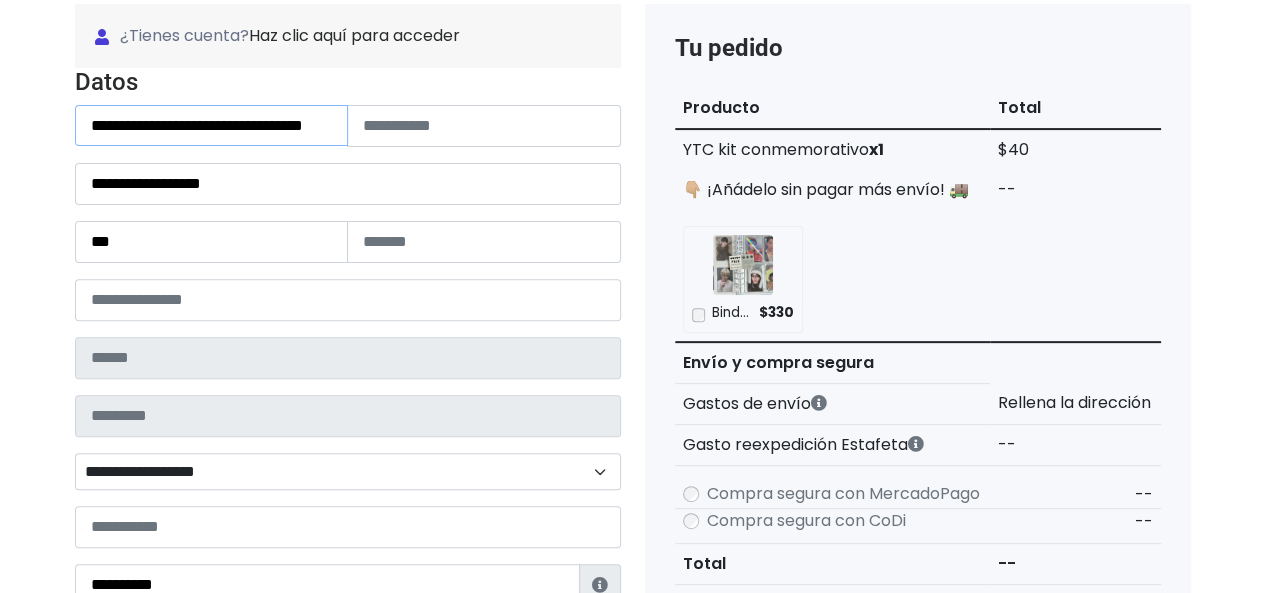 click on "**********" at bounding box center [212, 125] 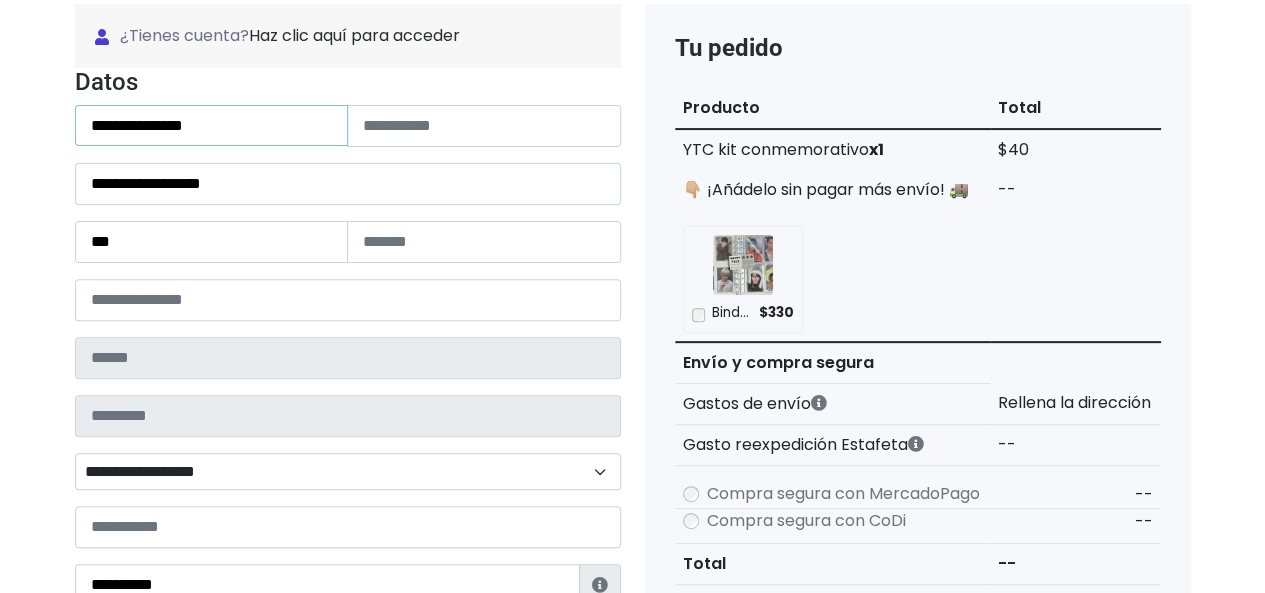 scroll, scrollTop: 0, scrollLeft: 0, axis: both 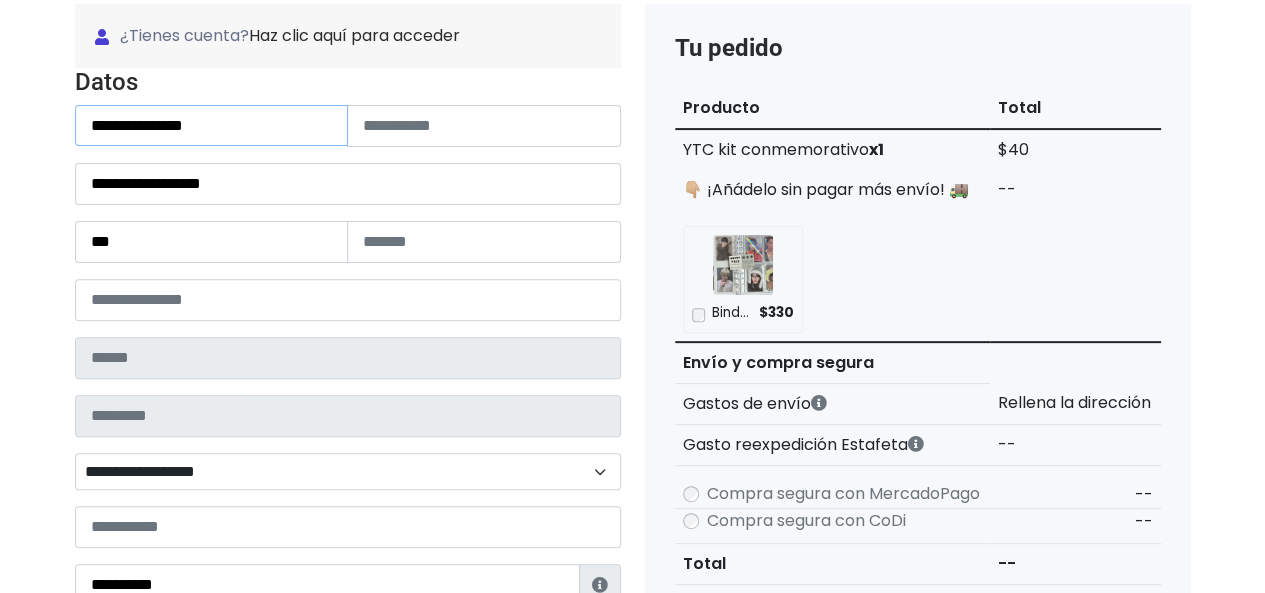 type on "**********" 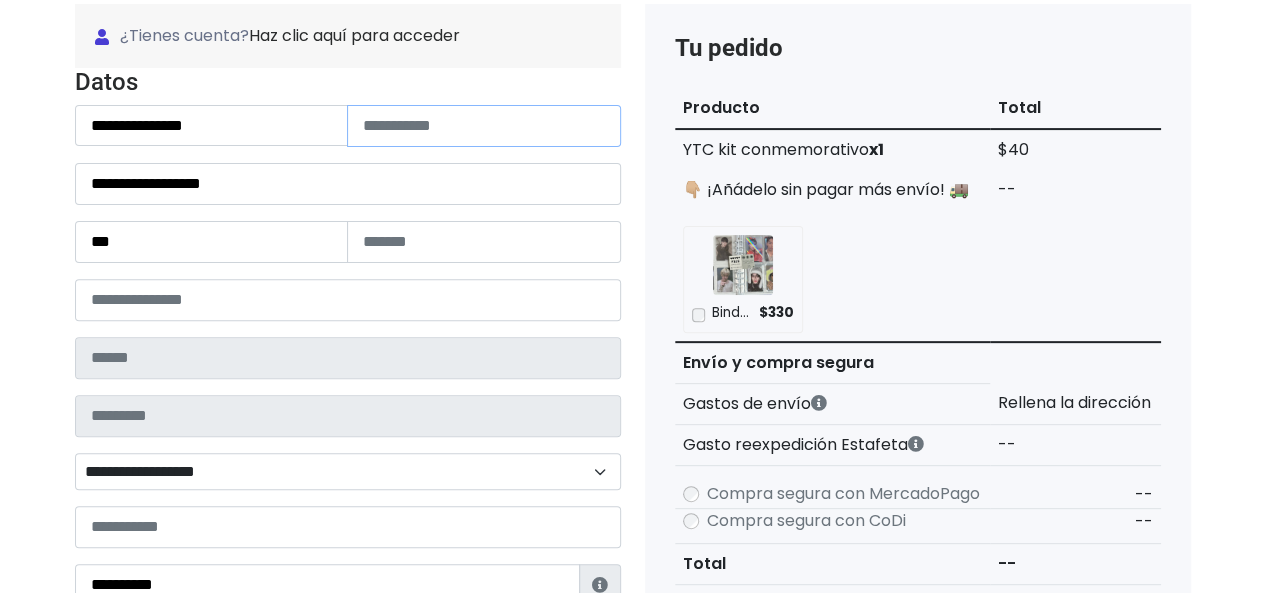 paste on "**********" 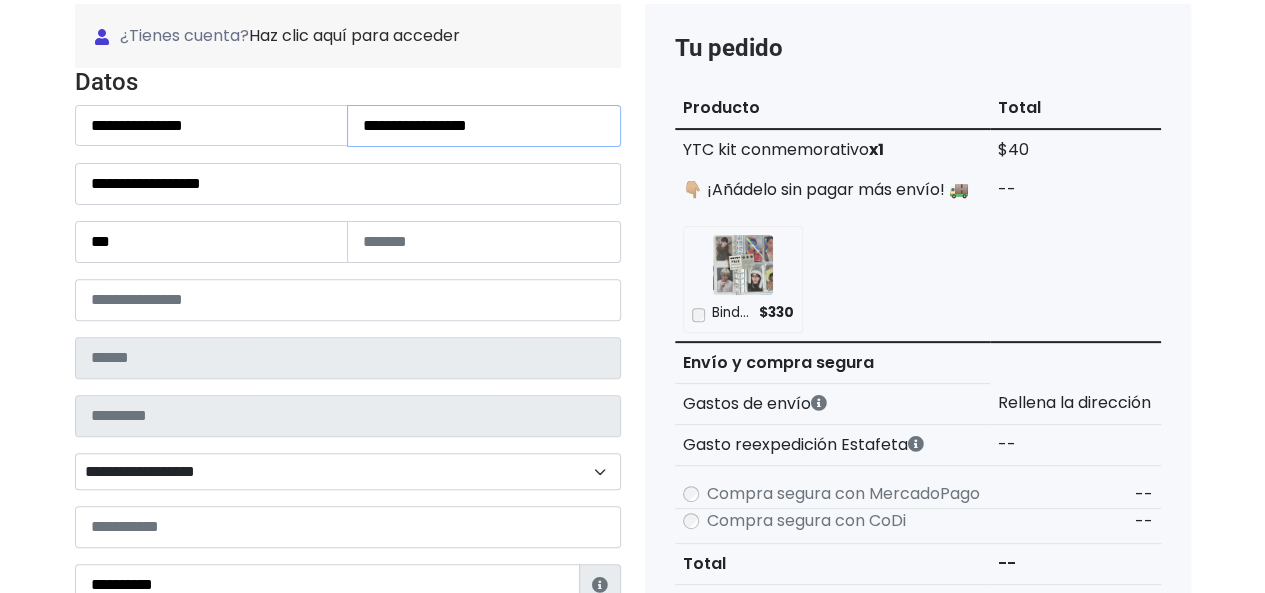 type on "**********" 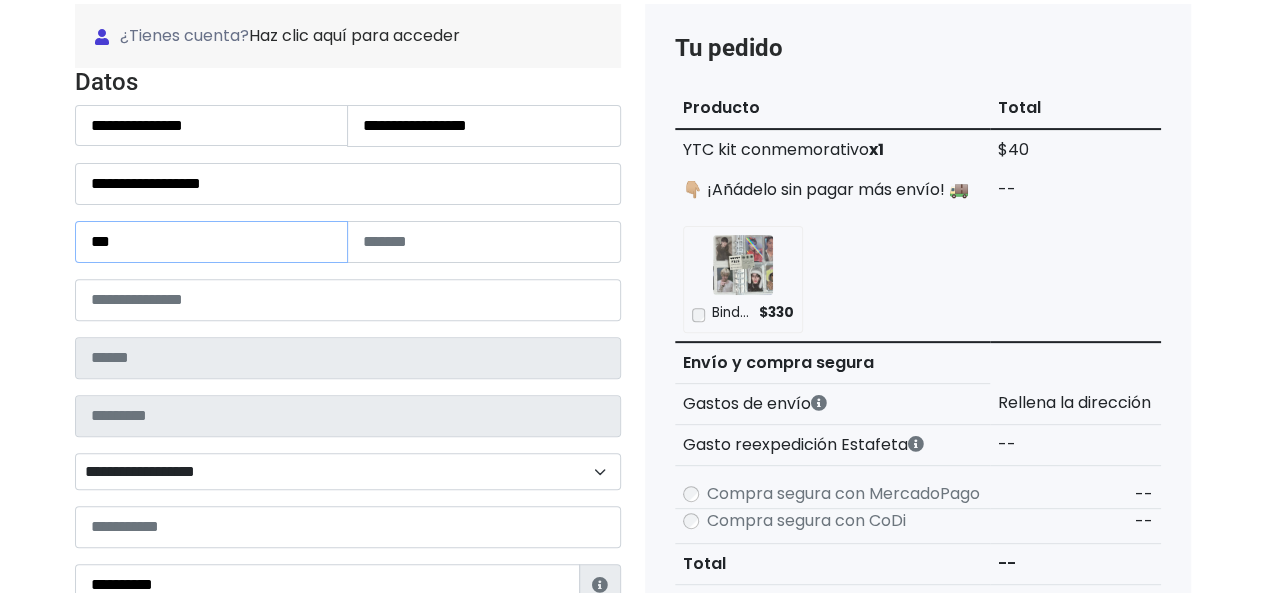 click on "***" at bounding box center [212, 242] 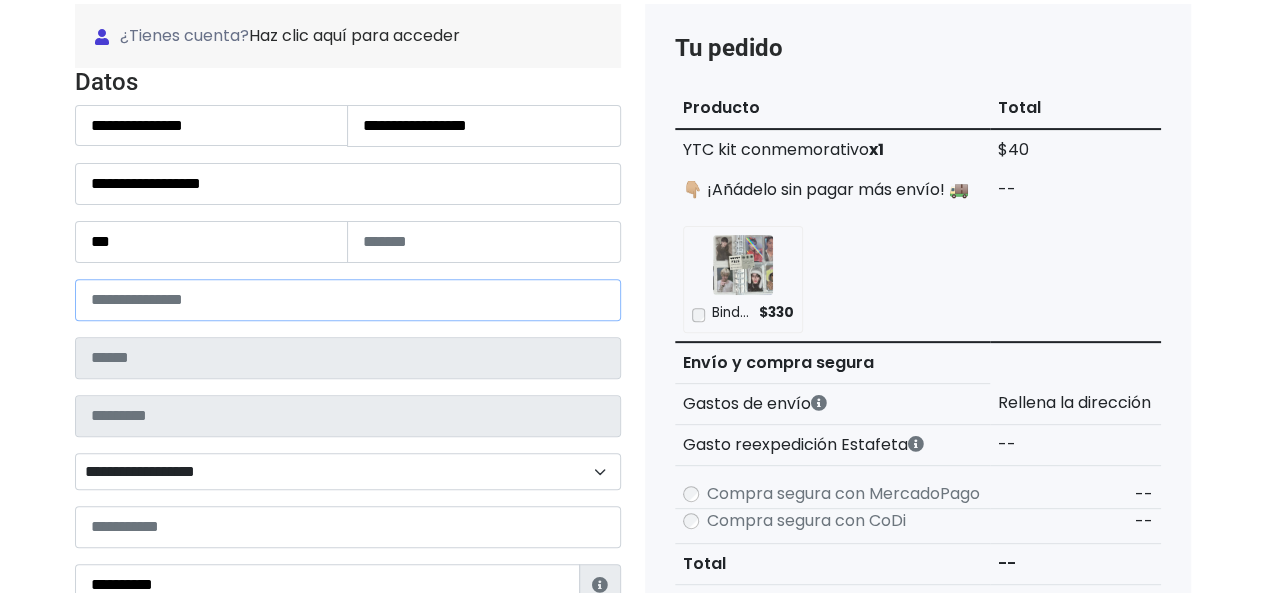 click at bounding box center [348, 300] 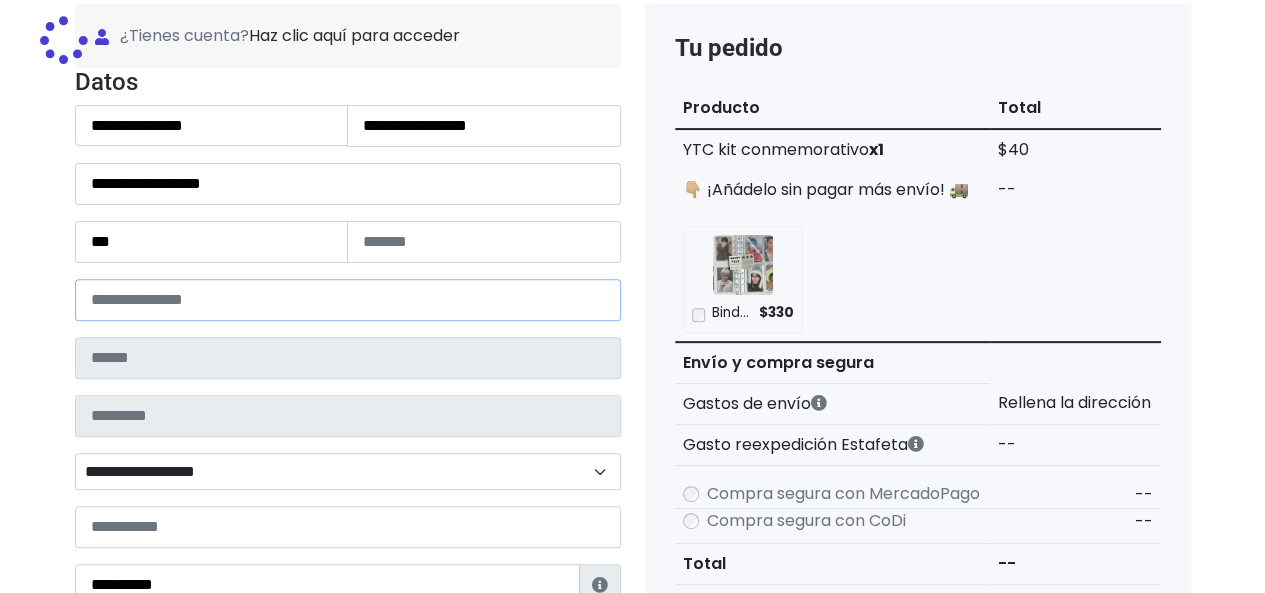 type on "*********" 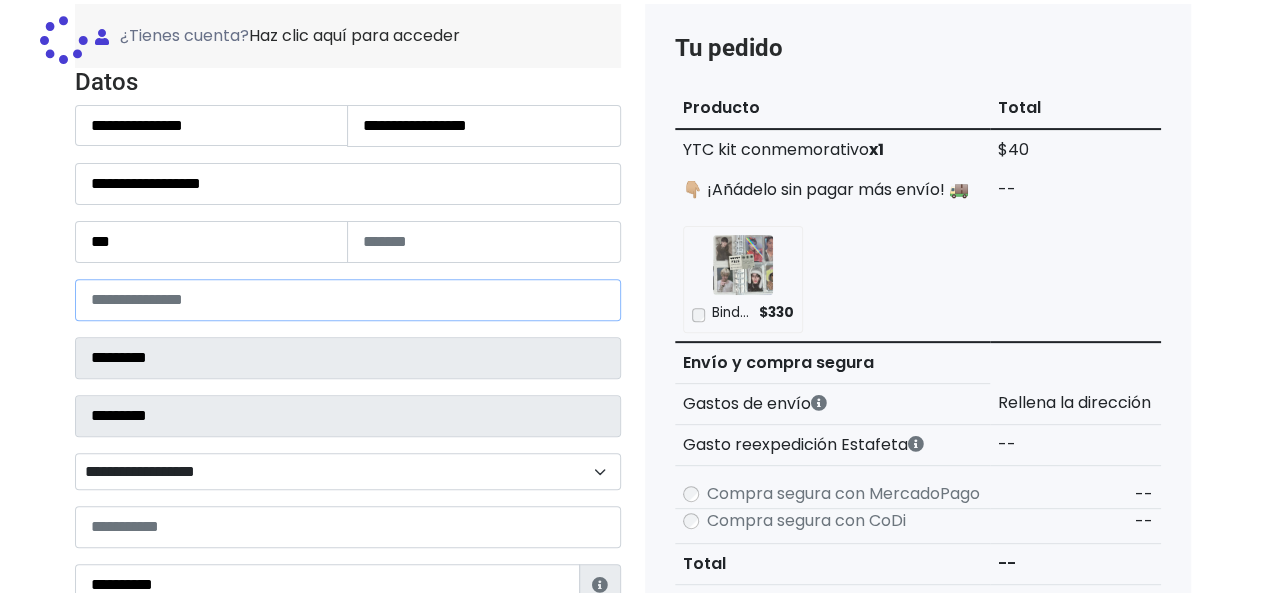select 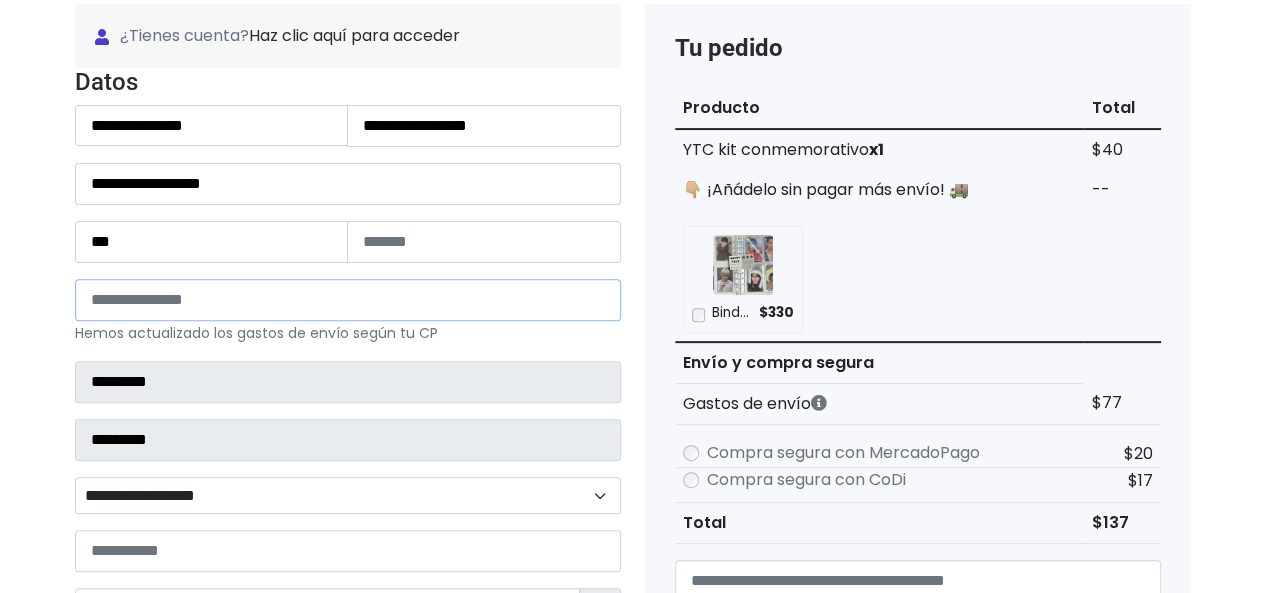 type on "*****" 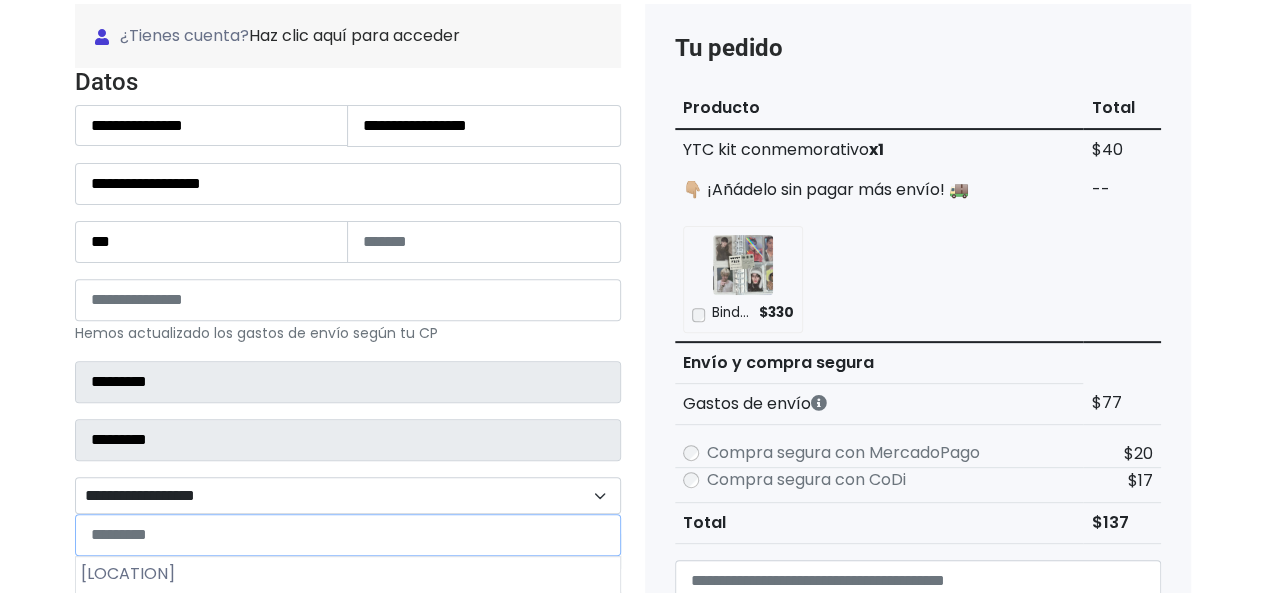 click on "**********" at bounding box center [348, 495] 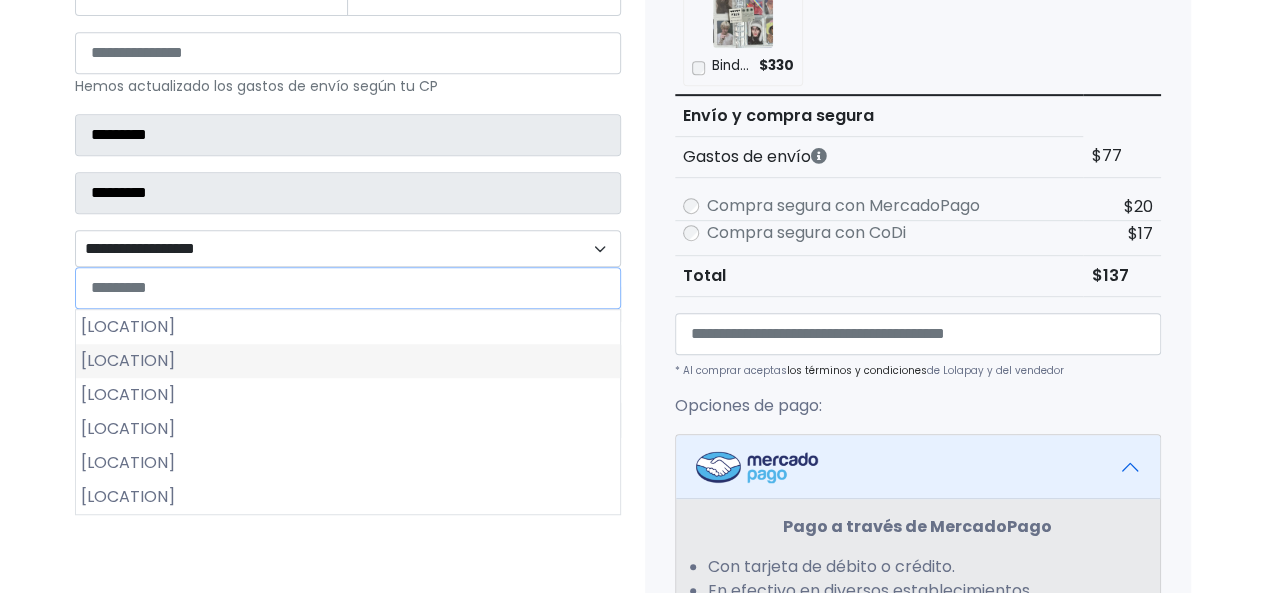 scroll, scrollTop: 500, scrollLeft: 0, axis: vertical 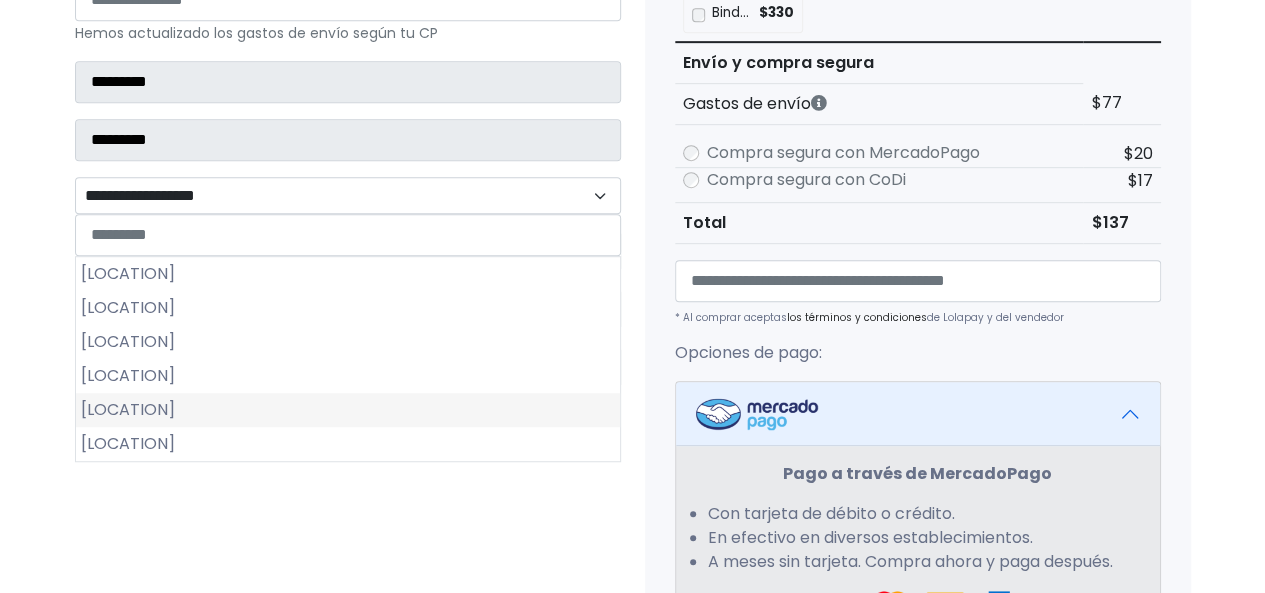 click on "Prados del Mirador" at bounding box center [348, 410] 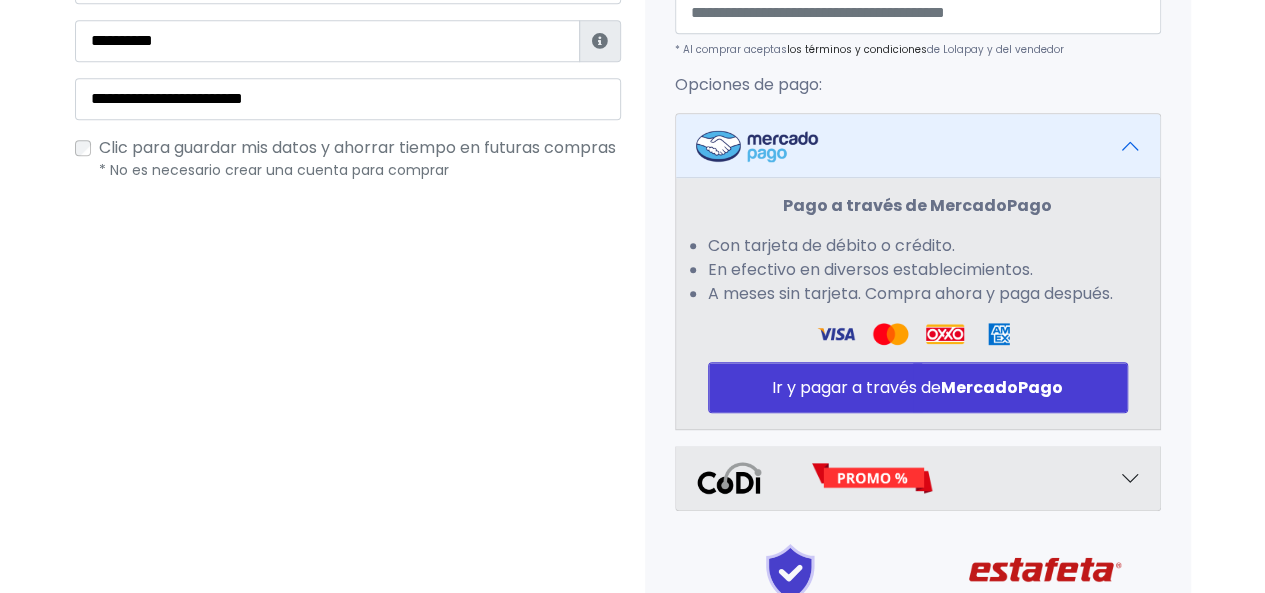 scroll, scrollTop: 800, scrollLeft: 0, axis: vertical 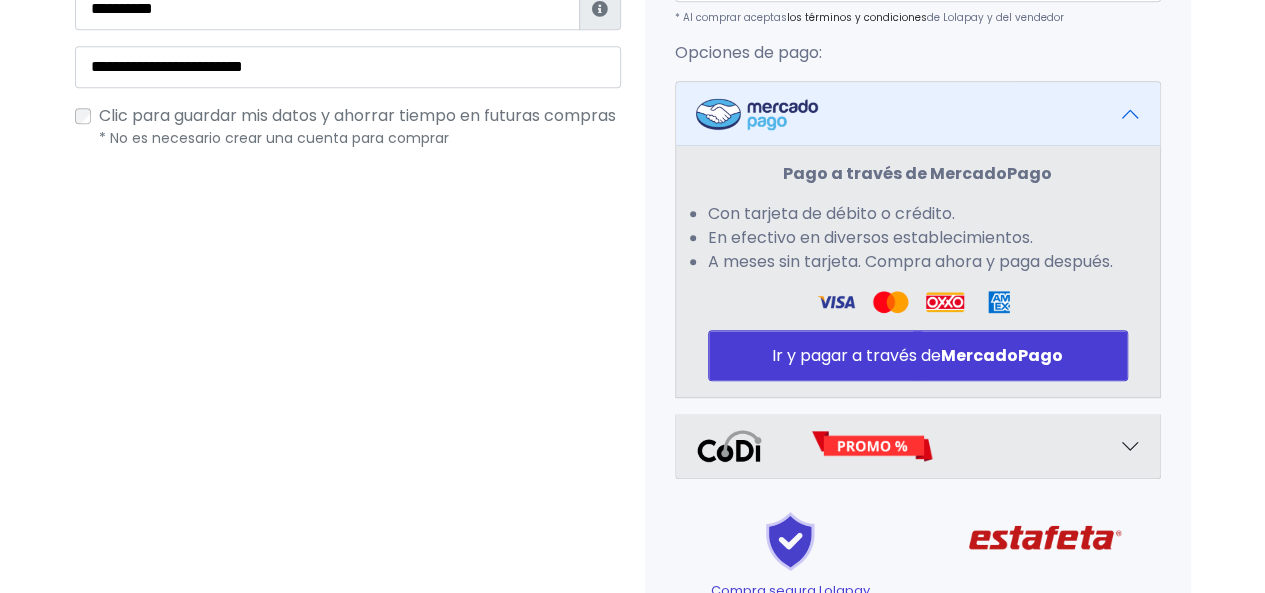 click on "Ir y pagar a través de  MercadoPago" at bounding box center (918, 355) 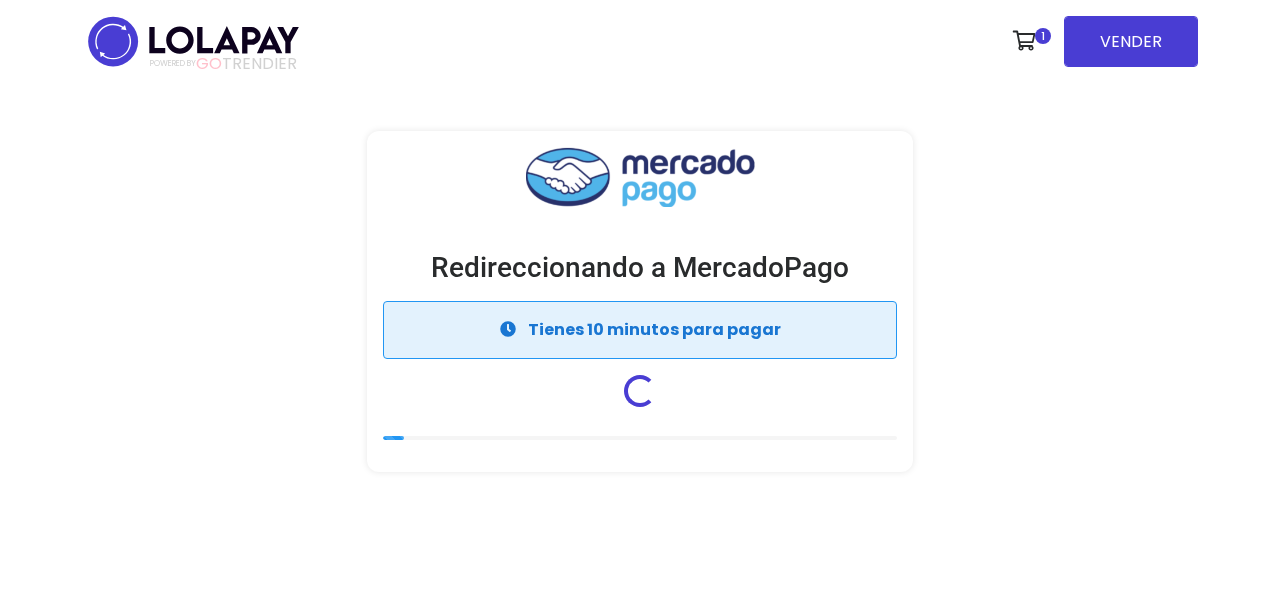 scroll, scrollTop: 0, scrollLeft: 0, axis: both 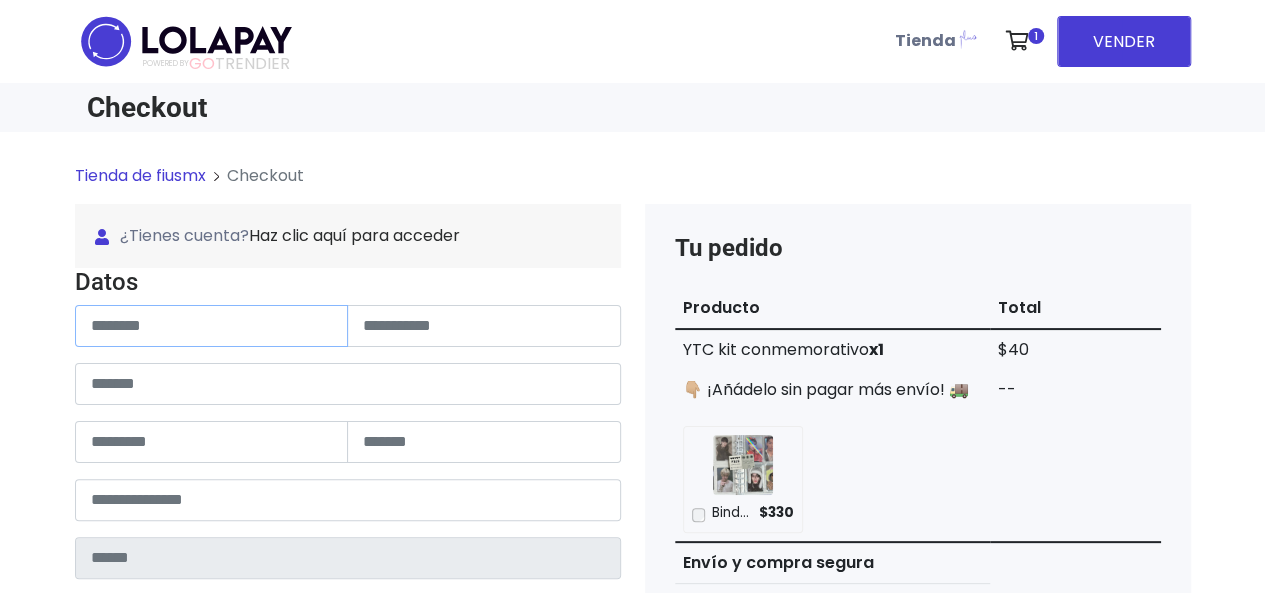 click at bounding box center (212, 326) 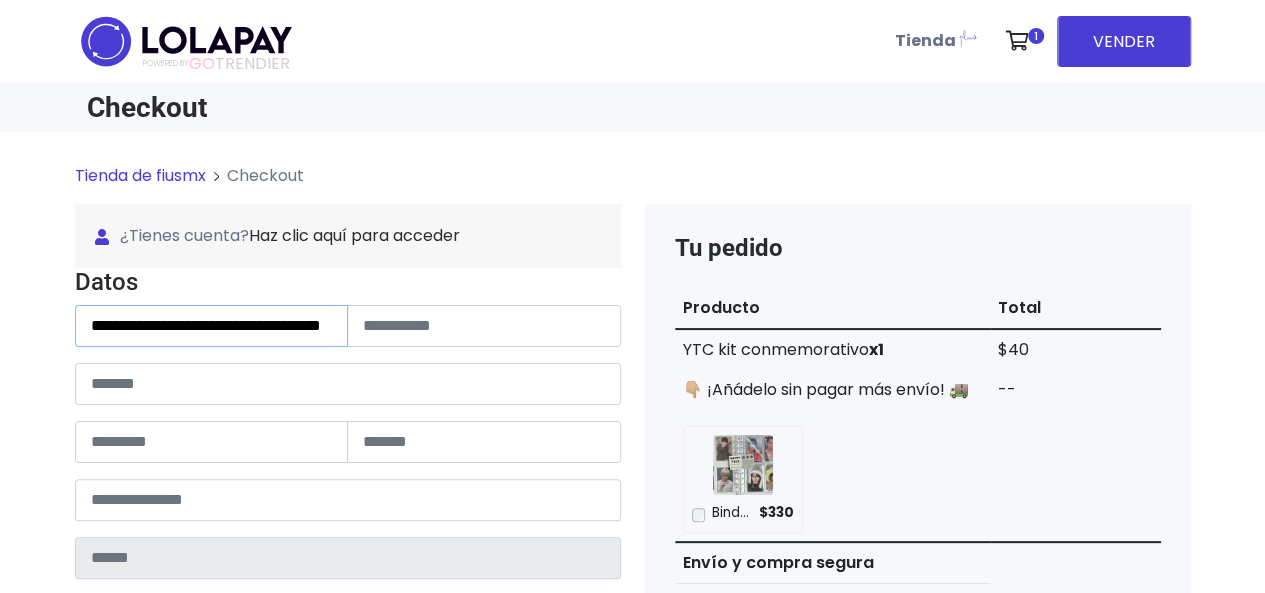 scroll, scrollTop: 0, scrollLeft: 72, axis: horizontal 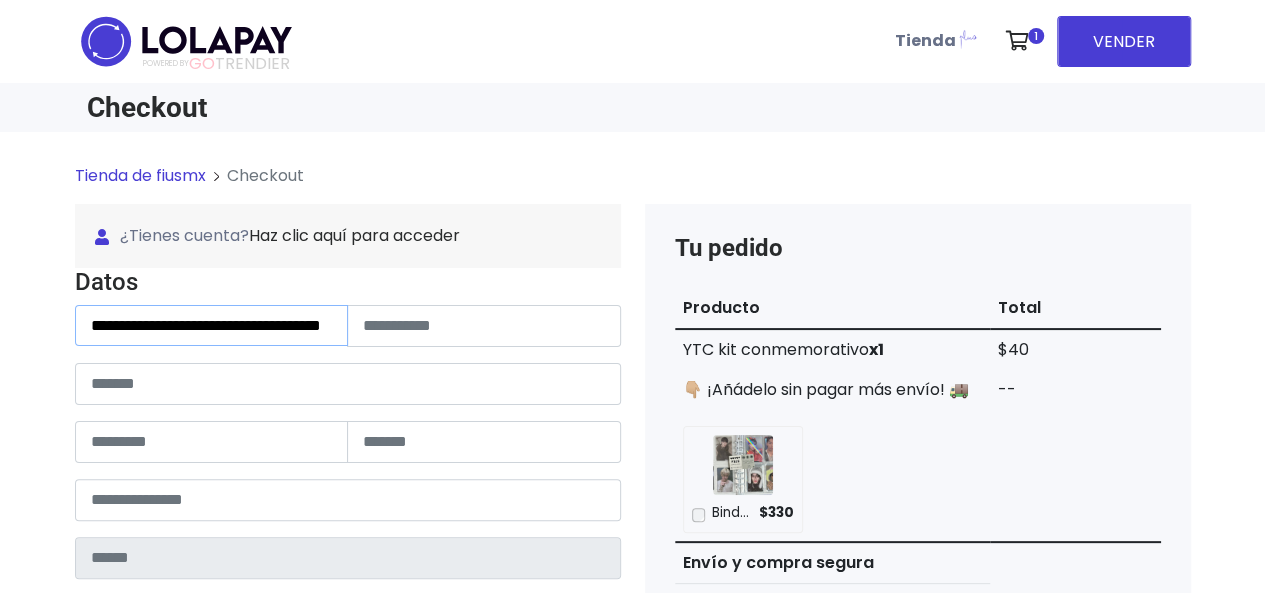 drag, startPoint x: 338, startPoint y: 325, endPoint x: 246, endPoint y: 320, distance: 92.13577 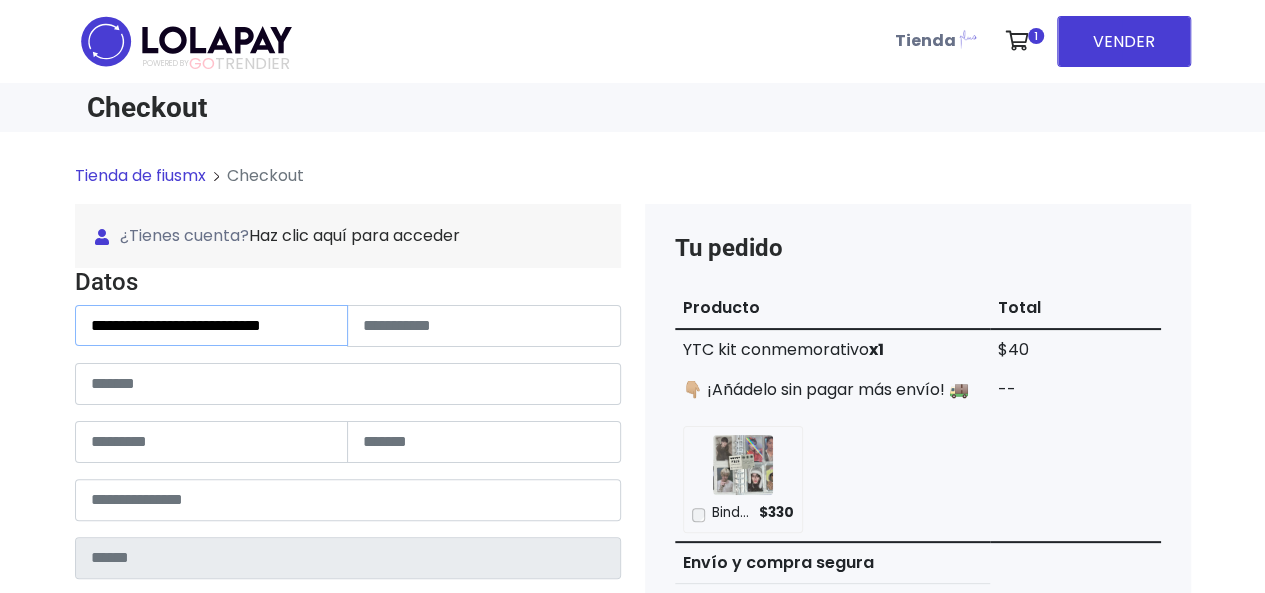 scroll, scrollTop: 0, scrollLeft: 0, axis: both 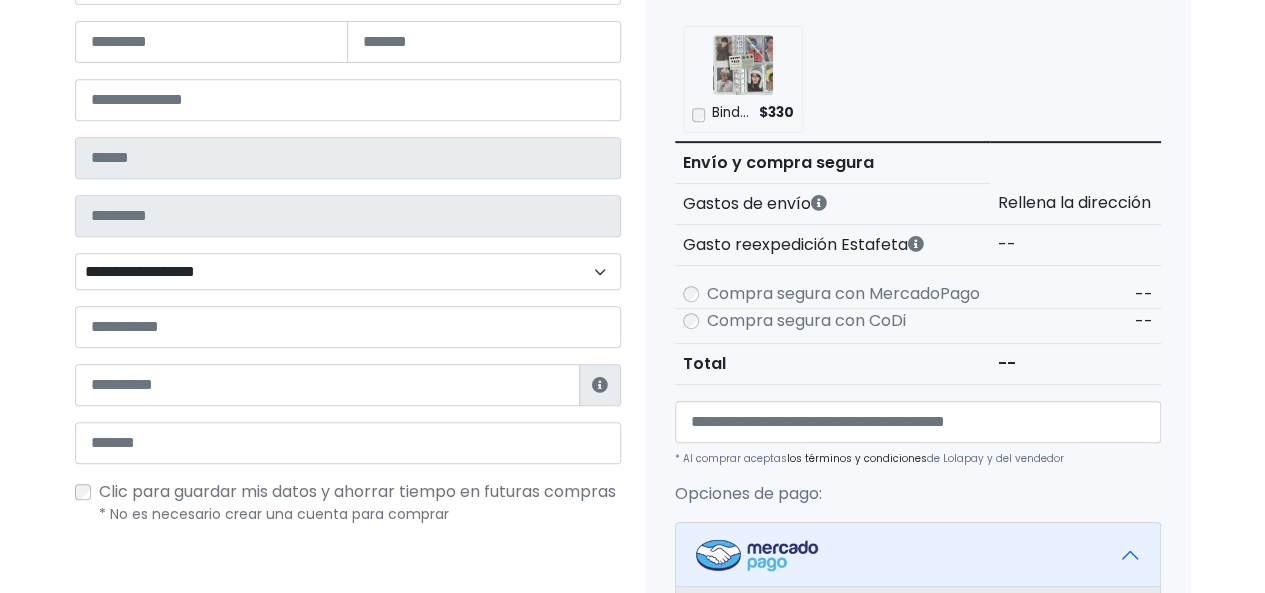 type on "**********" 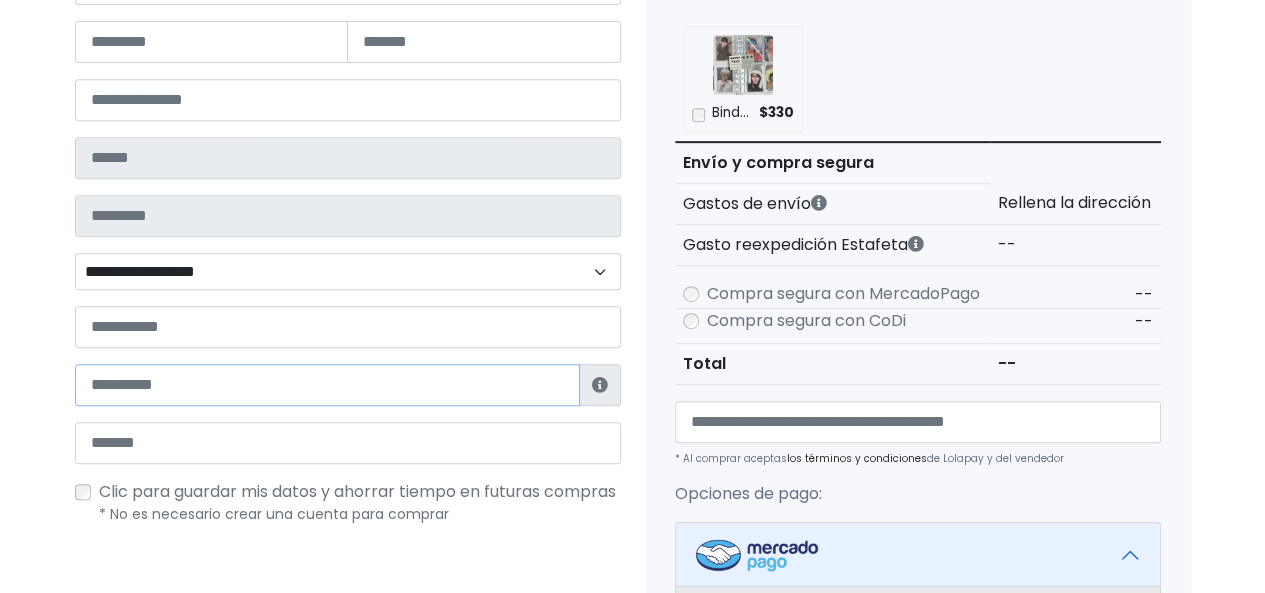 click at bounding box center [327, 385] 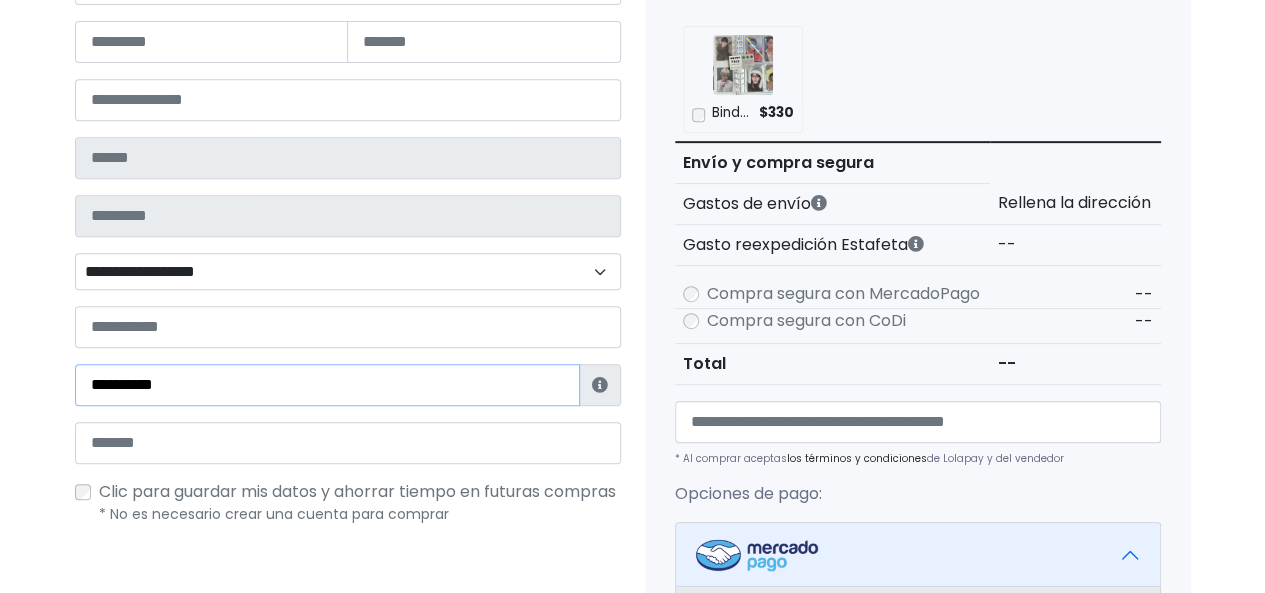 type on "**********" 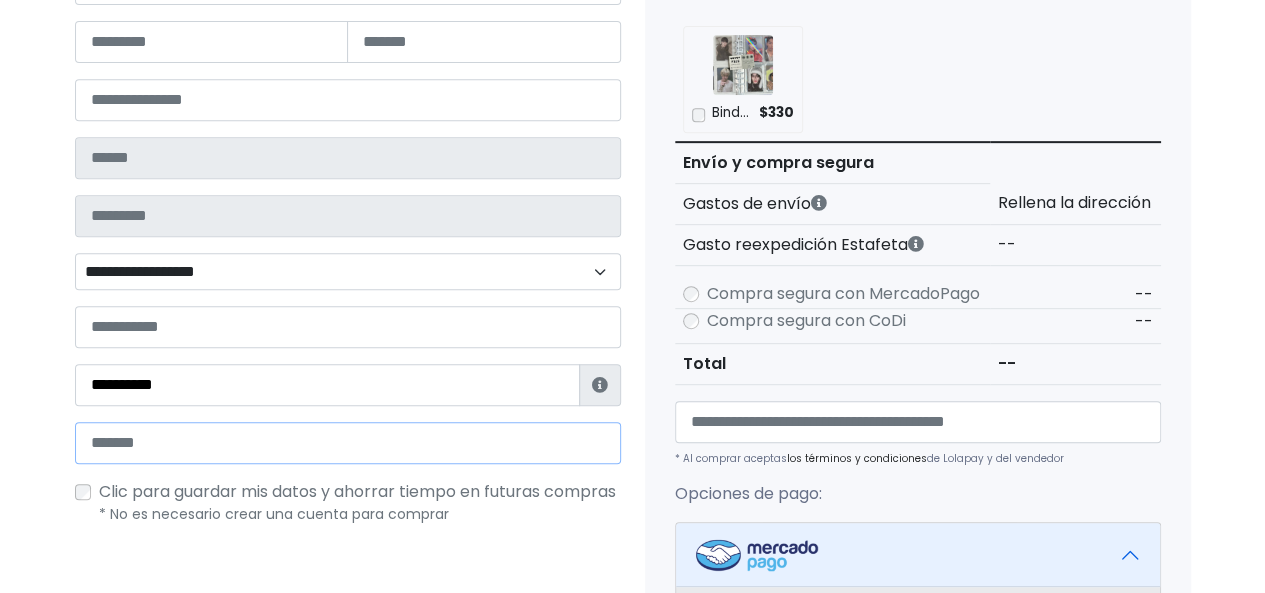 click at bounding box center [348, 443] 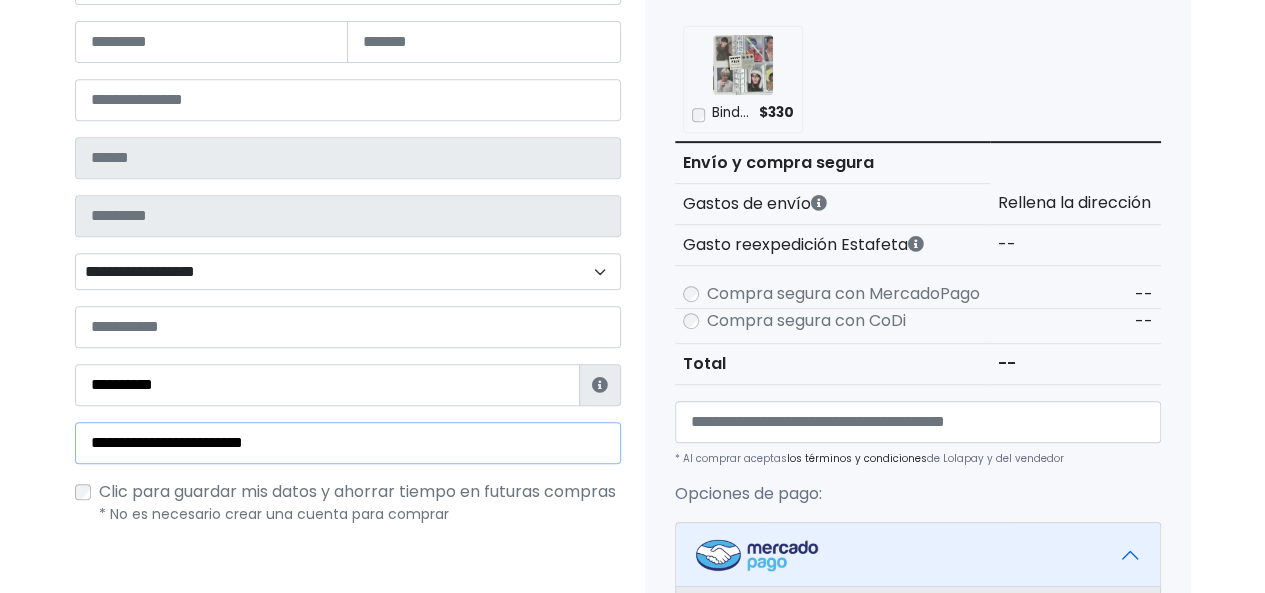 type on "**********" 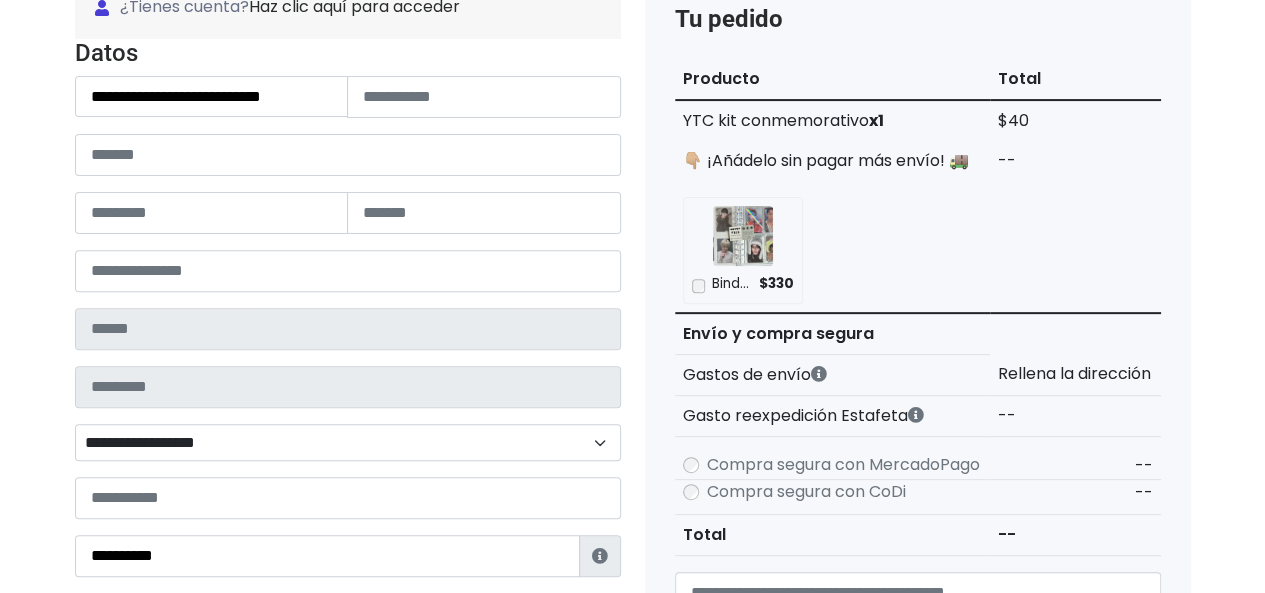 scroll, scrollTop: 200, scrollLeft: 0, axis: vertical 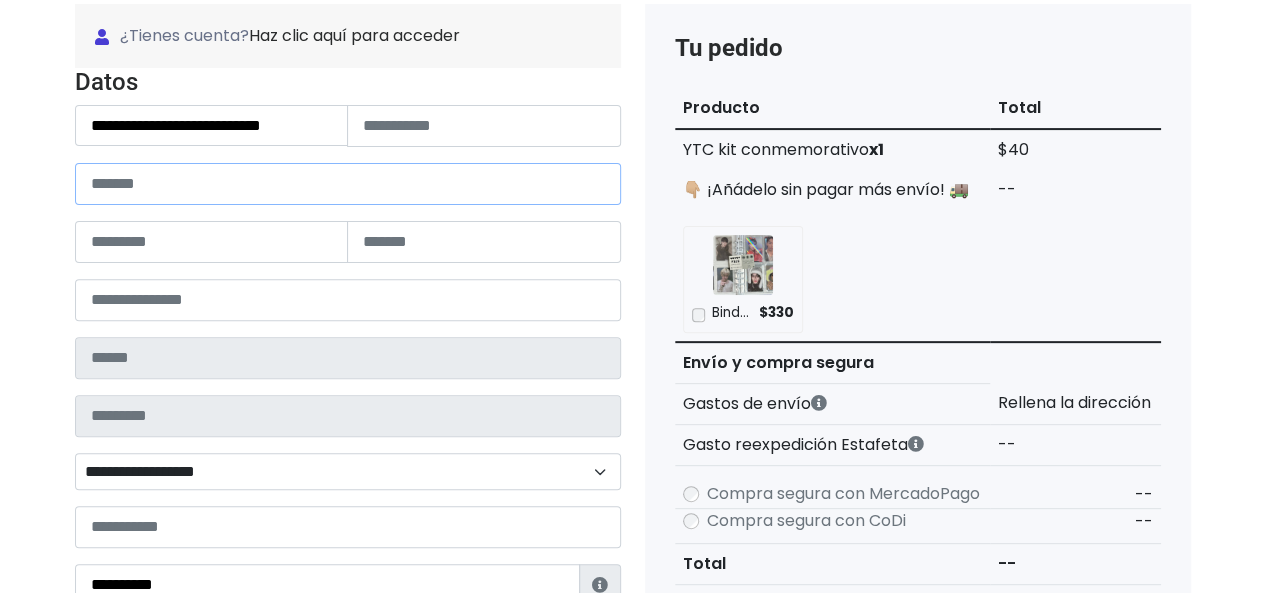 click at bounding box center (348, 184) 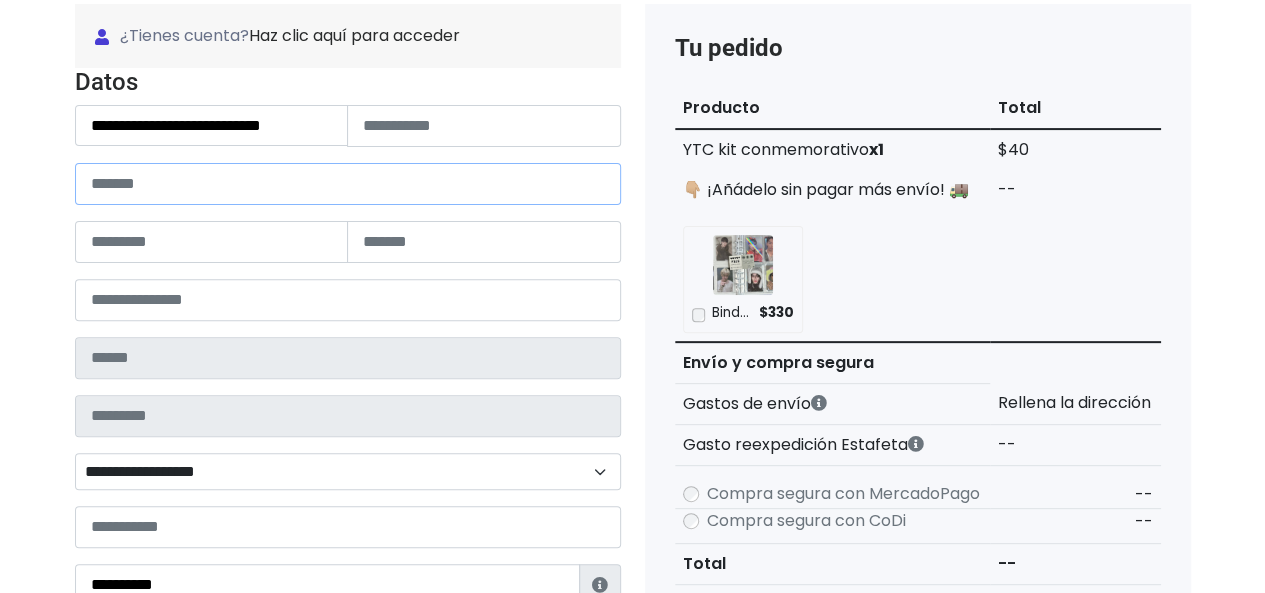 paste on "**********" 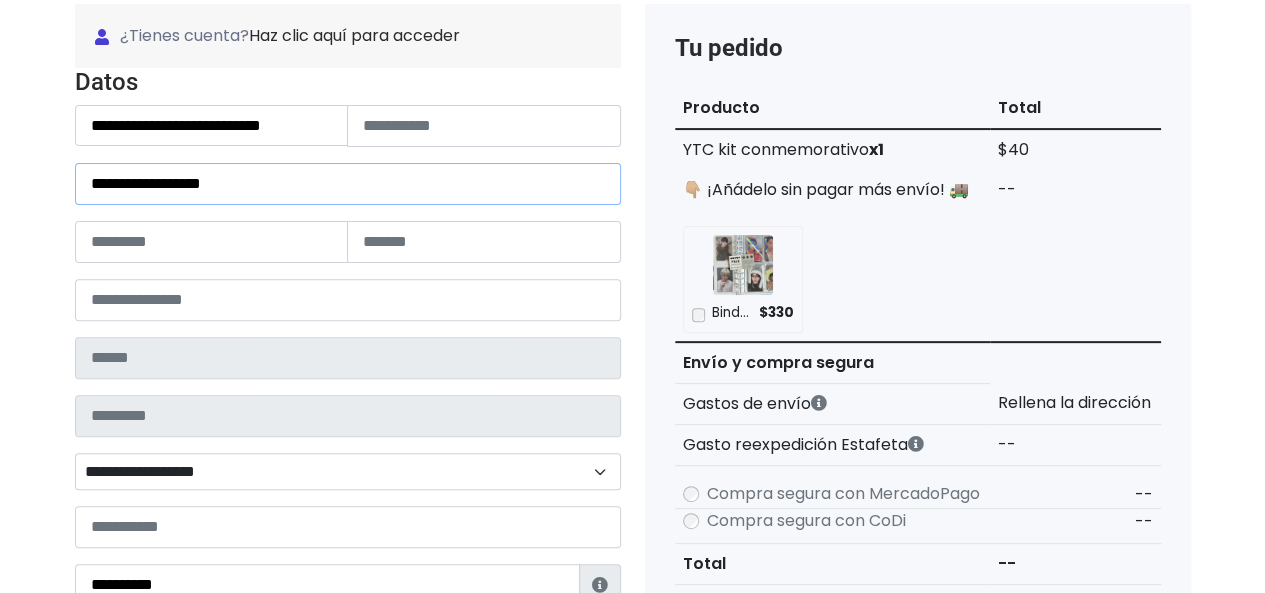 drag, startPoint x: 226, startPoint y: 186, endPoint x: 208, endPoint y: 187, distance: 18.027756 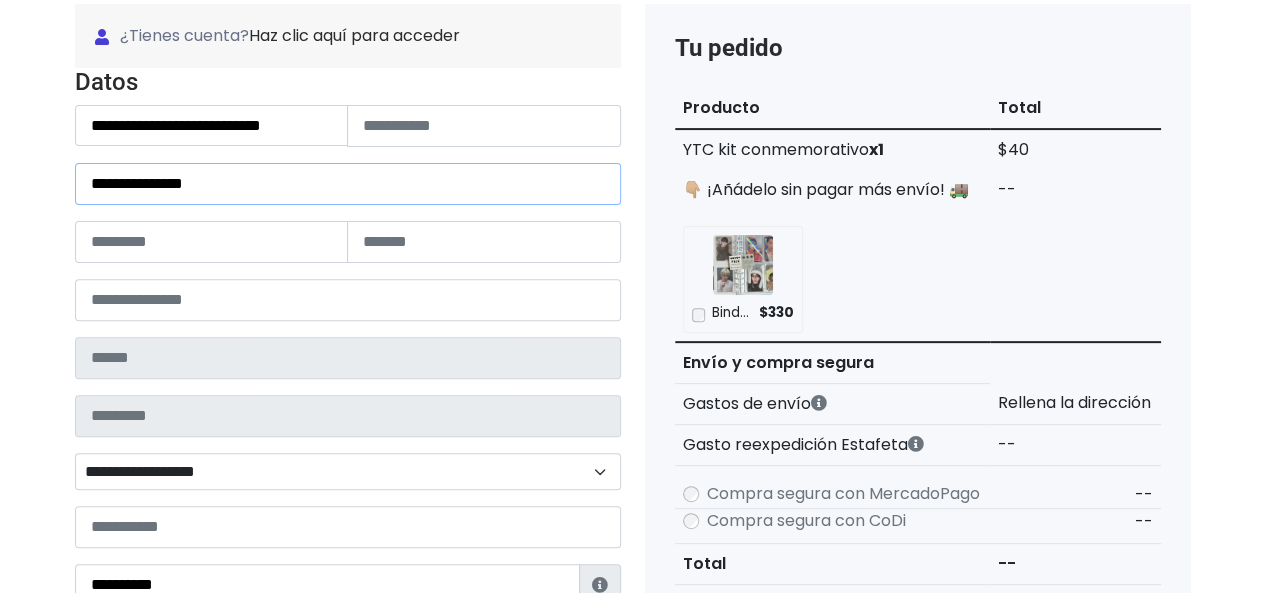 type on "**********" 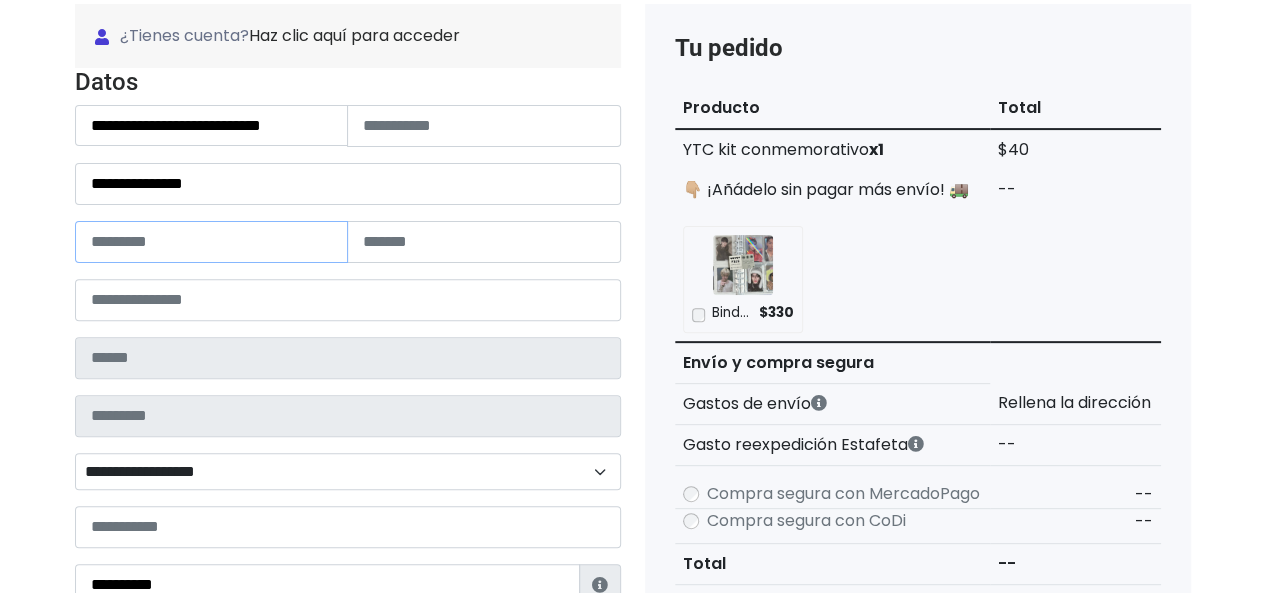 click at bounding box center [212, 242] 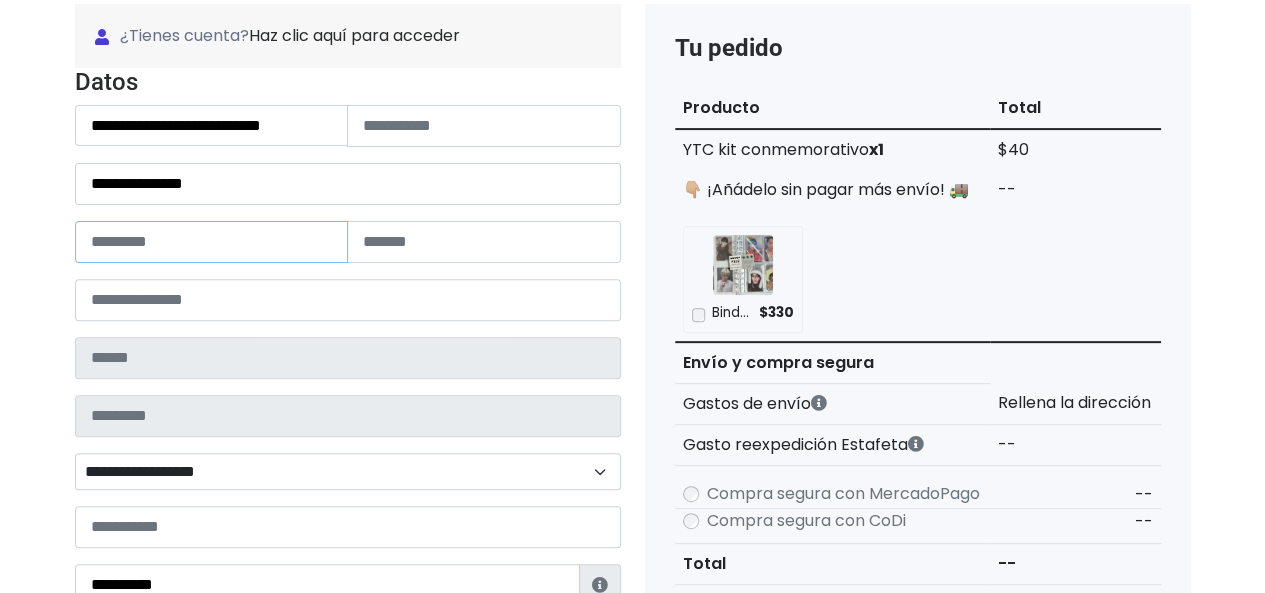 paste on "***" 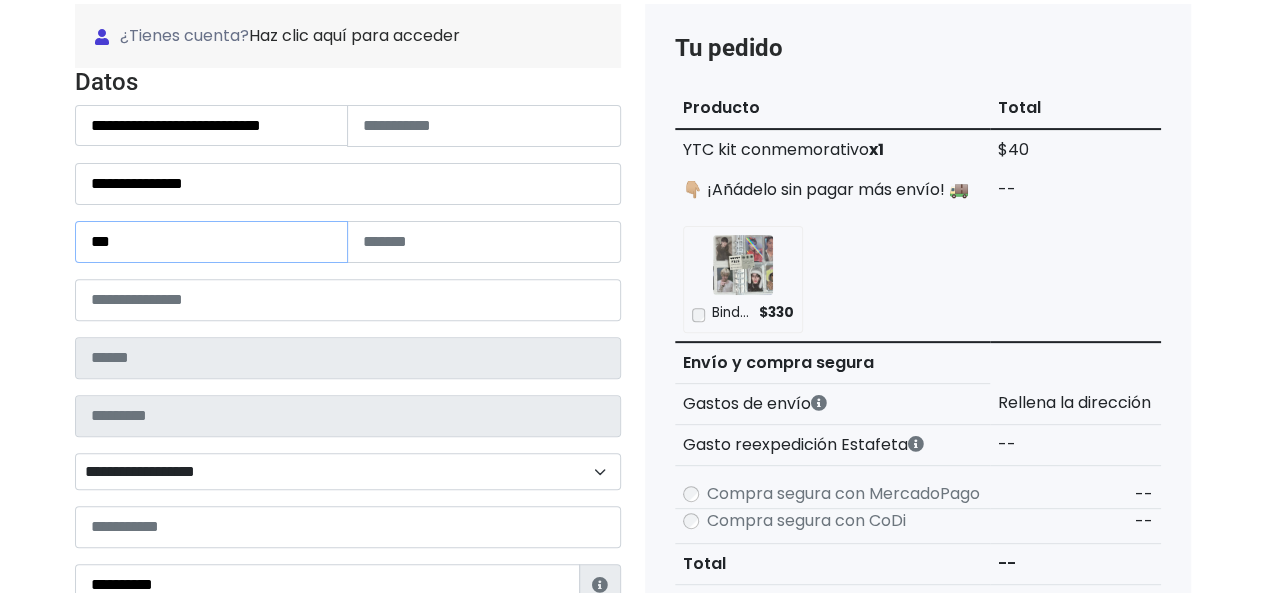 type on "***" 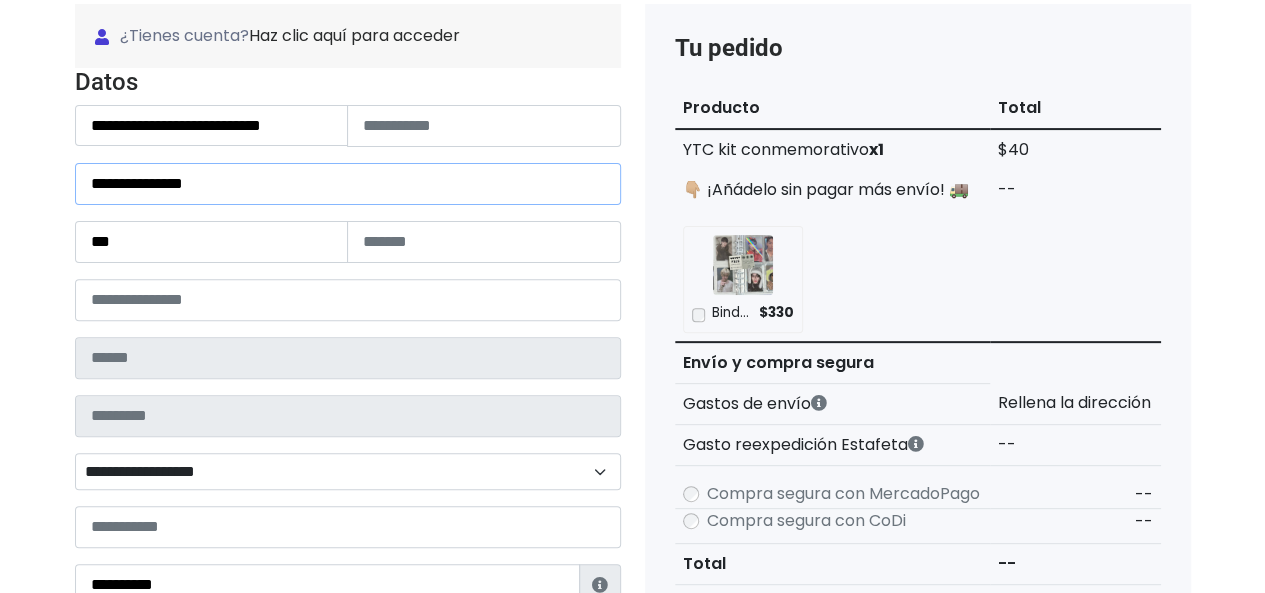 click on "**********" at bounding box center [348, 184] 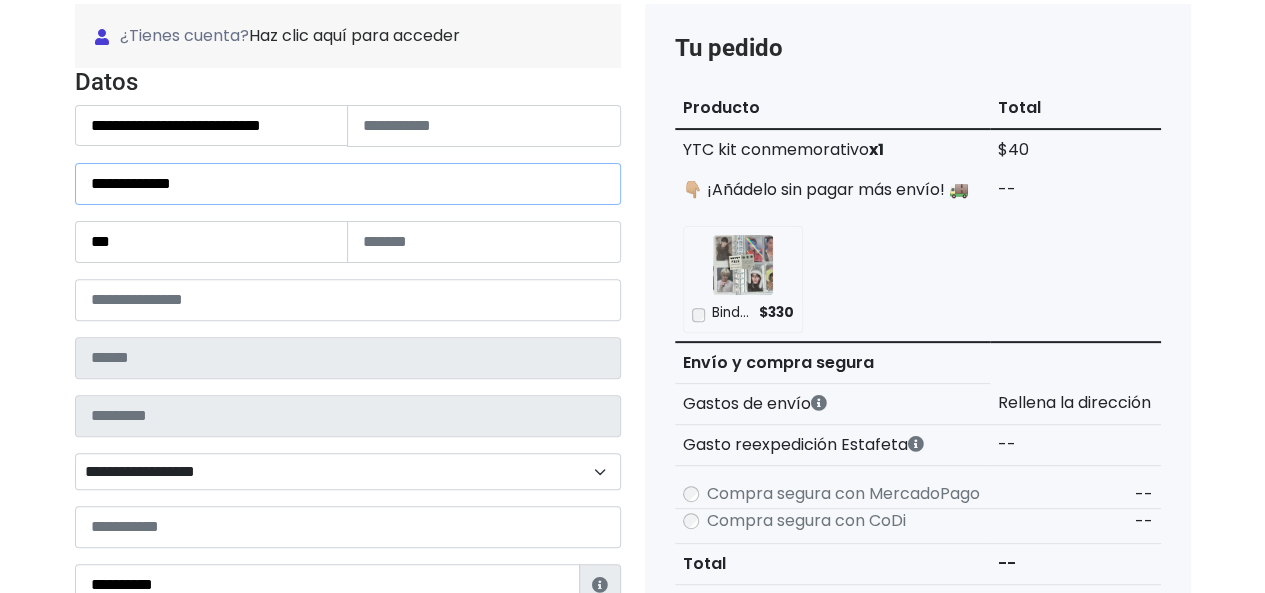 type on "**********" 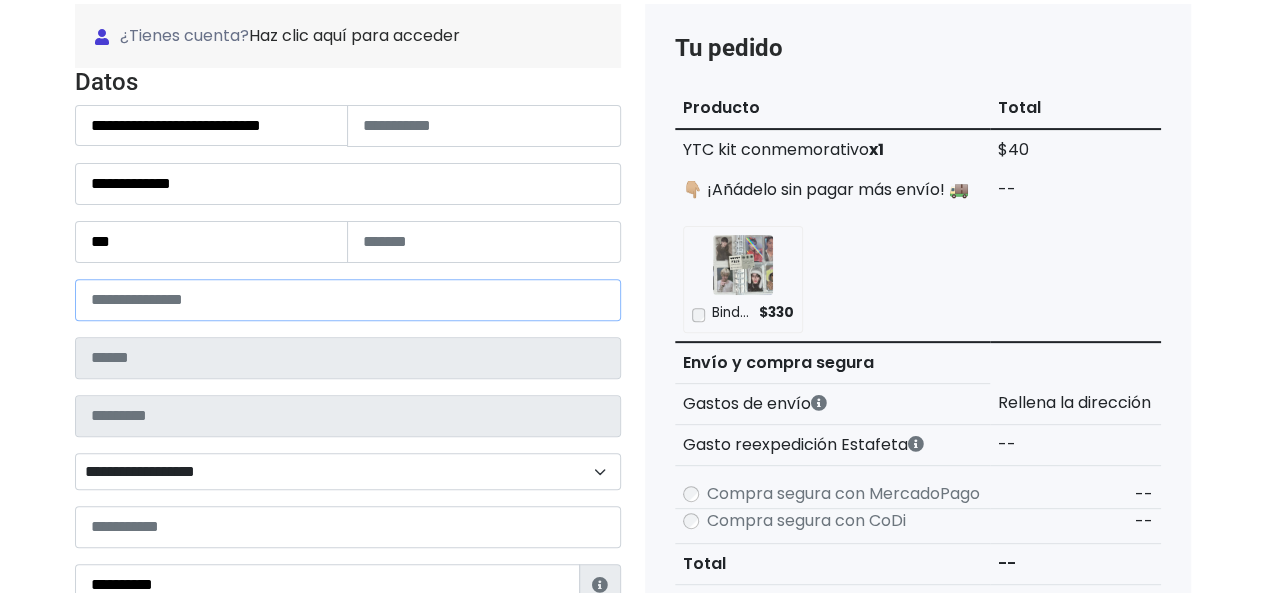 click at bounding box center [348, 300] 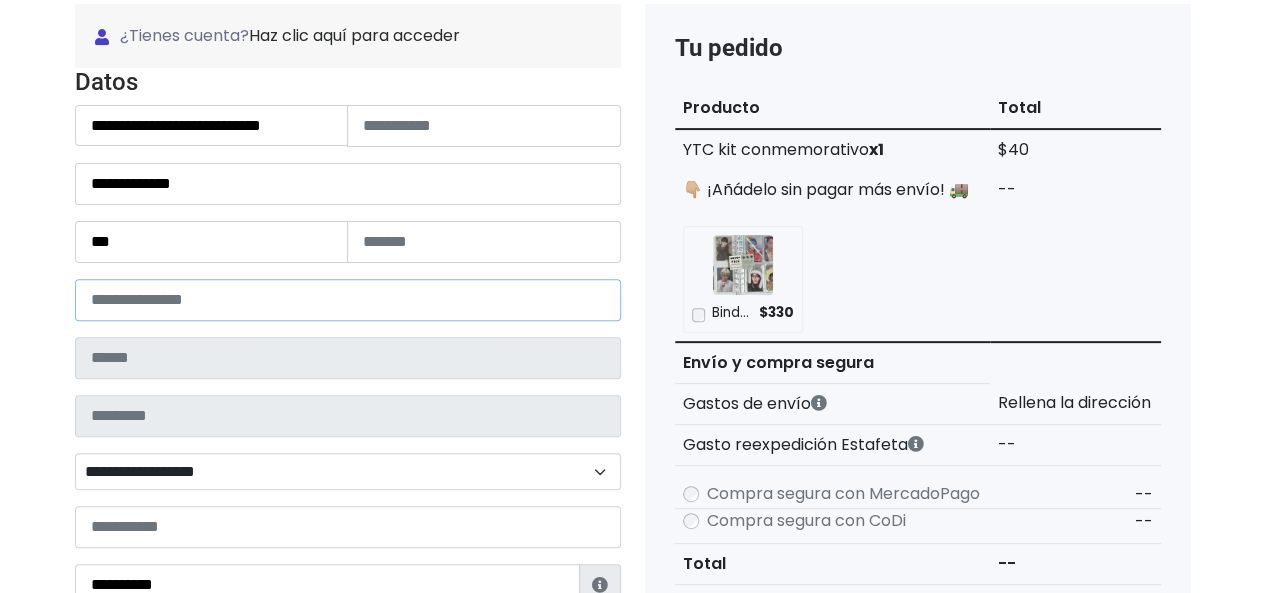 paste on "*****" 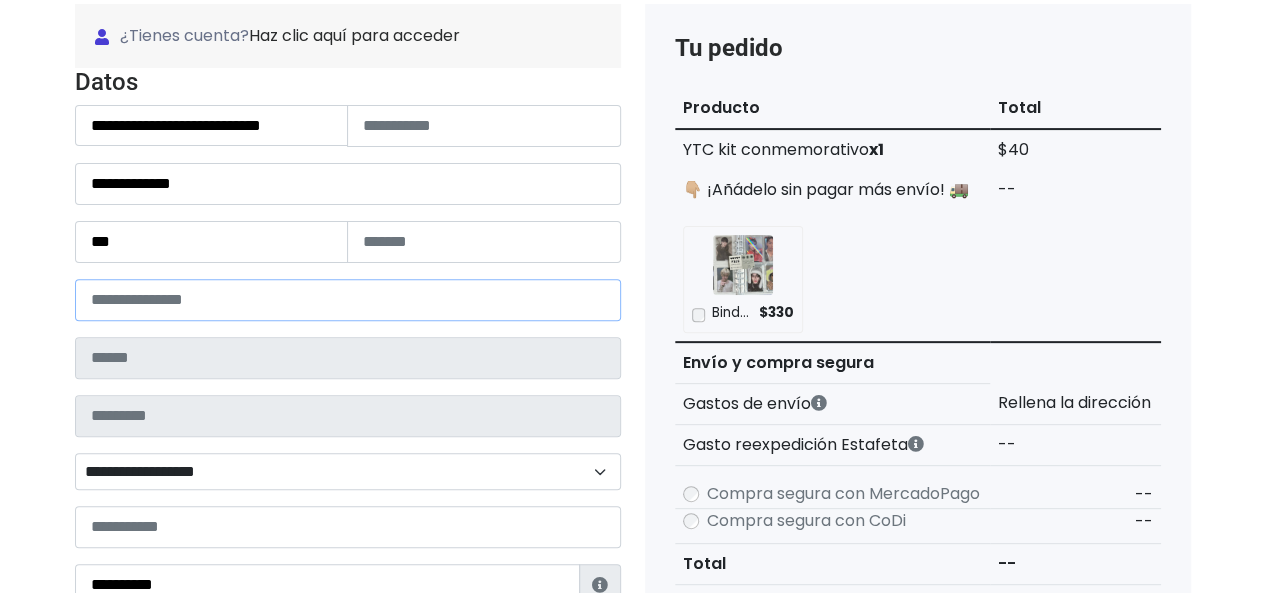 type on "*****" 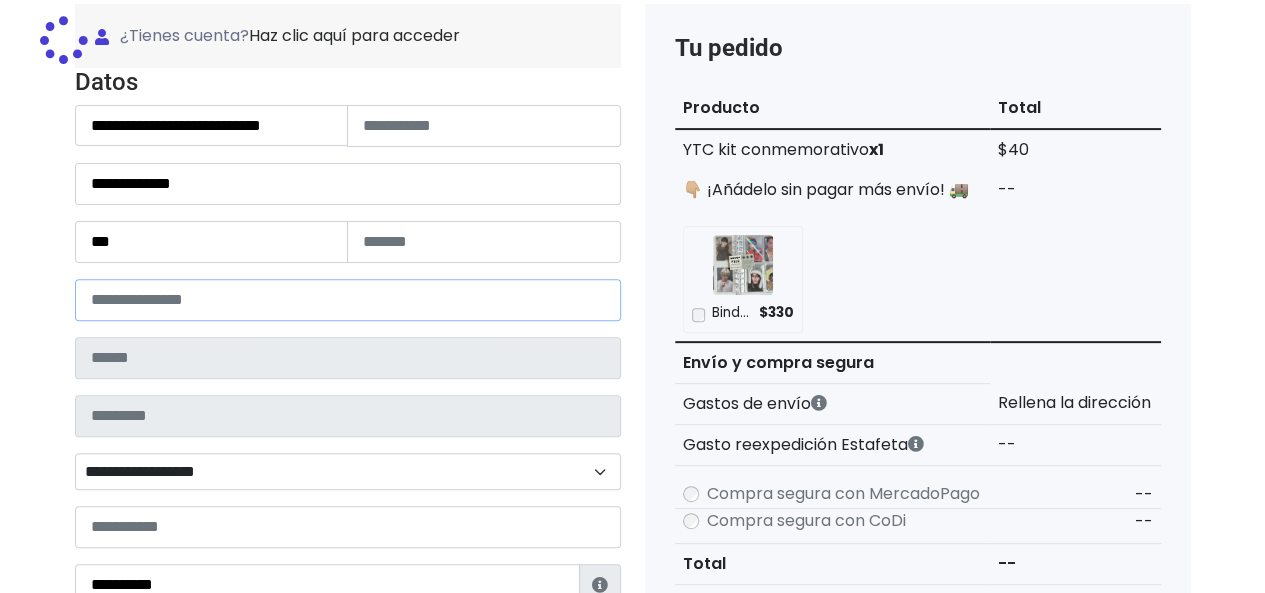type on "*******" 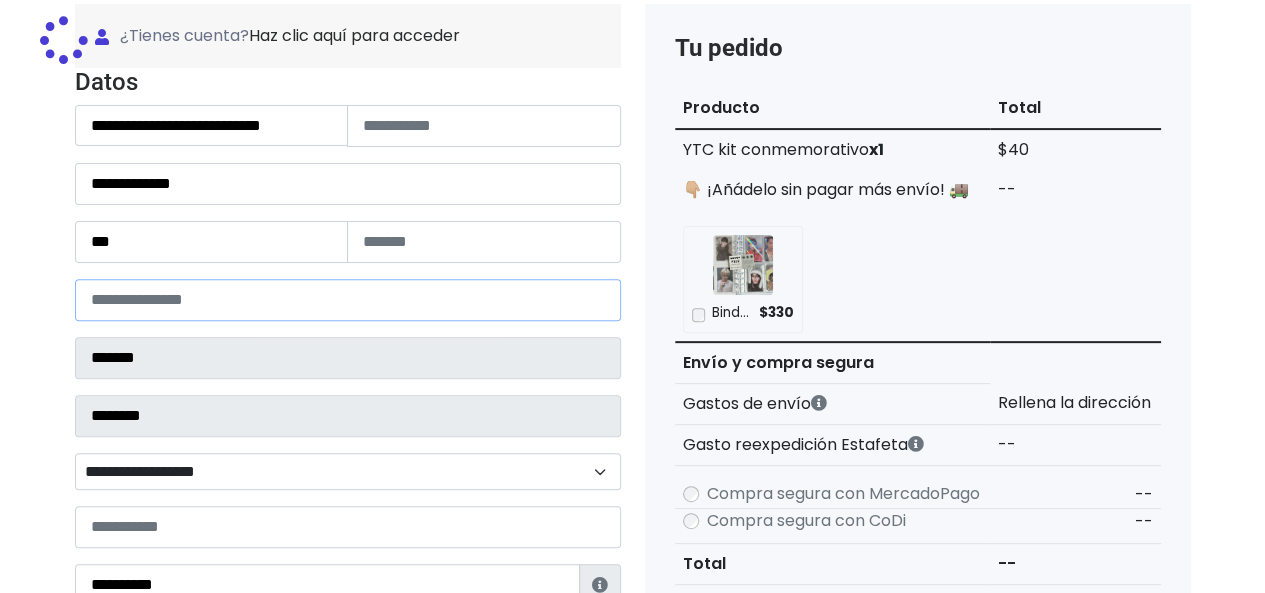 select 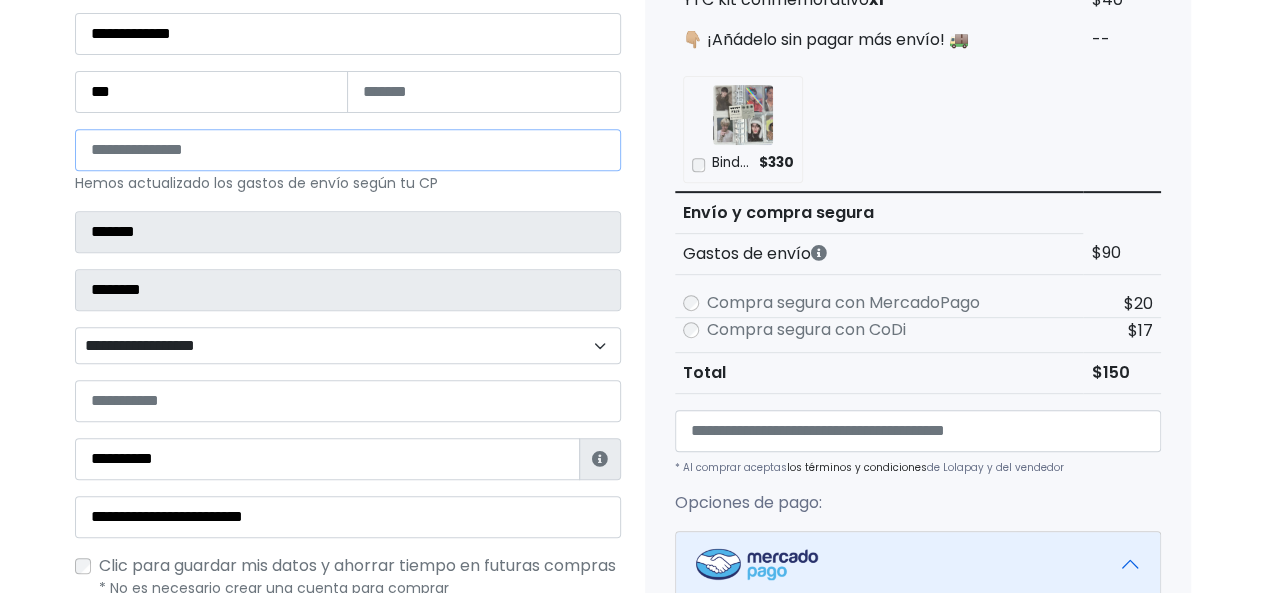 scroll, scrollTop: 400, scrollLeft: 0, axis: vertical 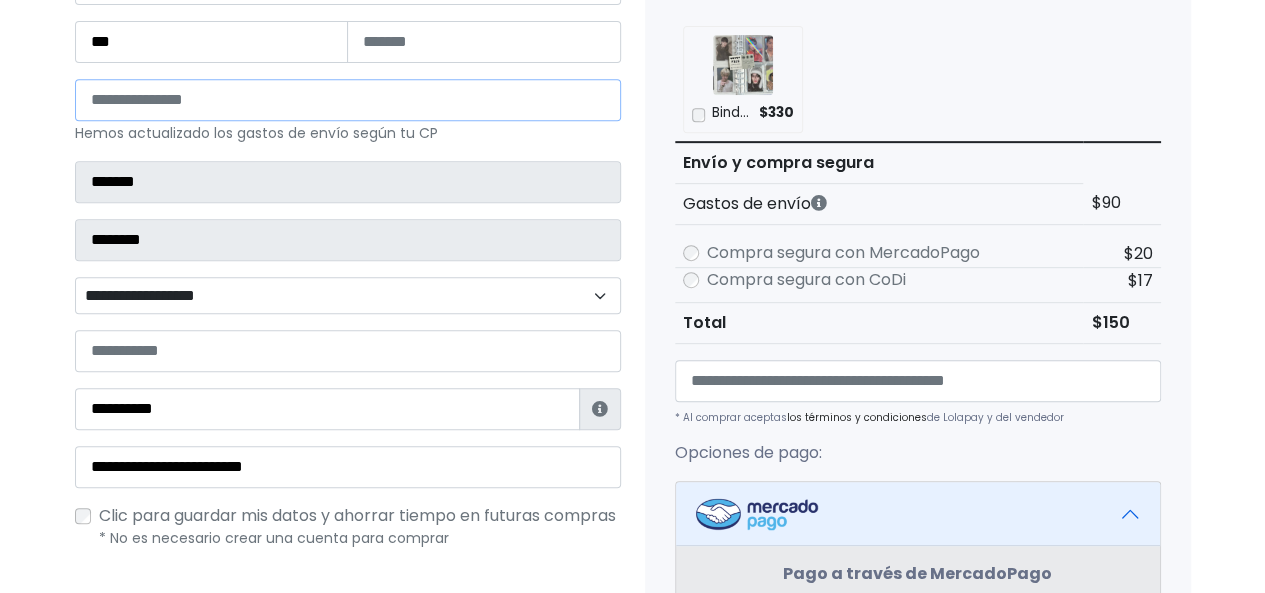 type on "*****" 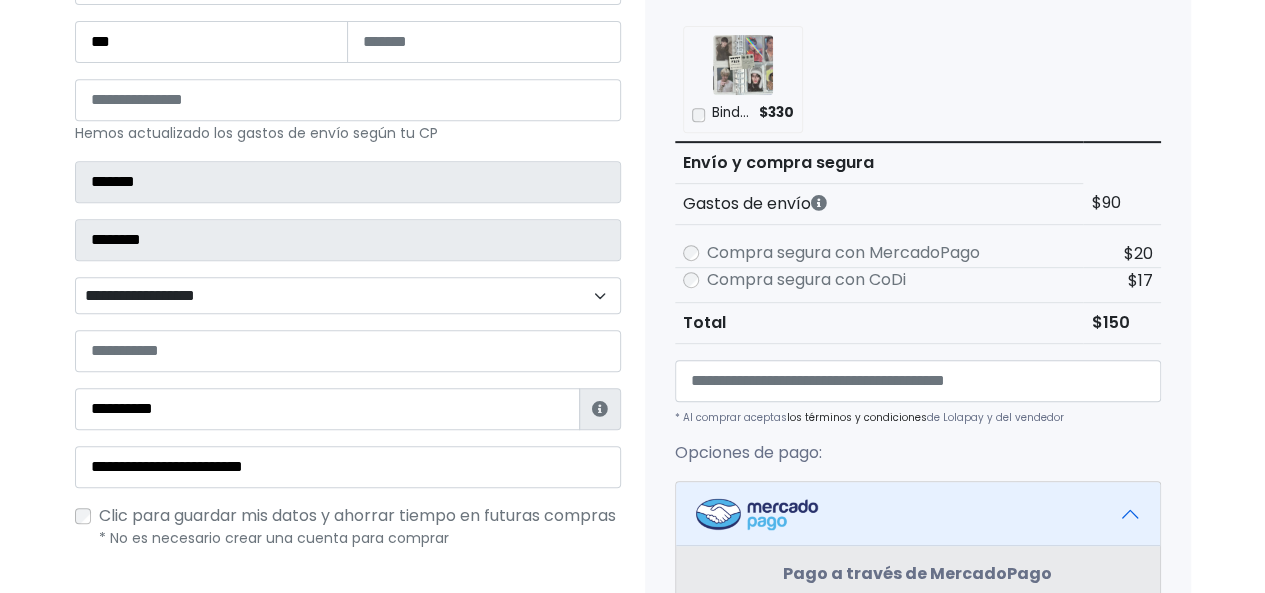 click on "**********" at bounding box center [348, 295] 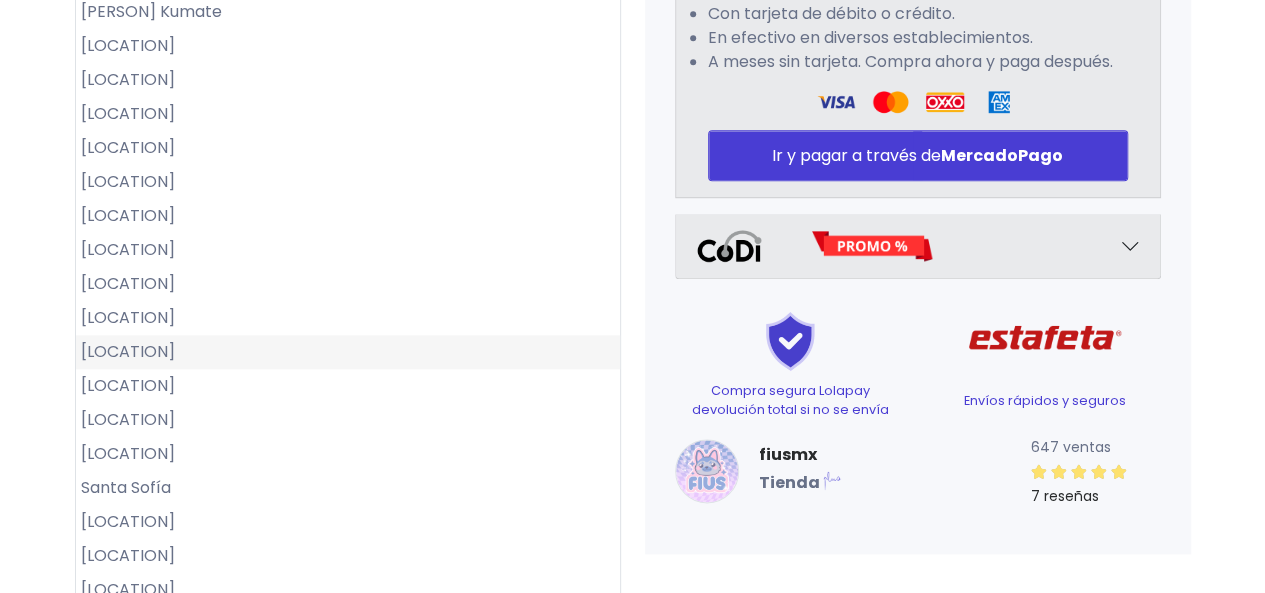 scroll, scrollTop: 1078, scrollLeft: 0, axis: vertical 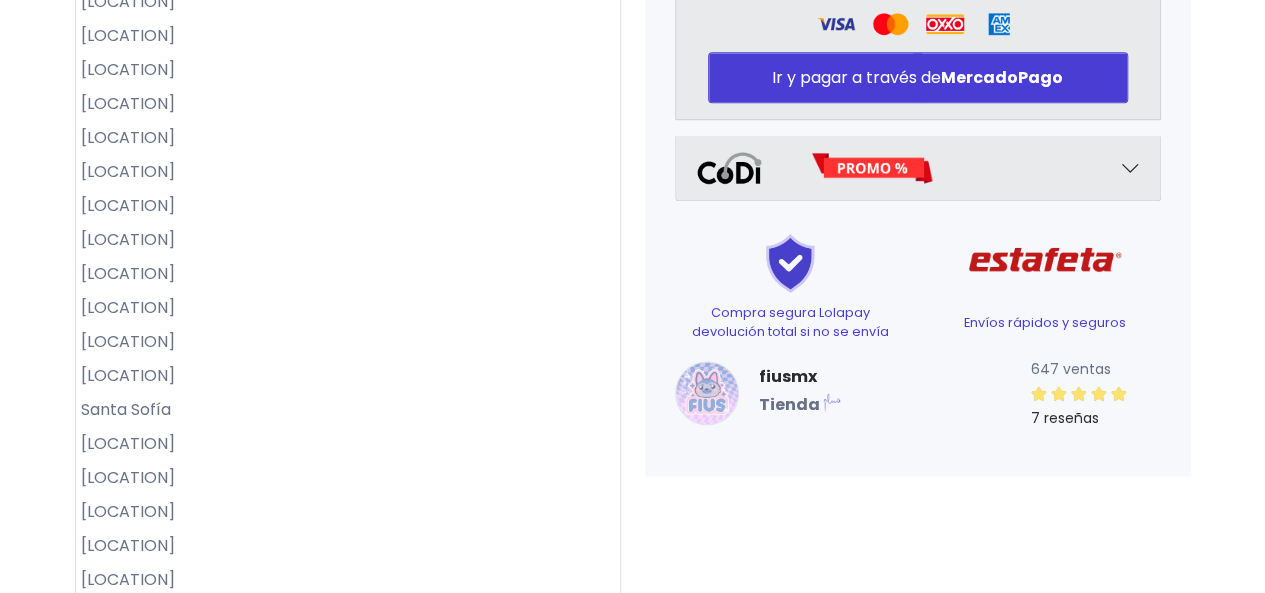 click on "Vista del Mar" at bounding box center [348, 546] 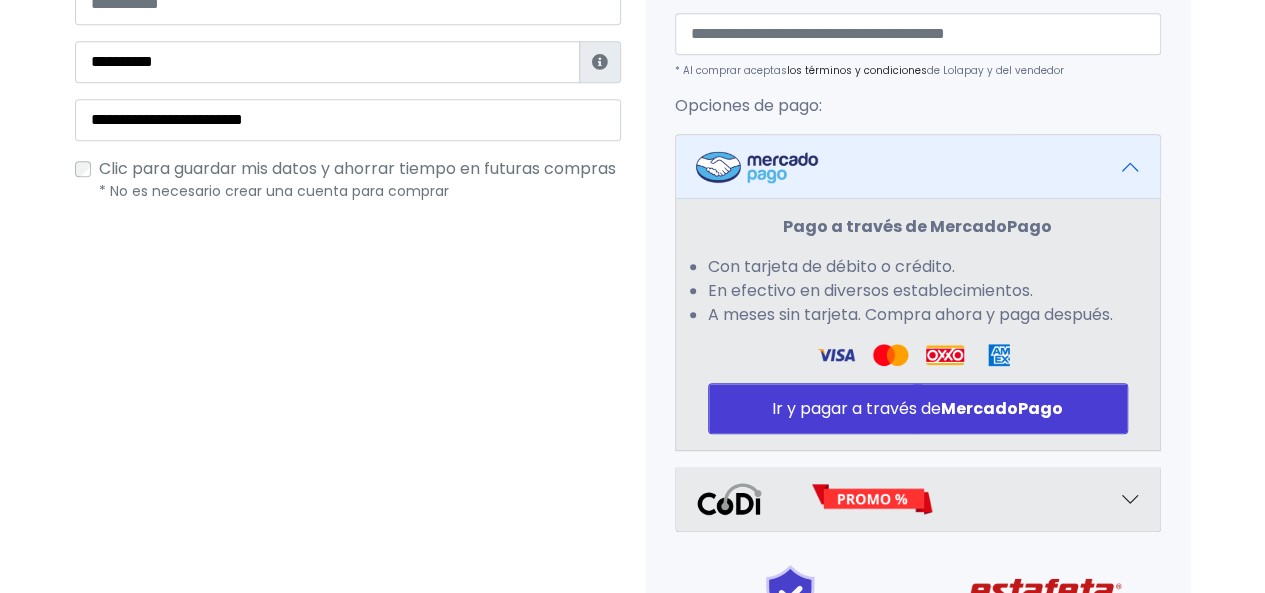 scroll, scrollTop: 763, scrollLeft: 0, axis: vertical 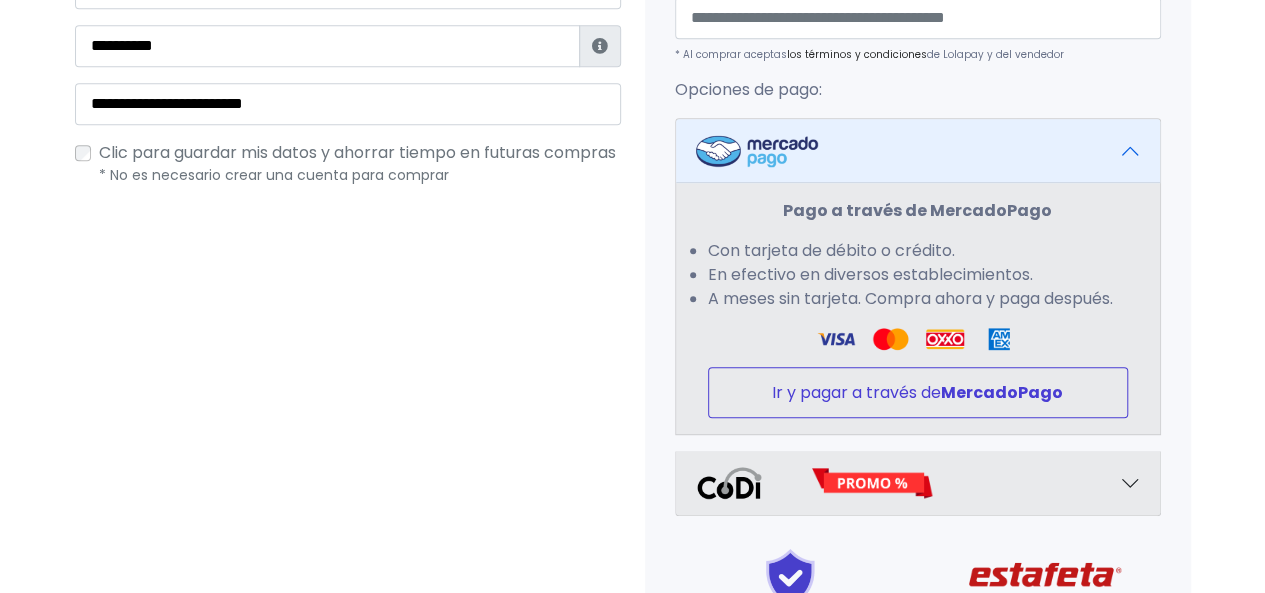 click on "Ir y pagar a través de  MercadoPago" at bounding box center (918, 392) 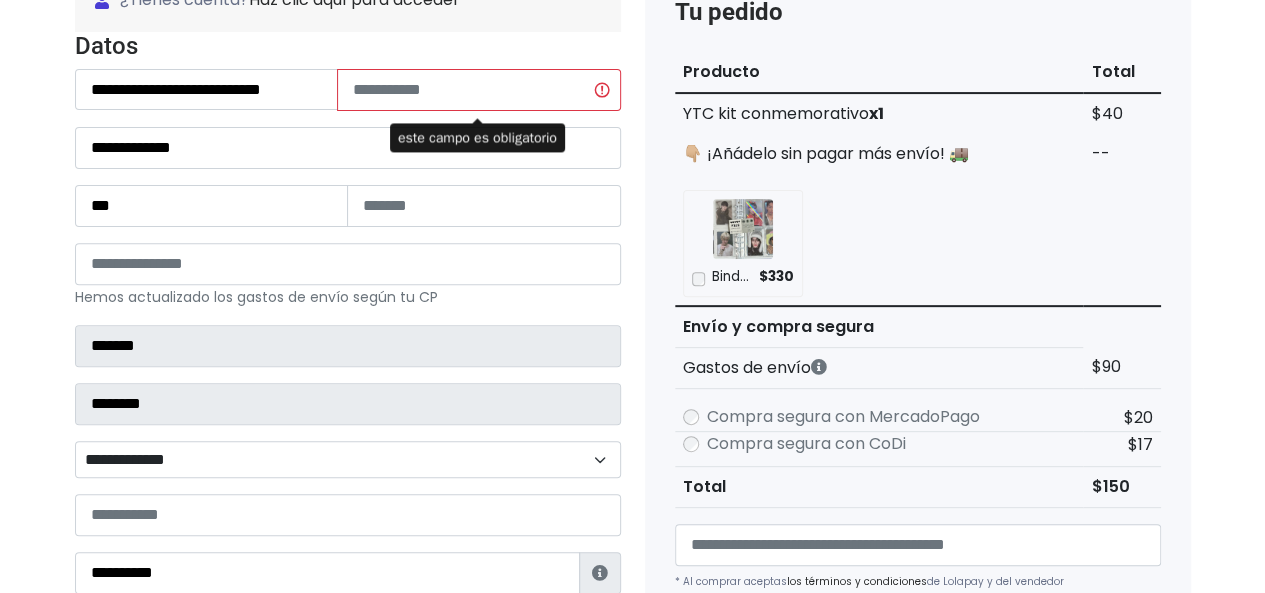 scroll, scrollTop: 206, scrollLeft: 0, axis: vertical 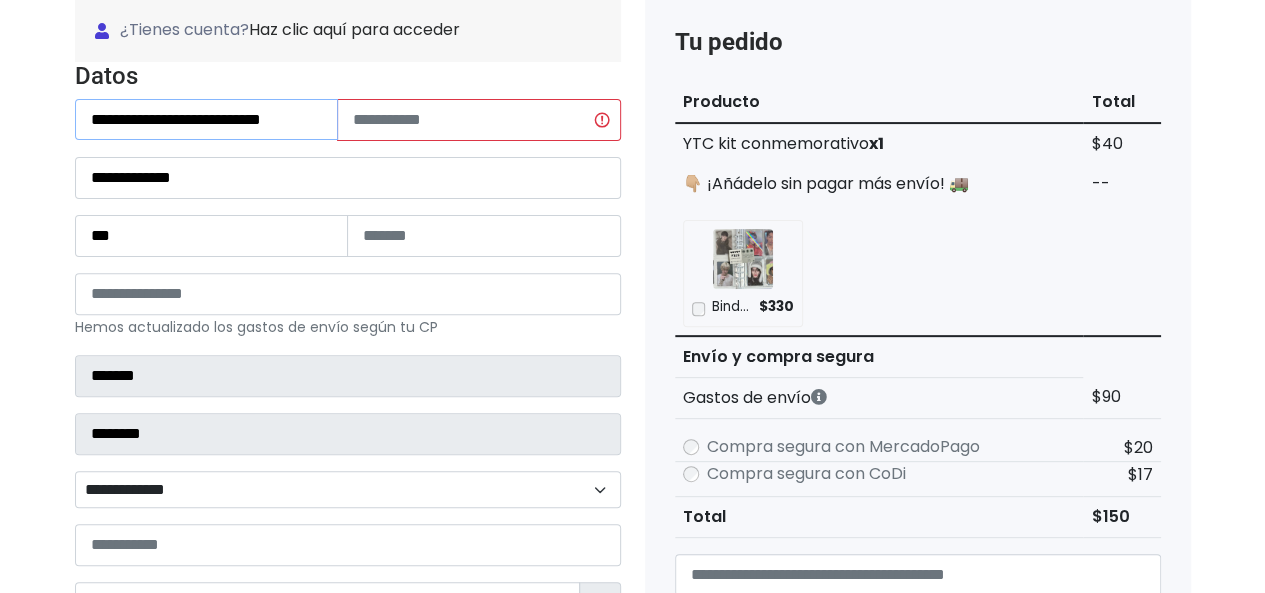 drag, startPoint x: 314, startPoint y: 117, endPoint x: 281, endPoint y: 118, distance: 33.01515 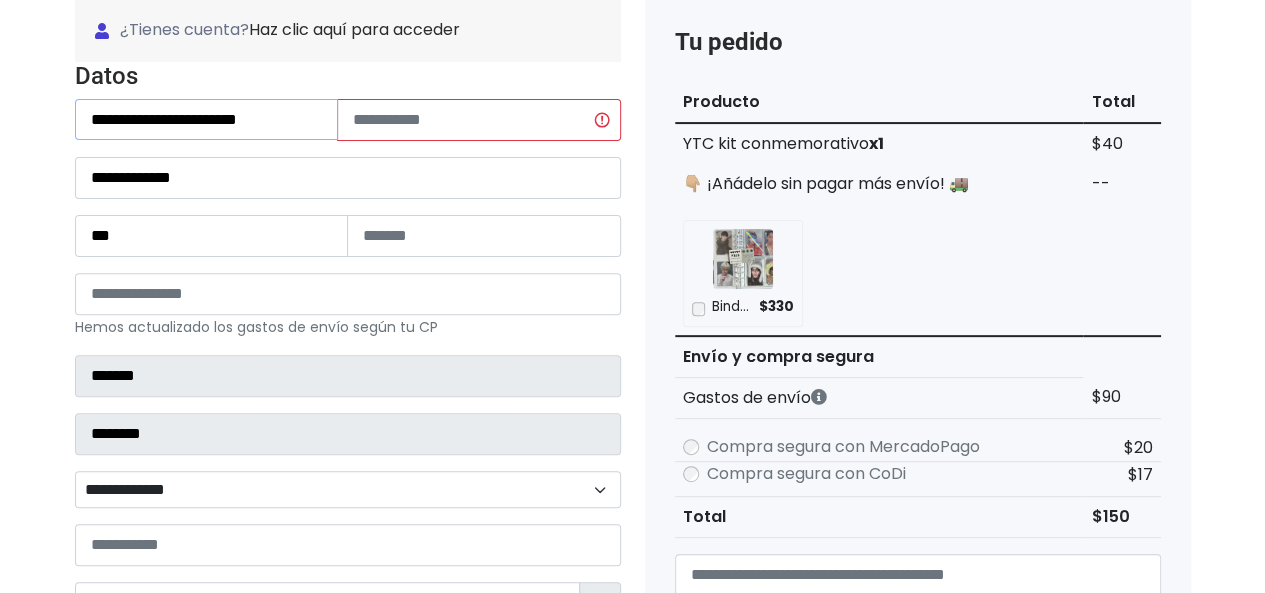 drag, startPoint x: 150, startPoint y: 121, endPoint x: 292, endPoint y: 136, distance: 142.79005 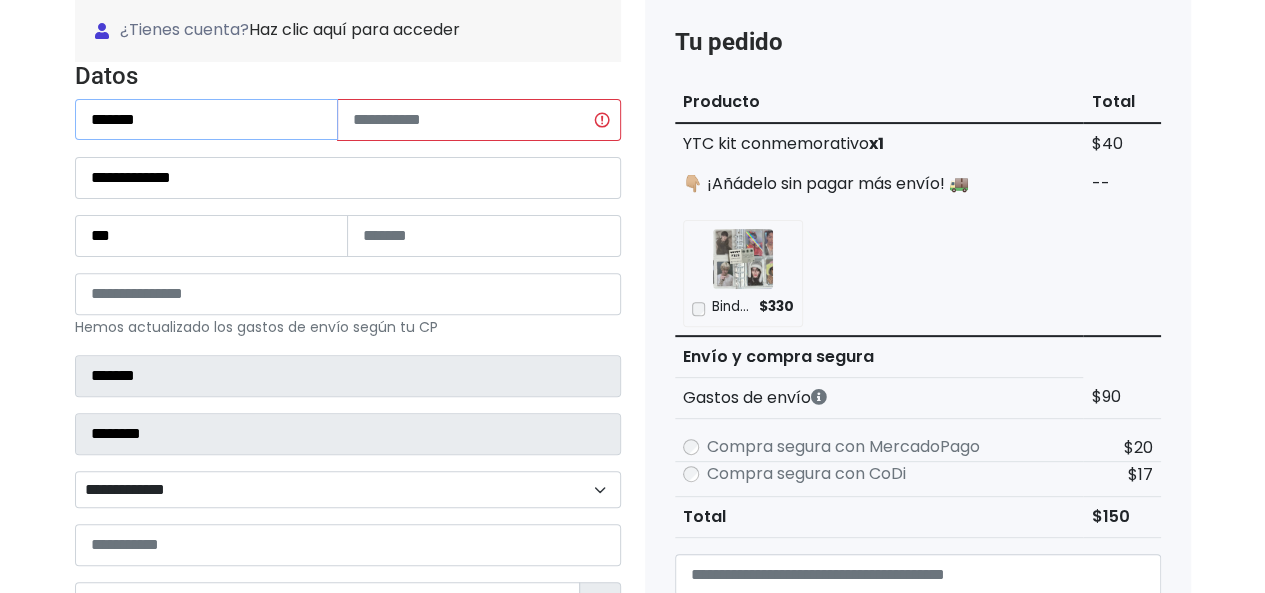 type on "******" 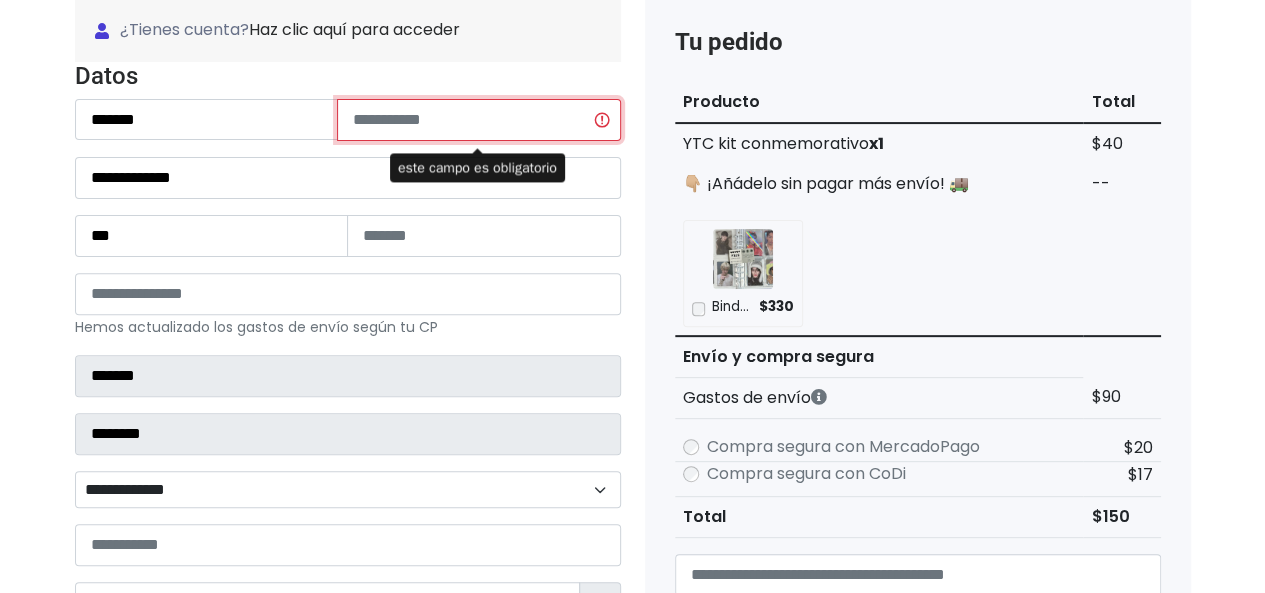 paste on "**********" 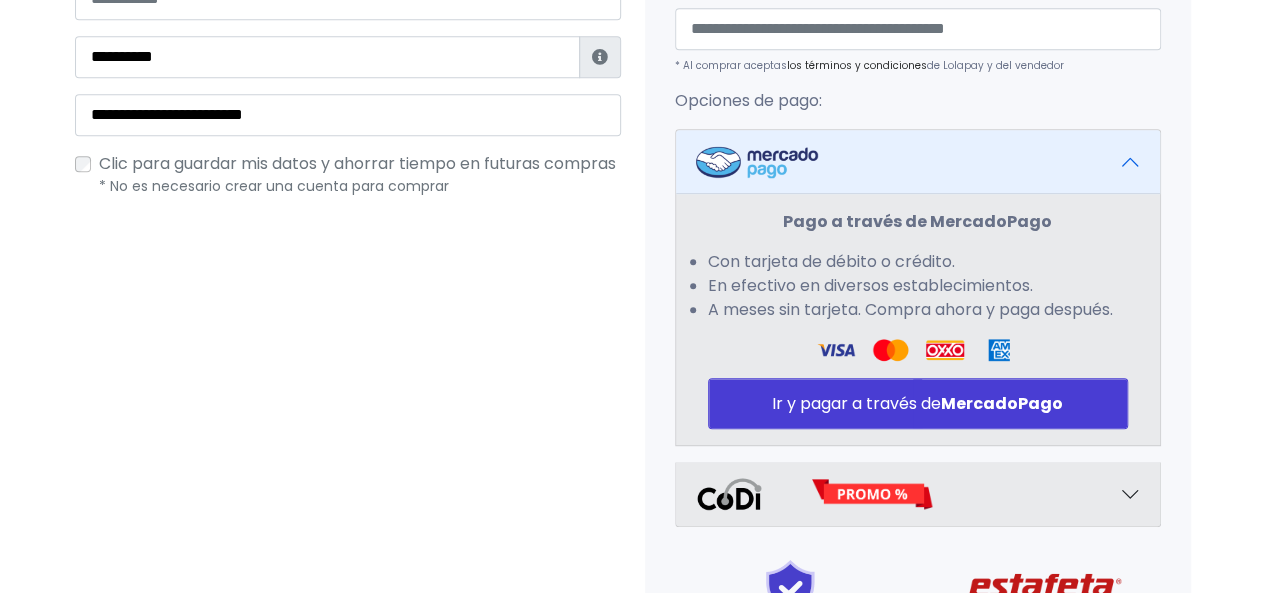 scroll, scrollTop: 806, scrollLeft: 0, axis: vertical 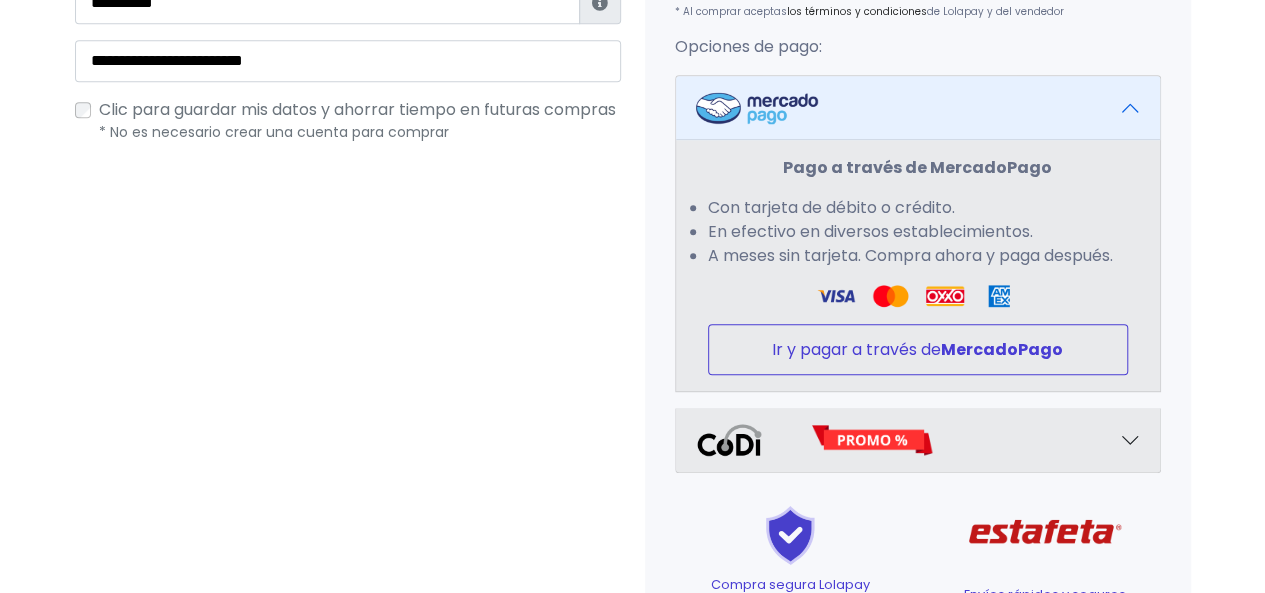 type on "**********" 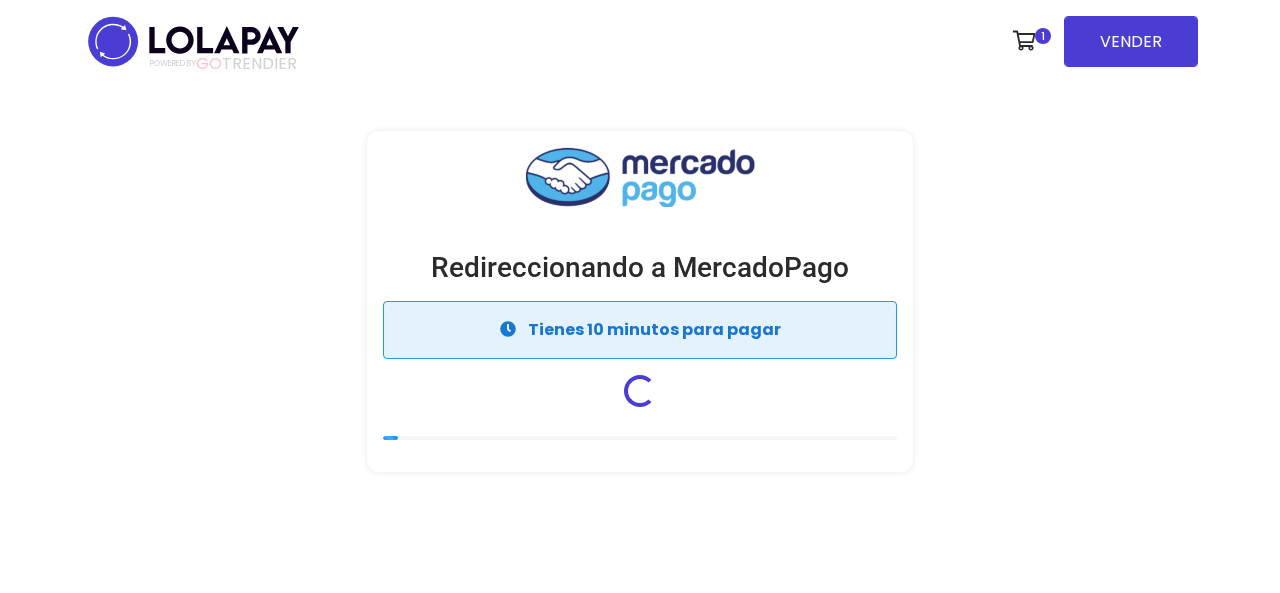 scroll, scrollTop: 0, scrollLeft: 0, axis: both 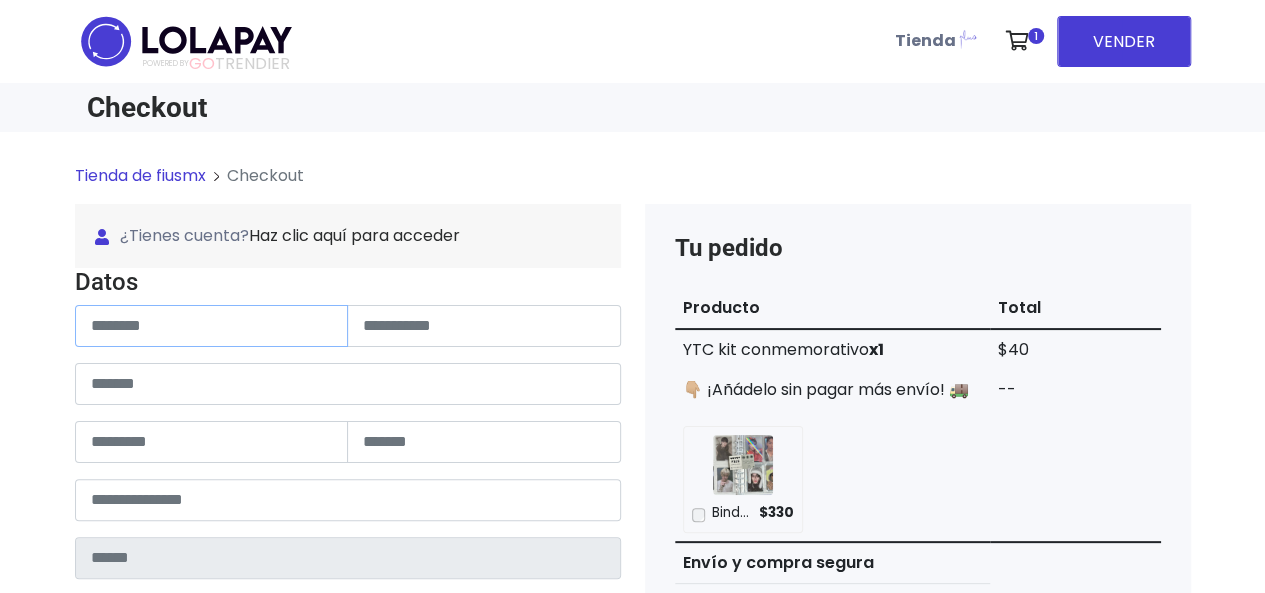click at bounding box center (212, 326) 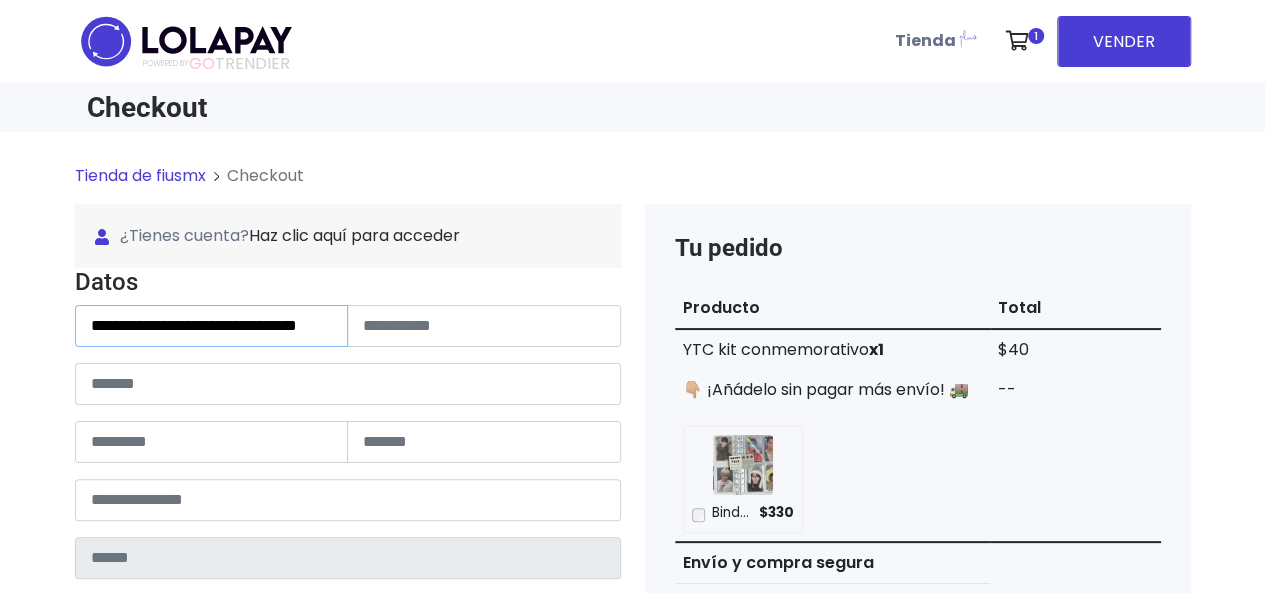scroll, scrollTop: 0, scrollLeft: 48, axis: horizontal 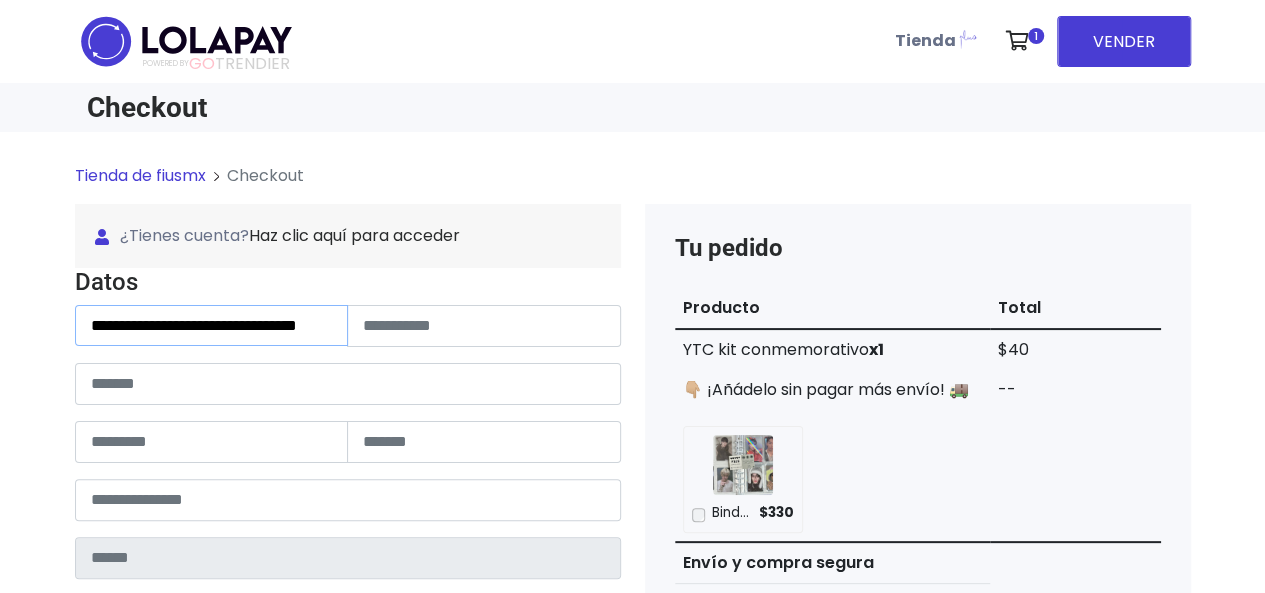 drag, startPoint x: 330, startPoint y: 323, endPoint x: 244, endPoint y: 311, distance: 86.833176 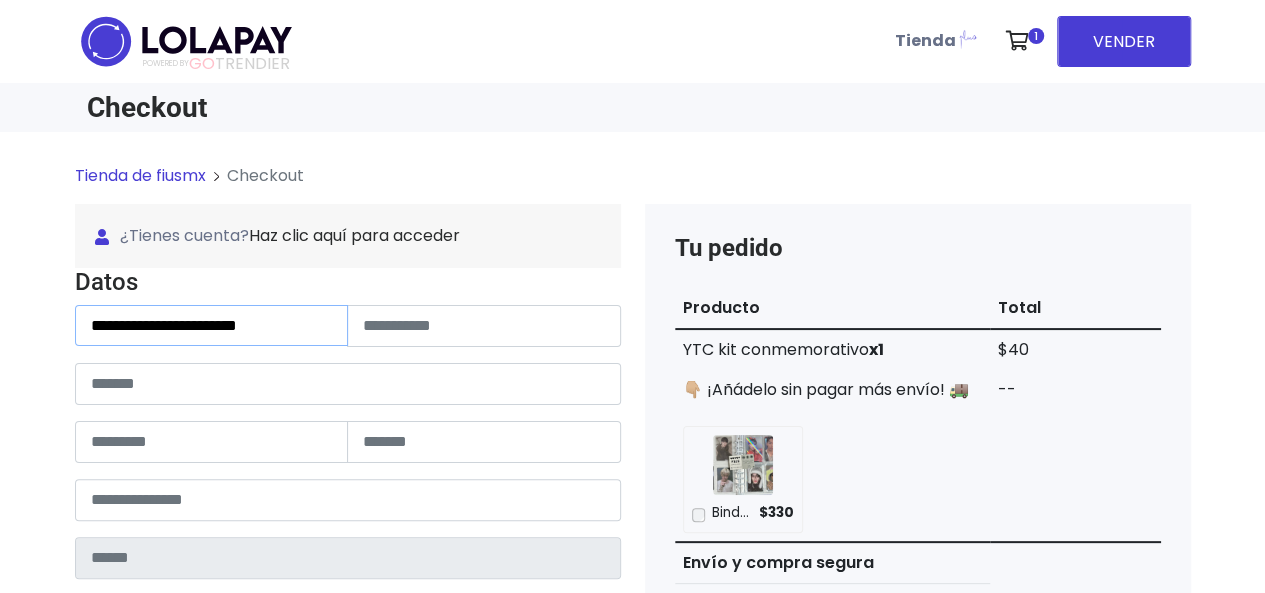 scroll, scrollTop: 0, scrollLeft: 0, axis: both 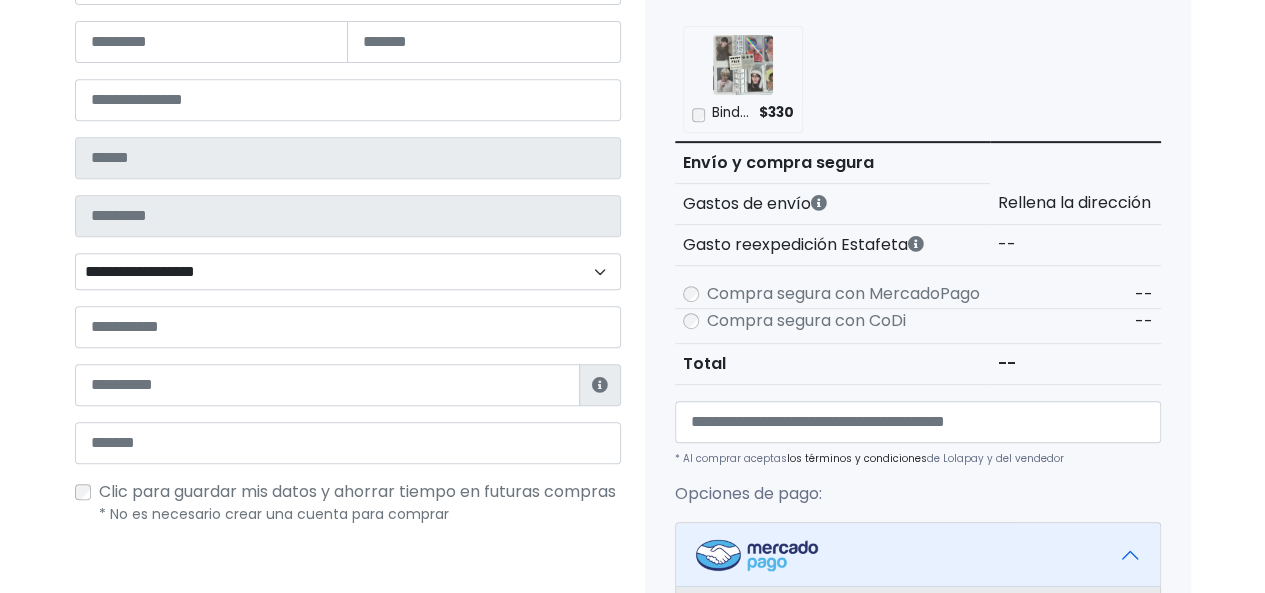 type on "**********" 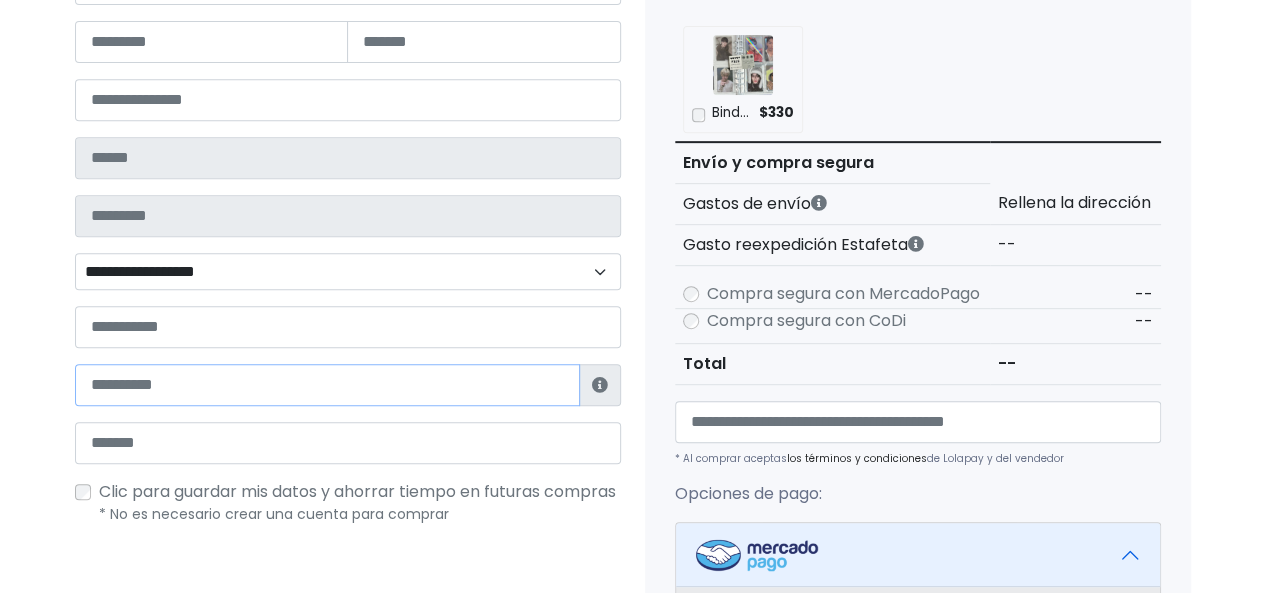 click at bounding box center (327, 385) 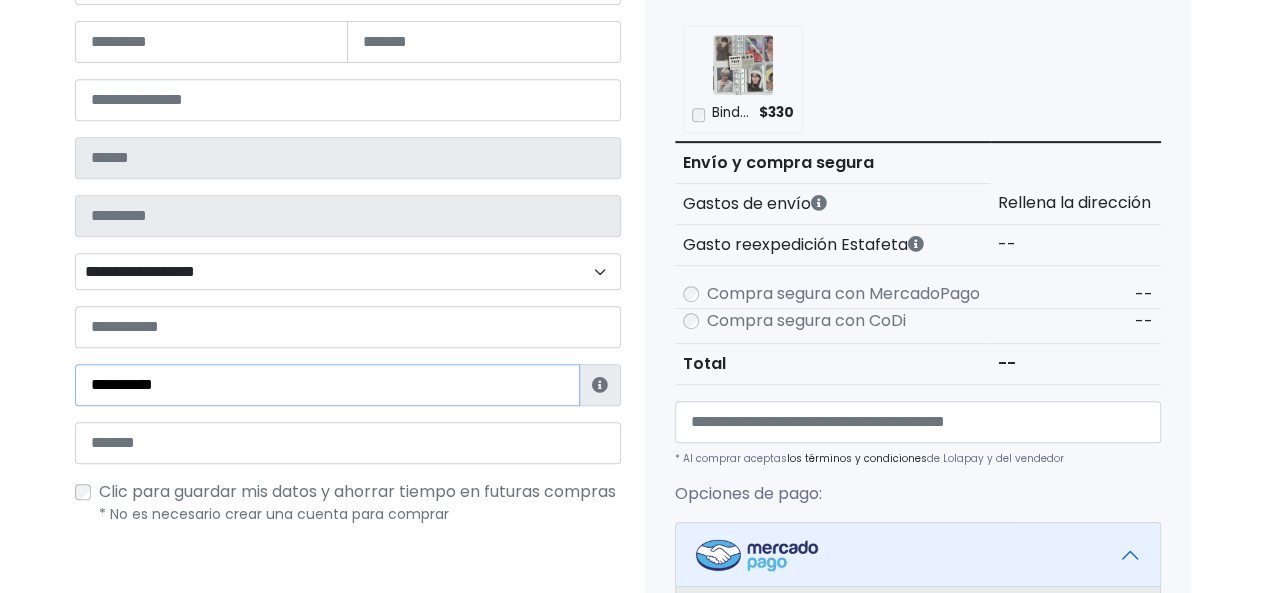 type on "**********" 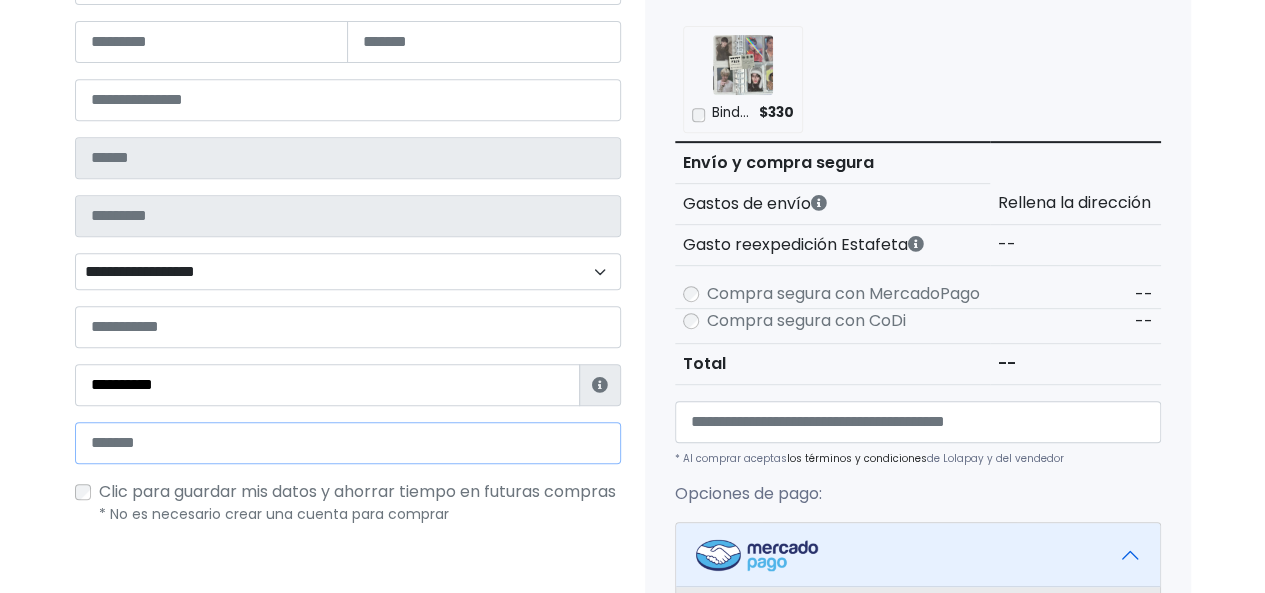 click at bounding box center (348, 443) 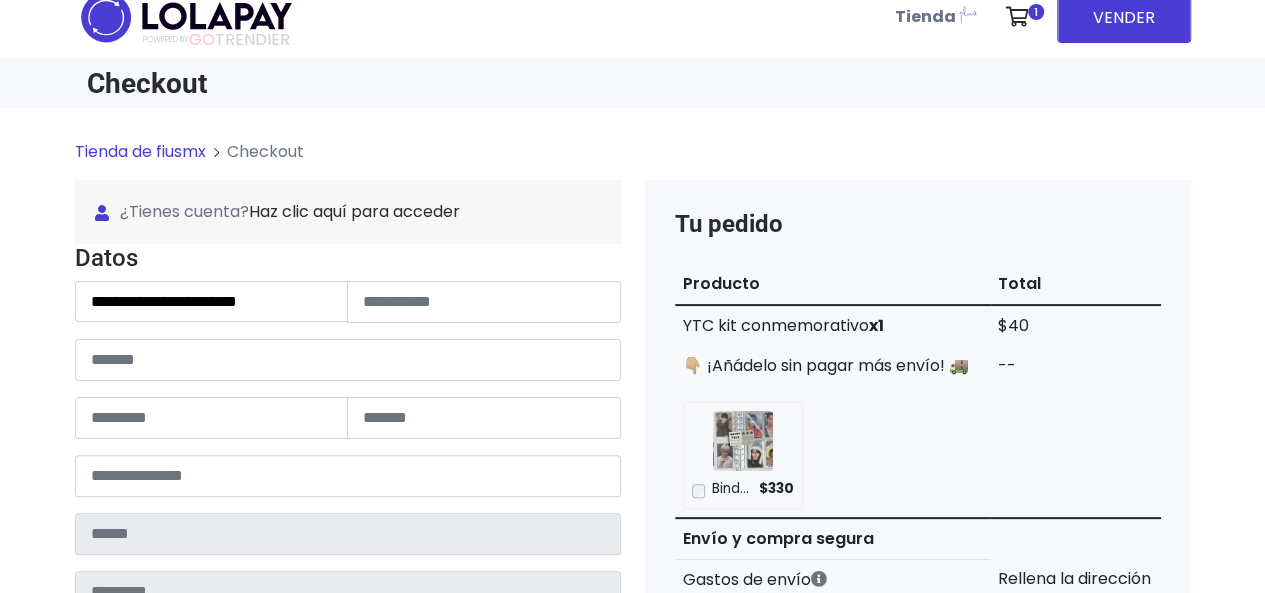 scroll, scrollTop: 0, scrollLeft: 0, axis: both 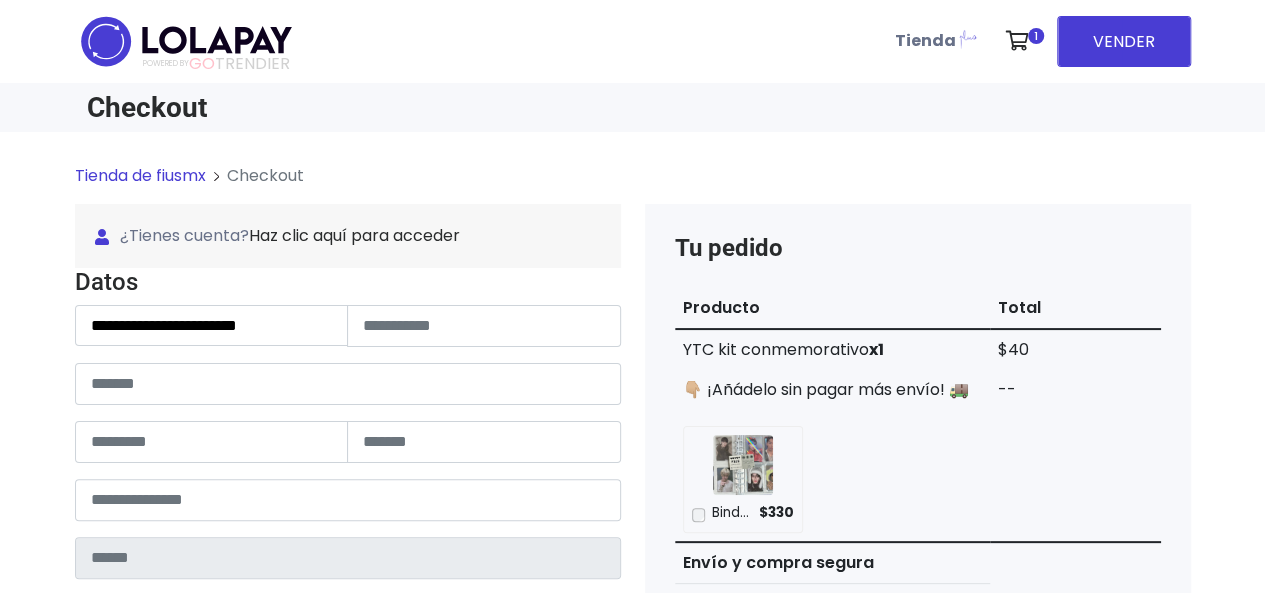 type on "**********" 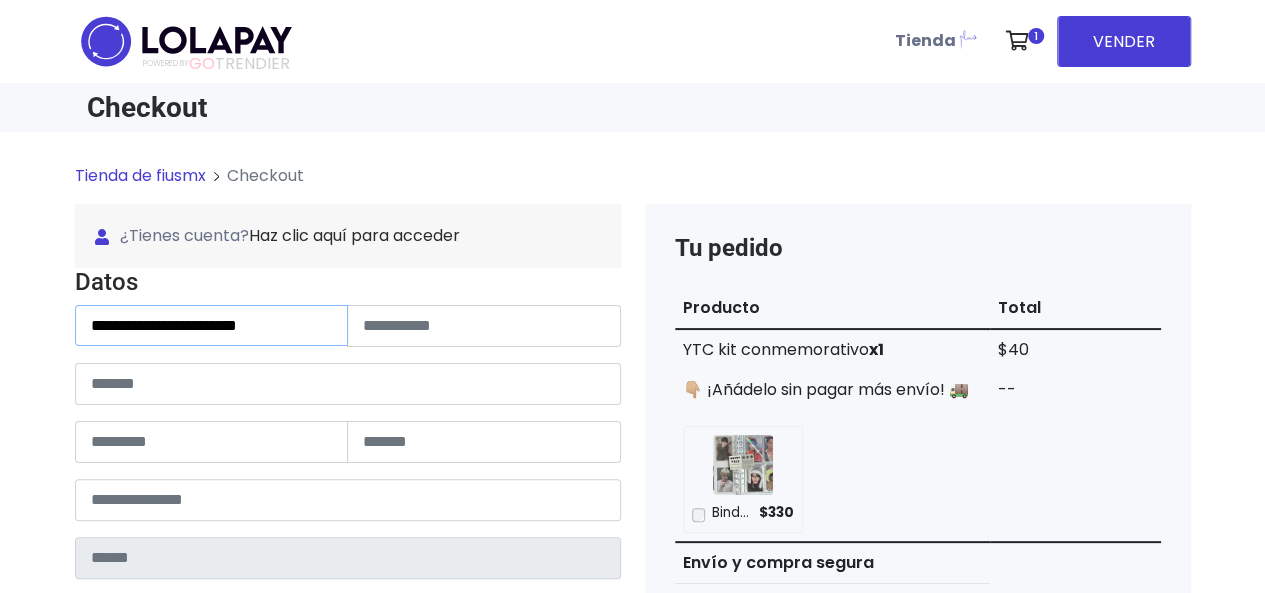 drag, startPoint x: 292, startPoint y: 322, endPoint x: 261, endPoint y: 325, distance: 31.144823 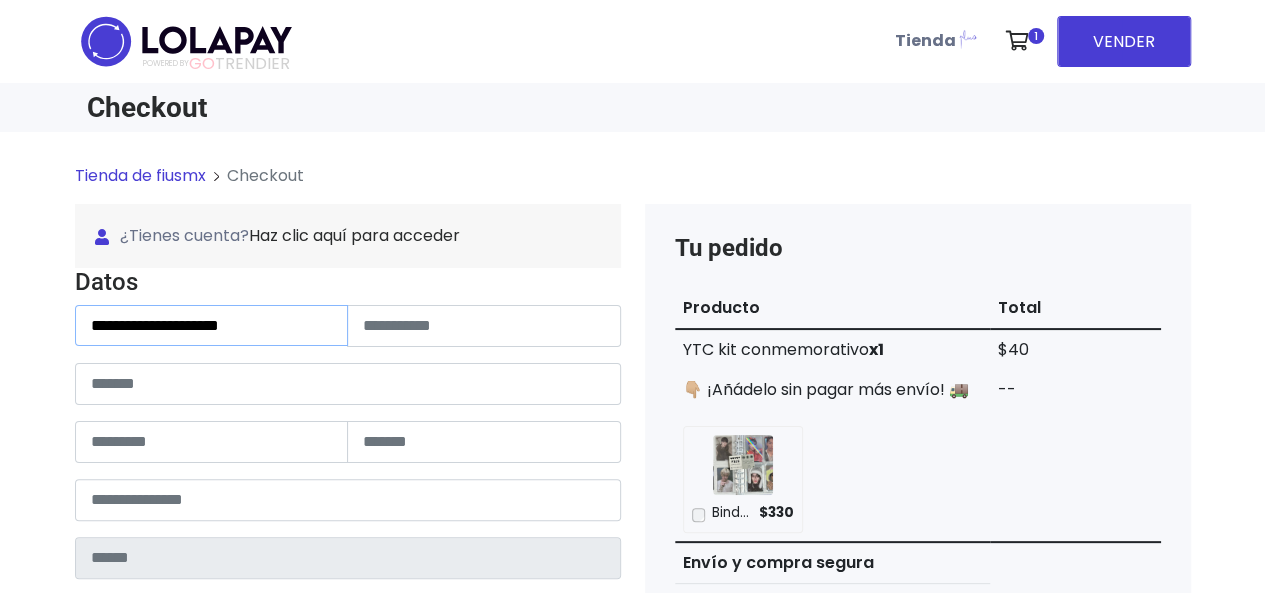 drag, startPoint x: 256, startPoint y: 327, endPoint x: 139, endPoint y: 316, distance: 117.51595 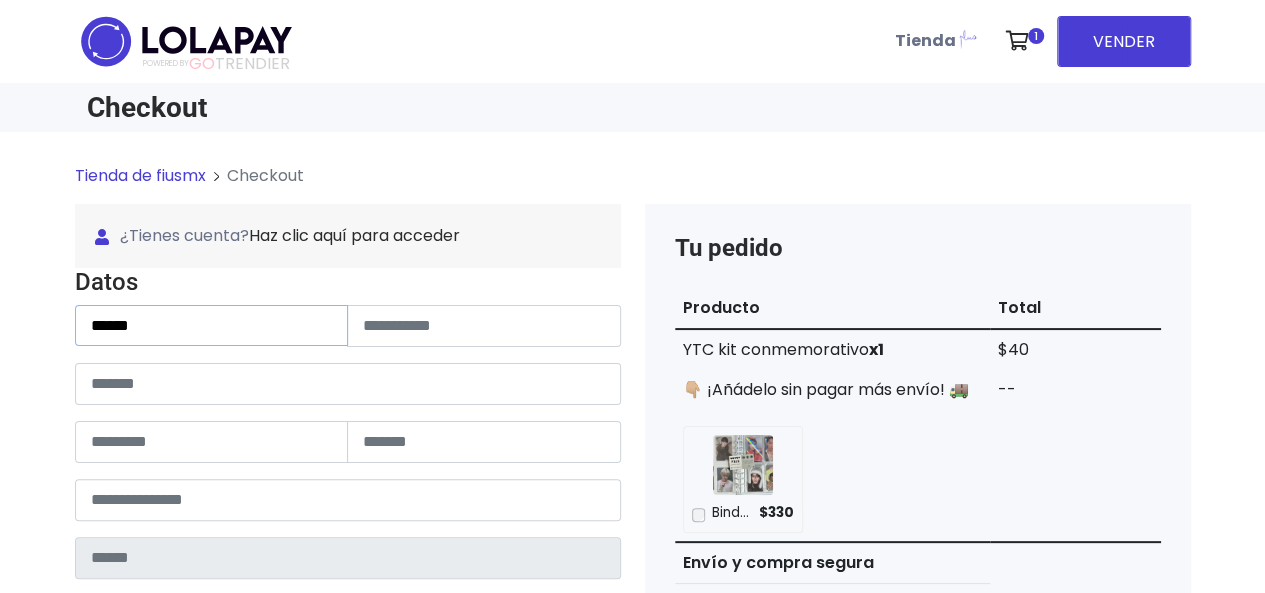 type on "*****" 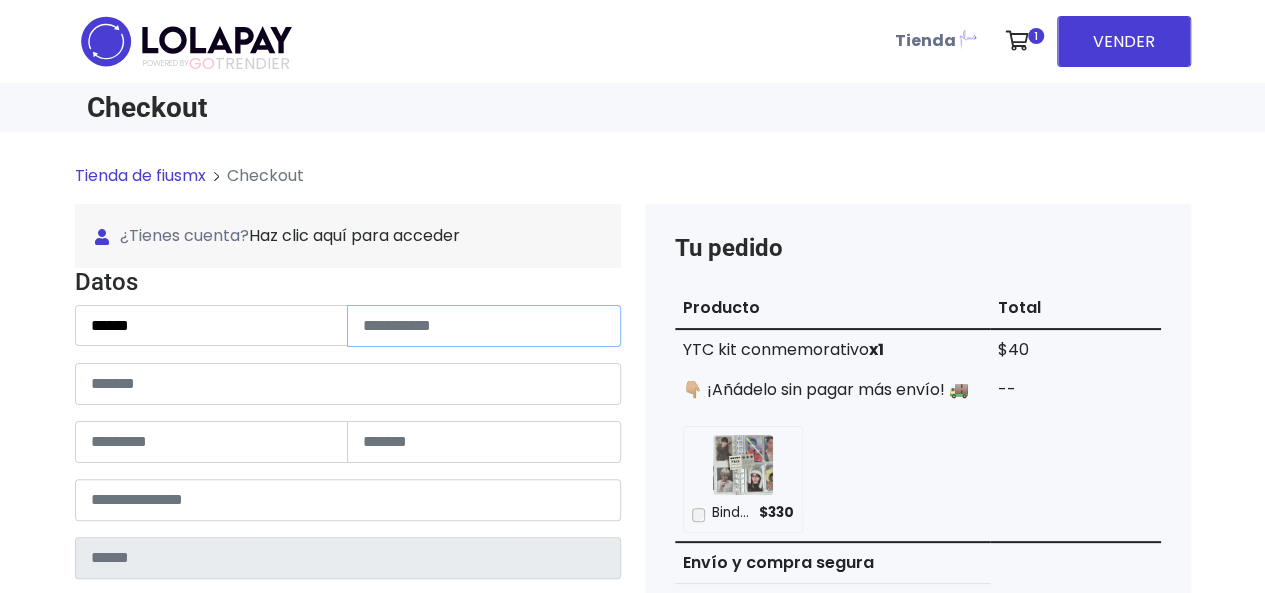 paste on "**********" 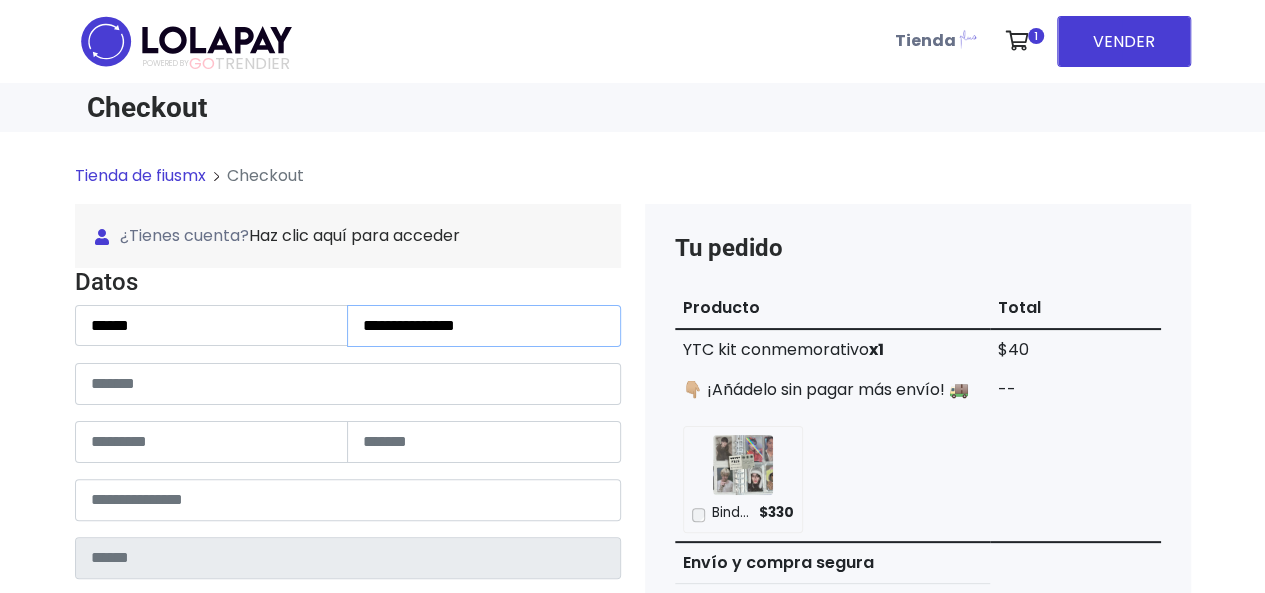 type on "**********" 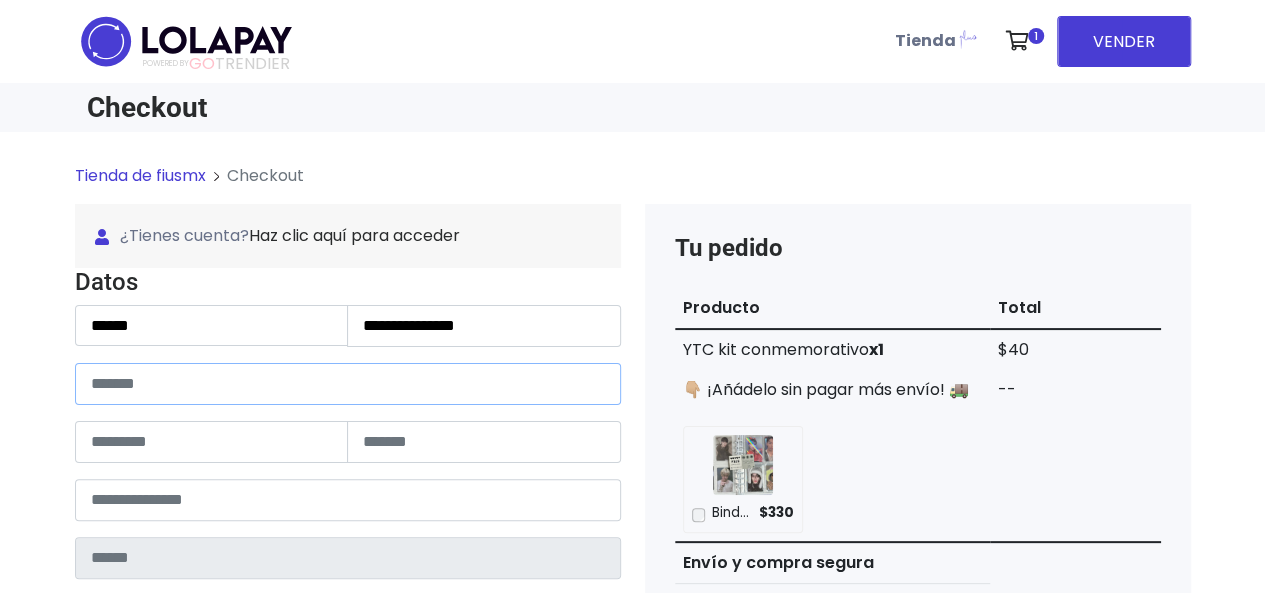 drag, startPoint x: 184, startPoint y: 380, endPoint x: 251, endPoint y: 421, distance: 78.54935 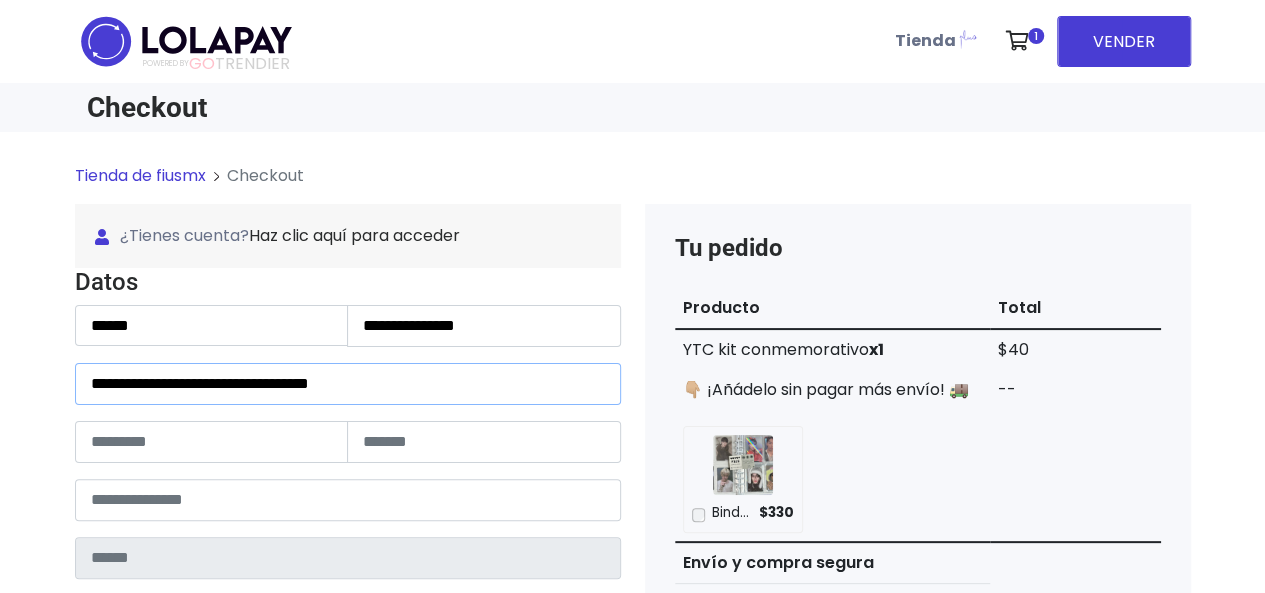 drag, startPoint x: 366, startPoint y: 384, endPoint x: 261, endPoint y: 383, distance: 105.00476 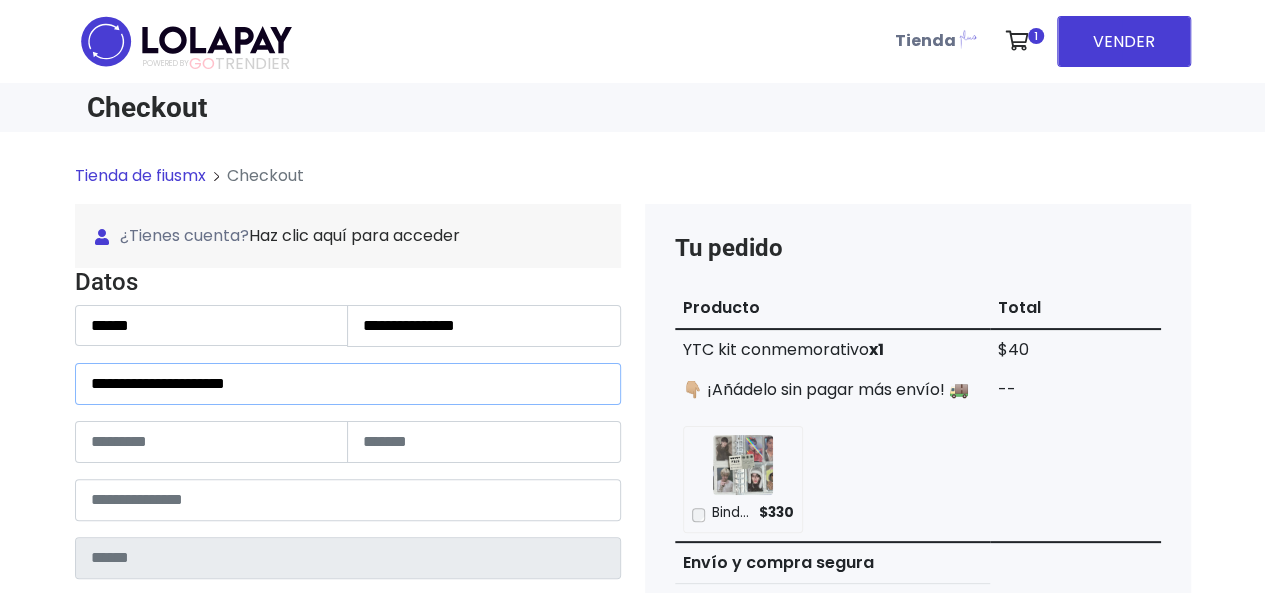 type on "**********" 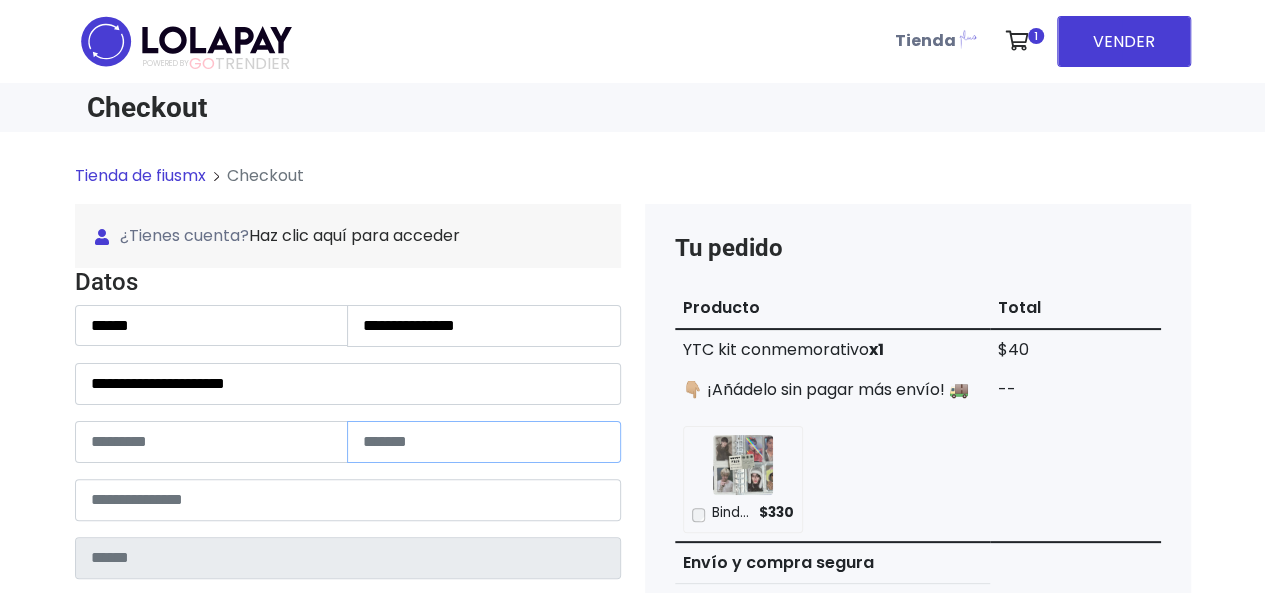 click at bounding box center [484, 442] 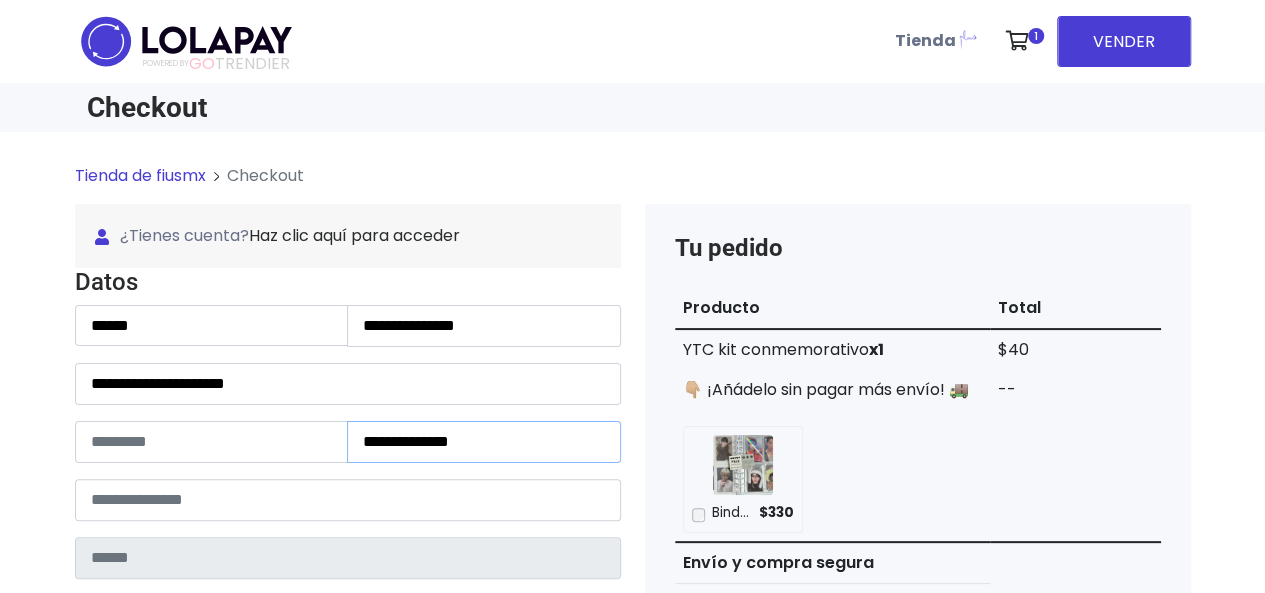 type on "**********" 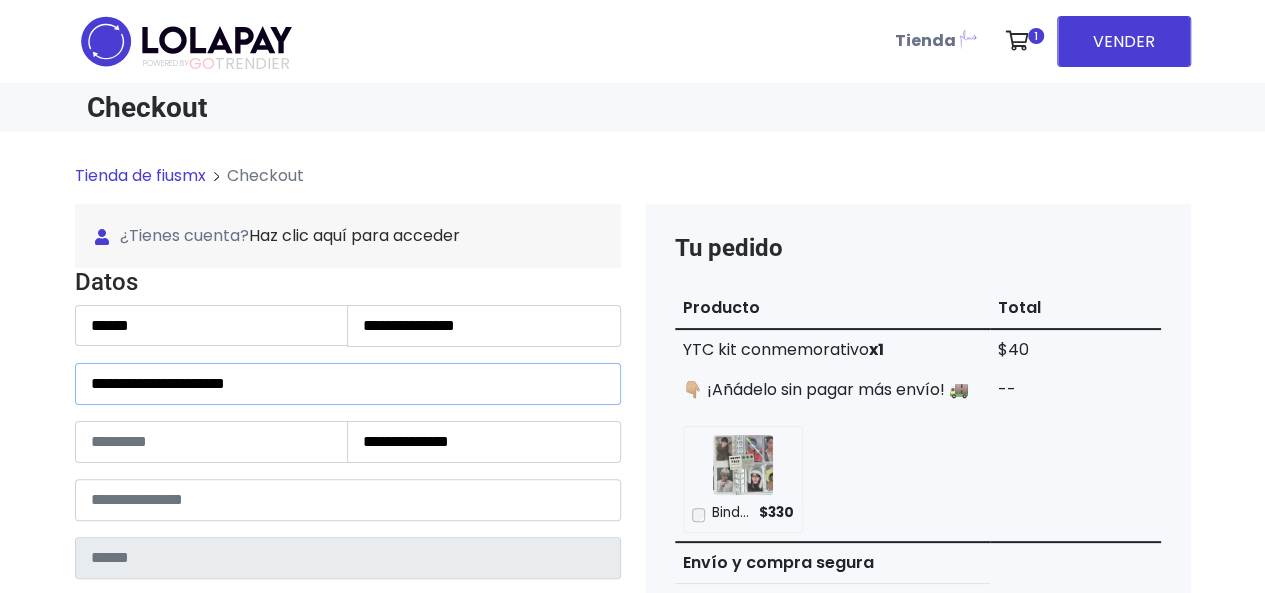 drag, startPoint x: 218, startPoint y: 377, endPoint x: 194, endPoint y: 378, distance: 24.020824 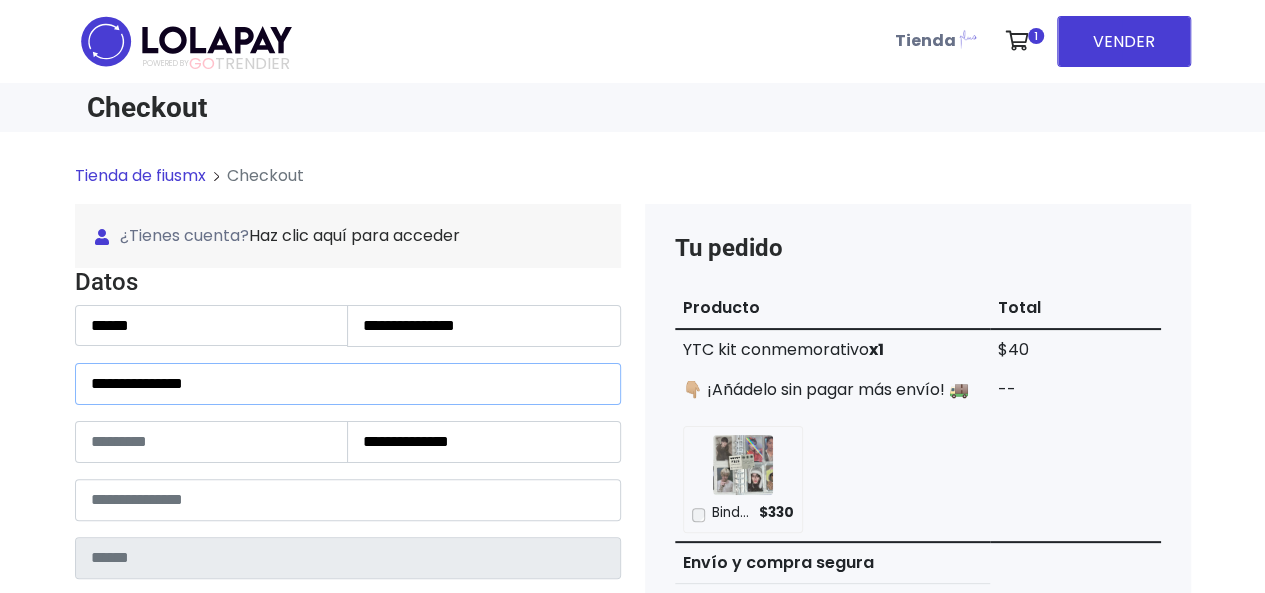 type on "**********" 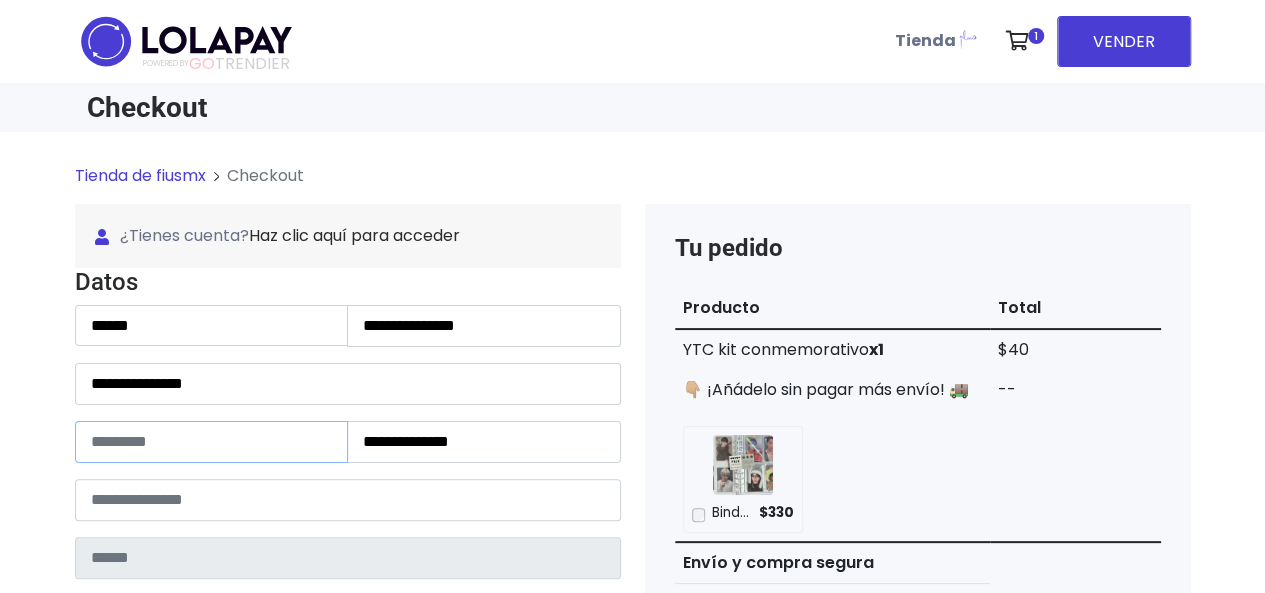 paste on "*****" 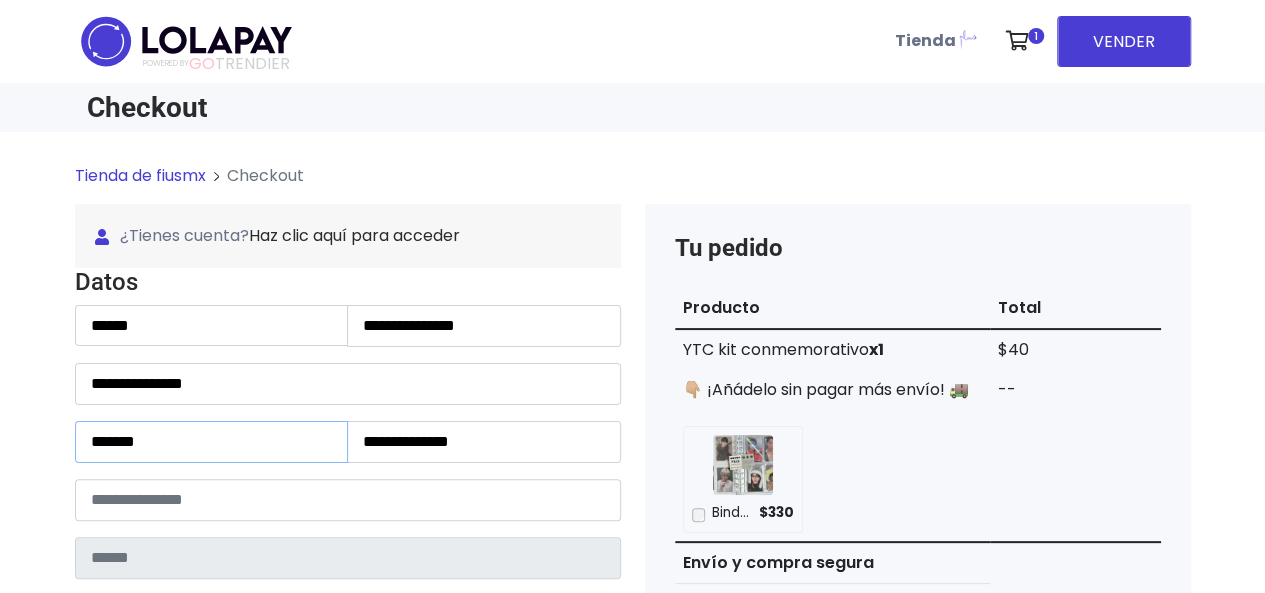 type on "*****" 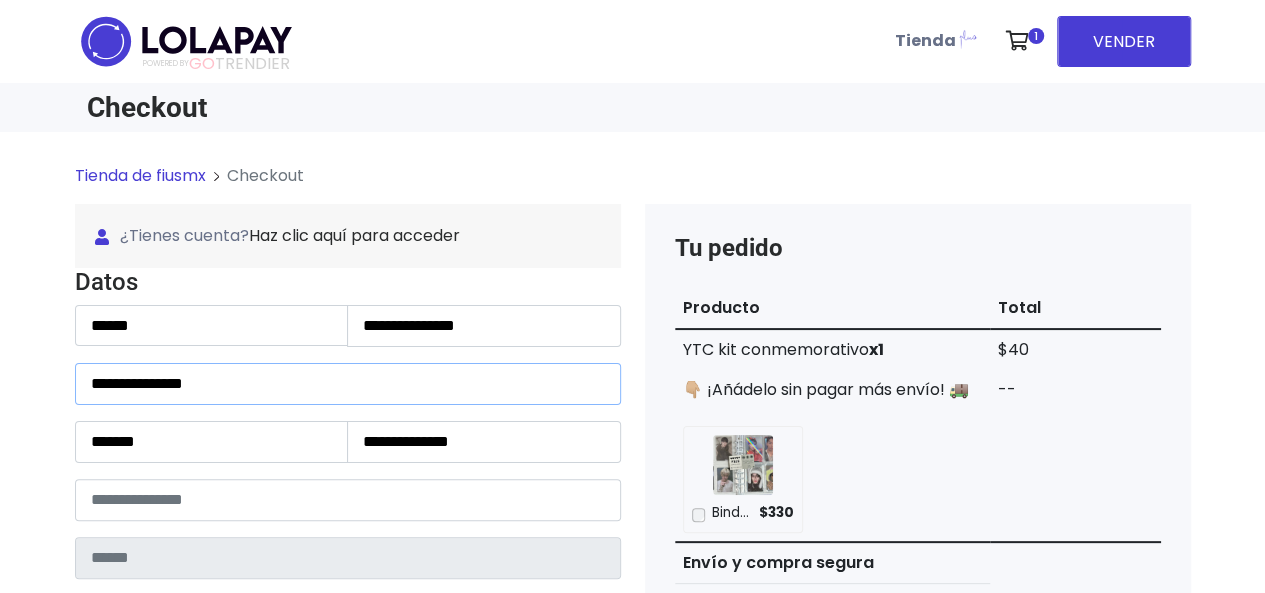 click on "**********" at bounding box center (348, 384) 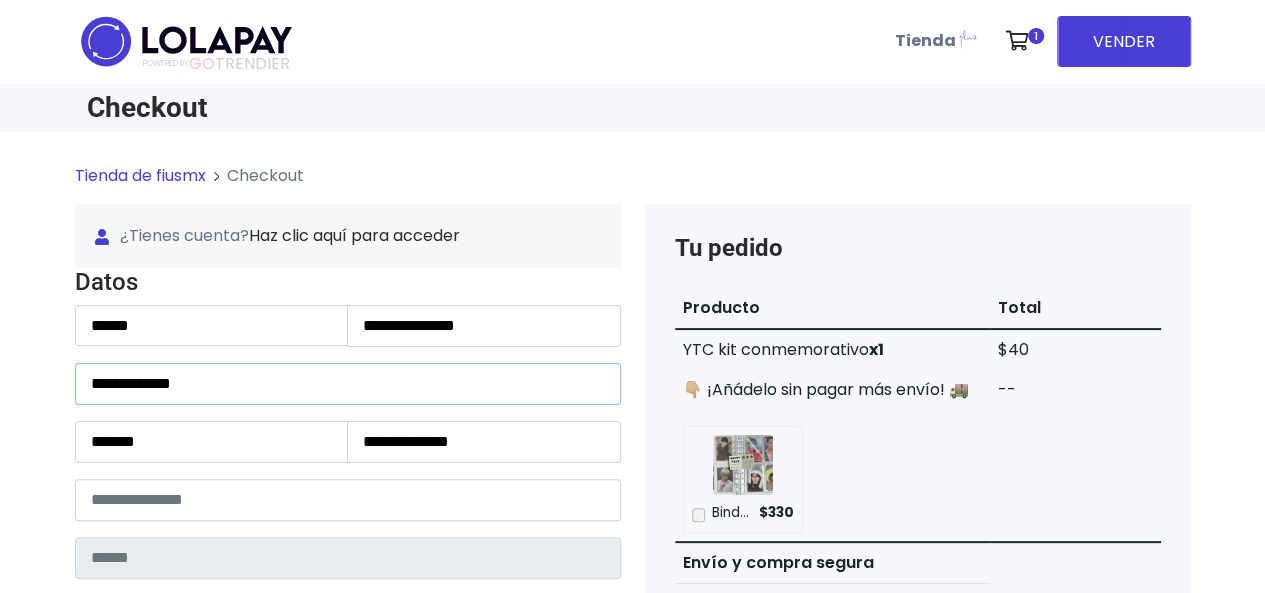 type on "**********" 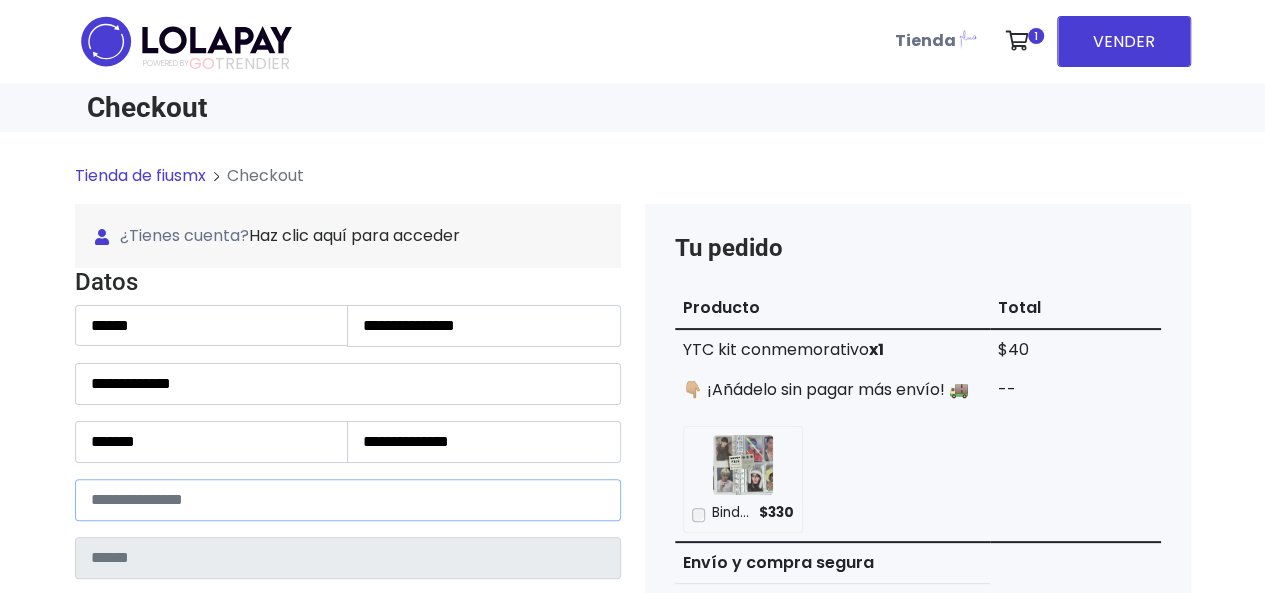 click at bounding box center [348, 500] 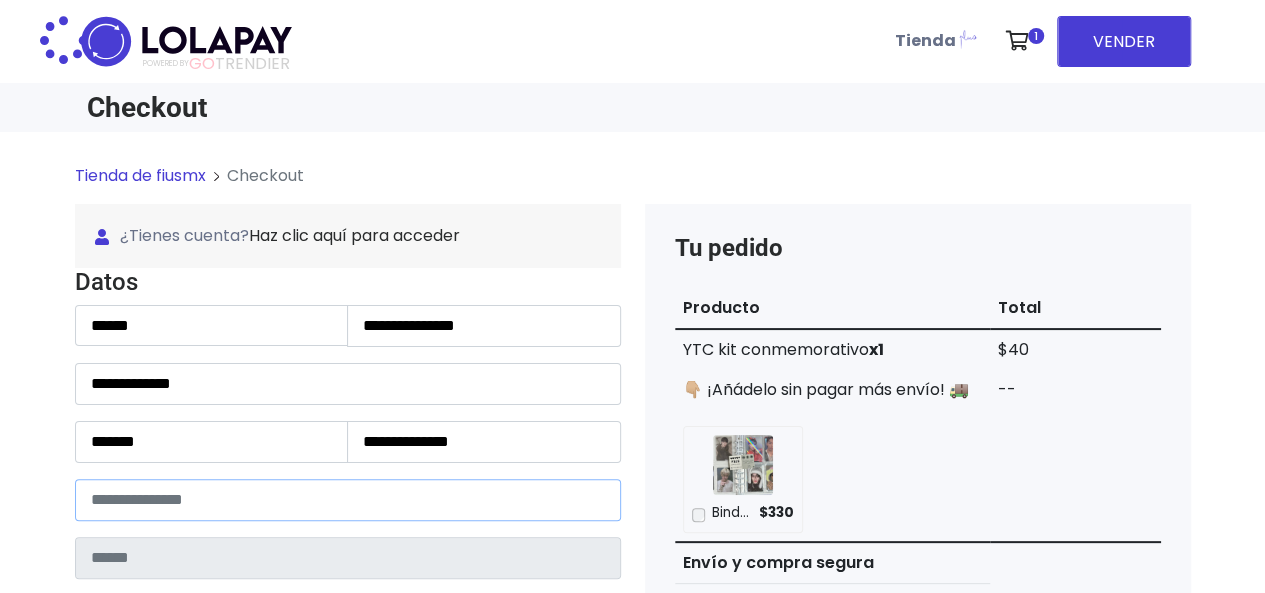 type on "**********" 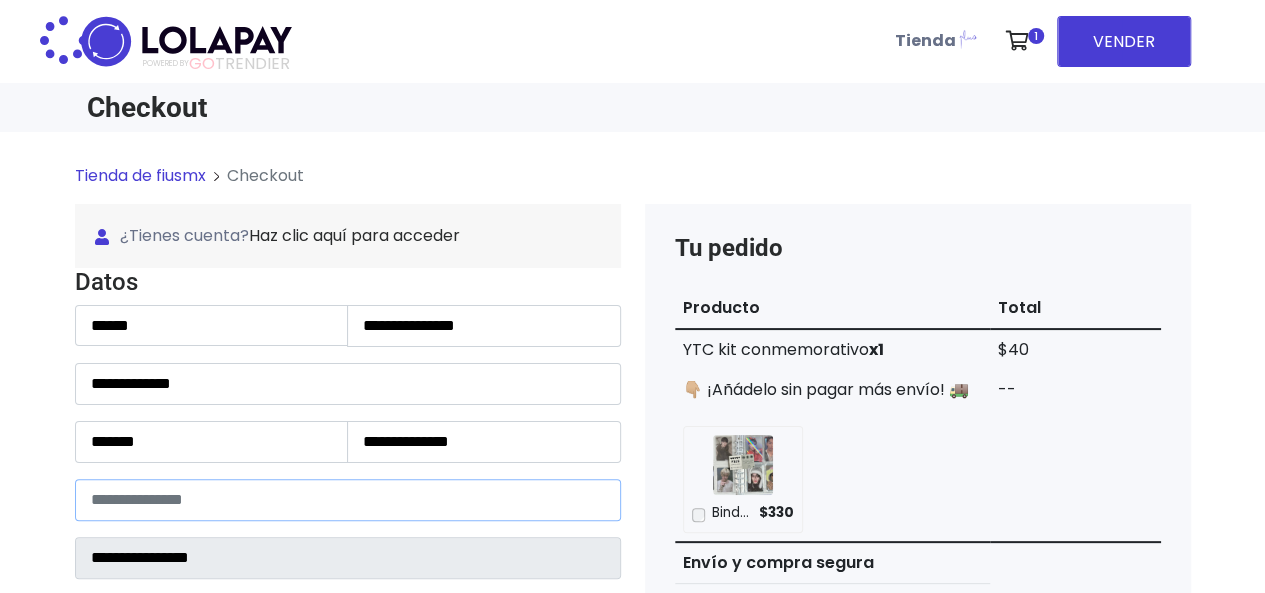 select 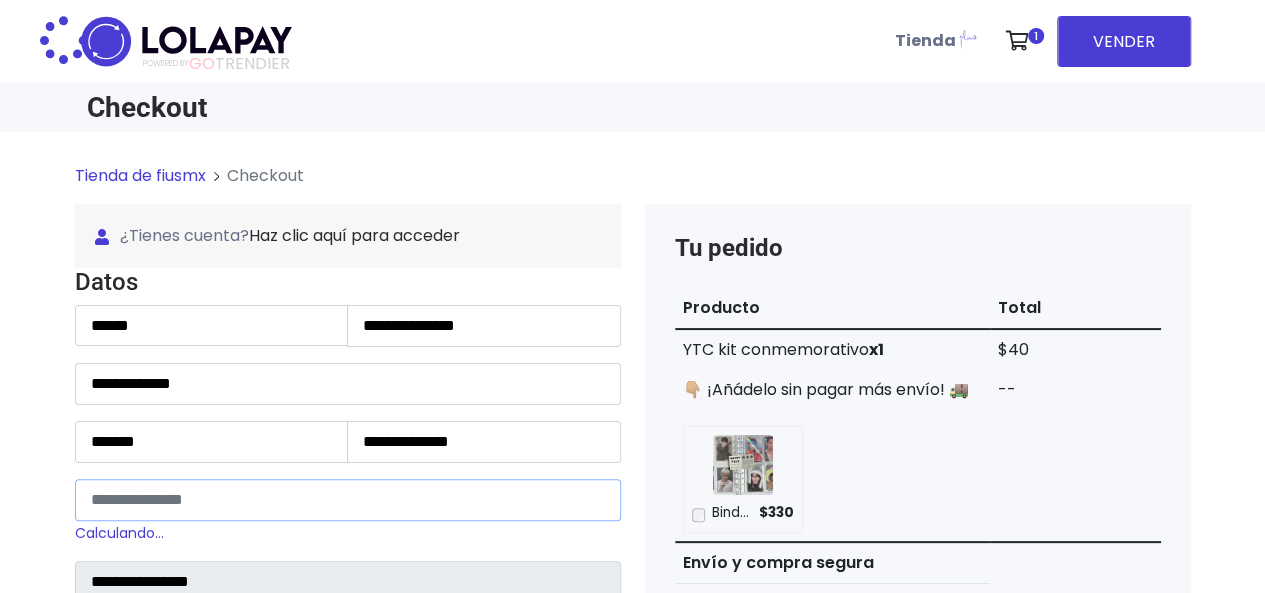type on "*****" 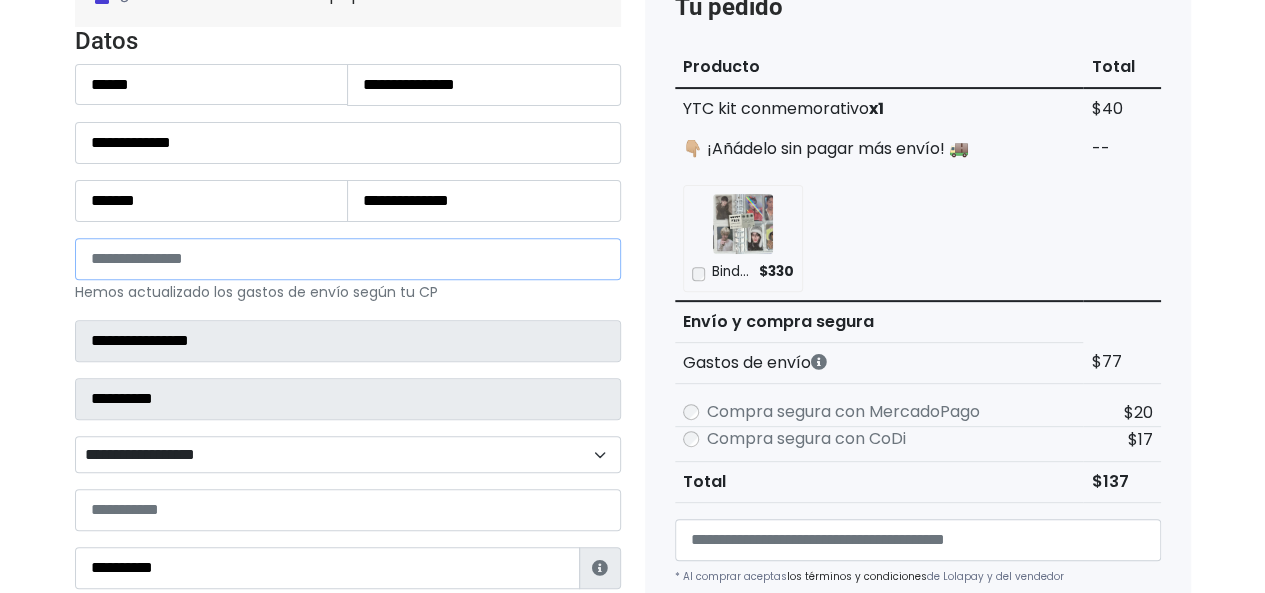 scroll, scrollTop: 300, scrollLeft: 0, axis: vertical 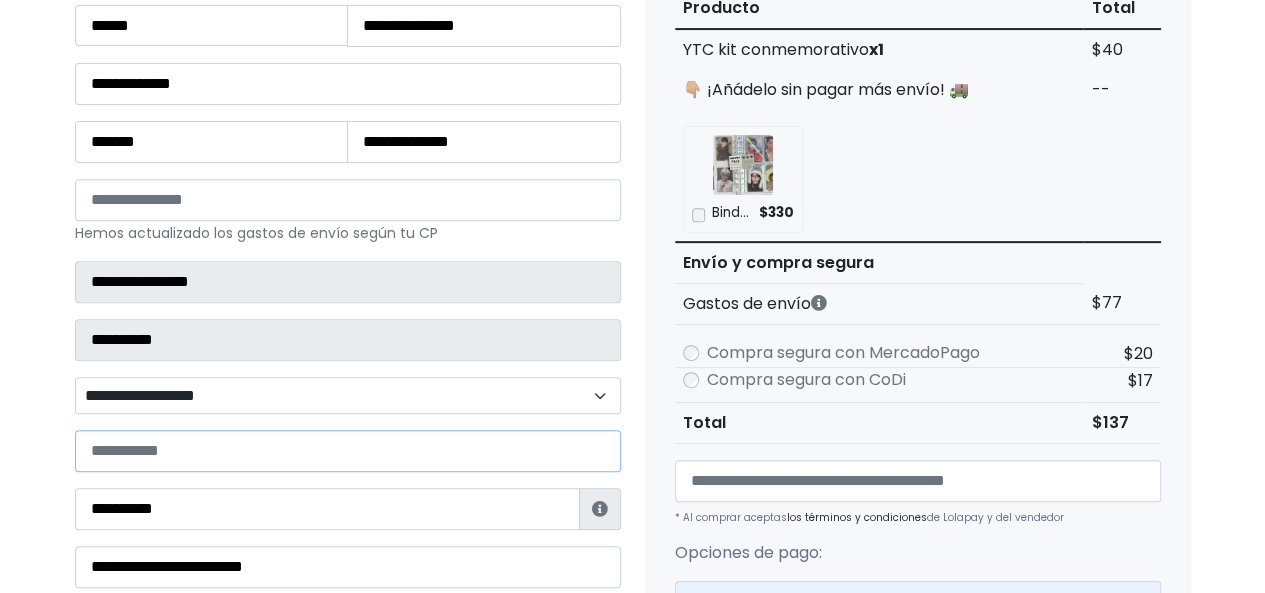 click at bounding box center (348, 451) 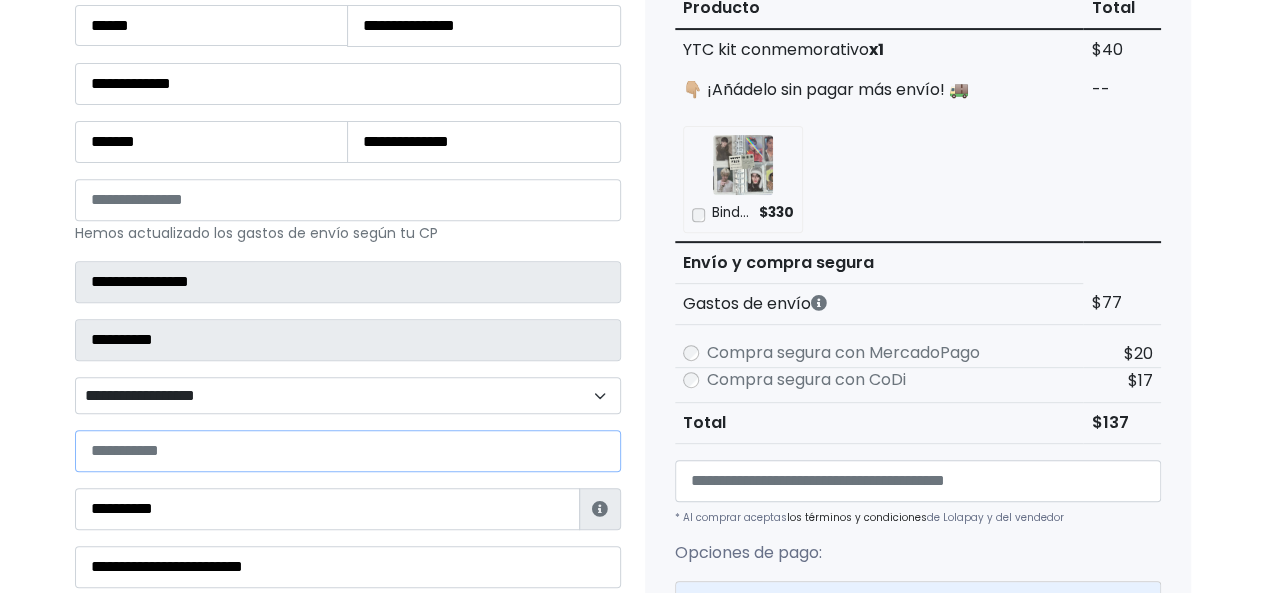 paste on "**********" 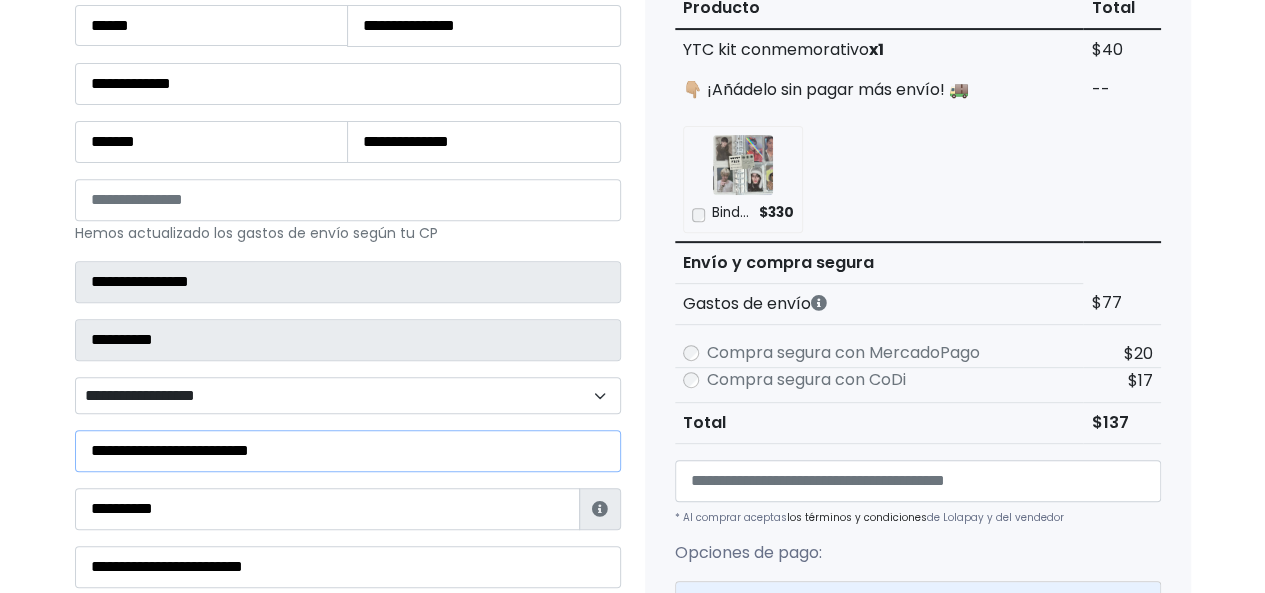 type on "**********" 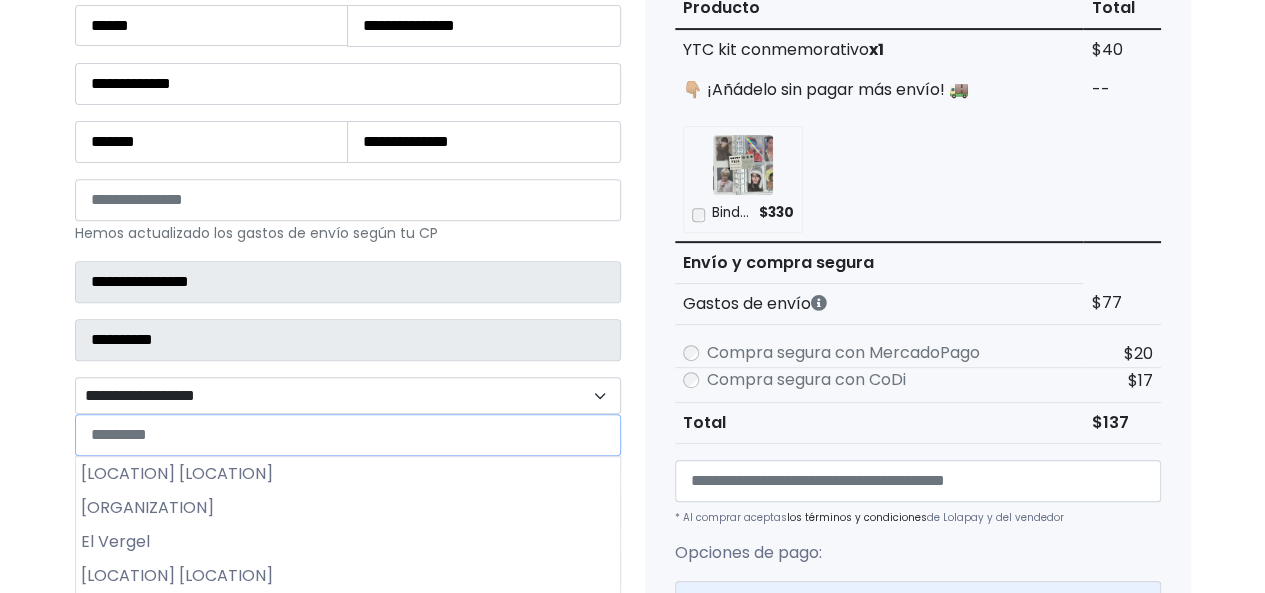 click on "**********" at bounding box center (348, 395) 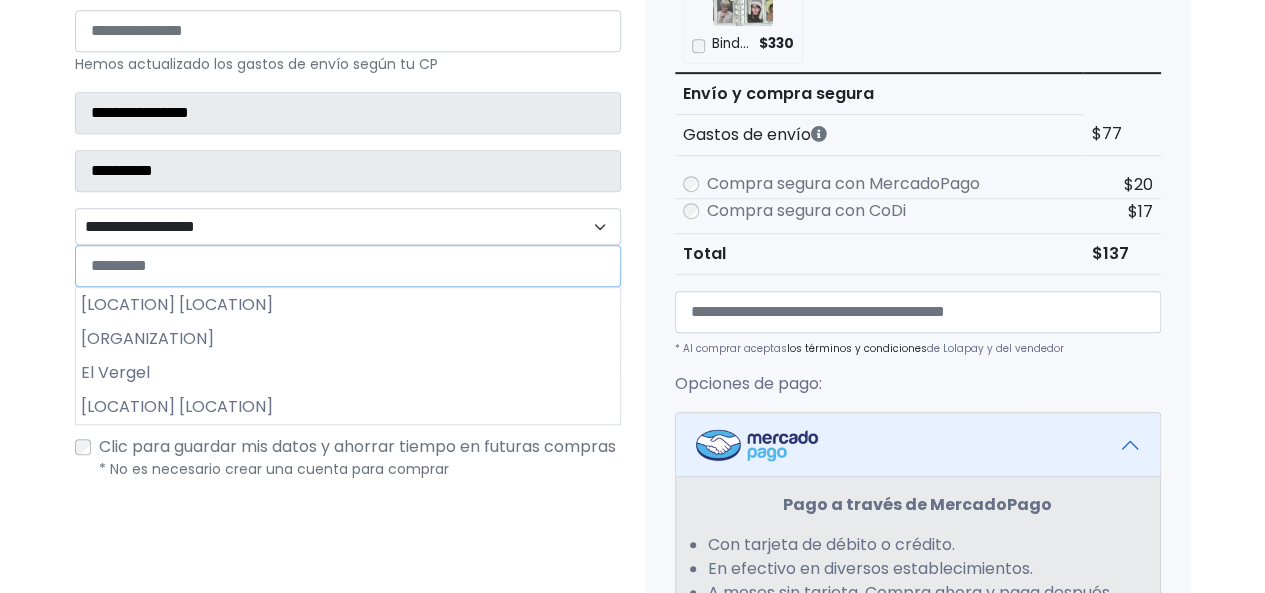 scroll, scrollTop: 500, scrollLeft: 0, axis: vertical 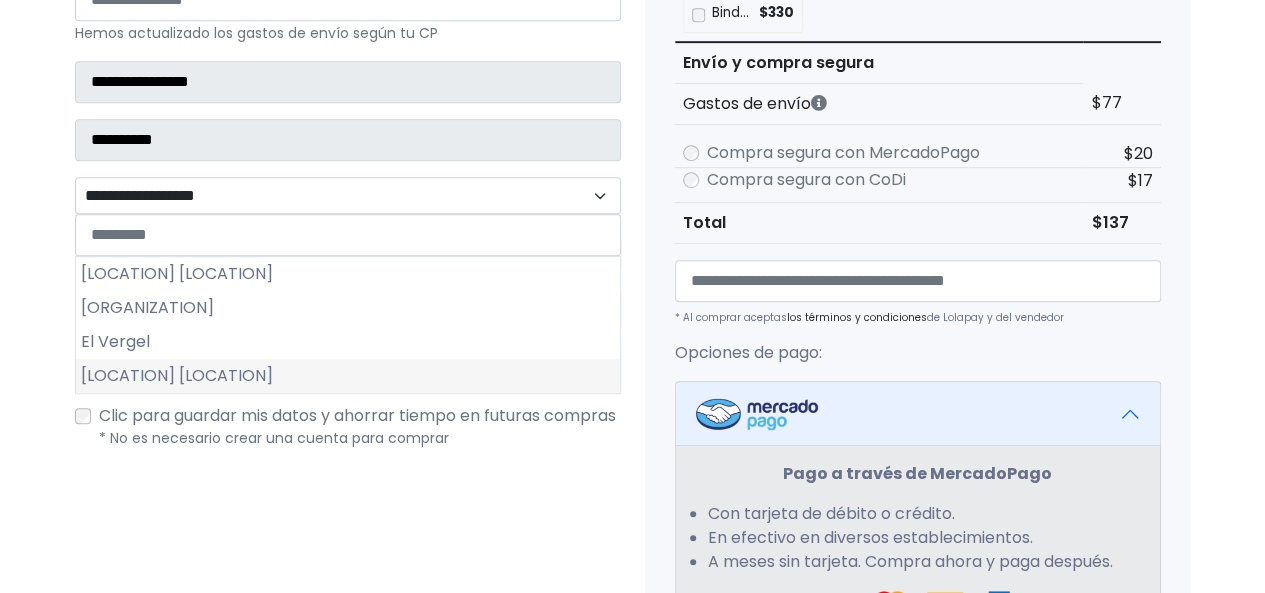 click on "Granjas Estrella" at bounding box center [348, 376] 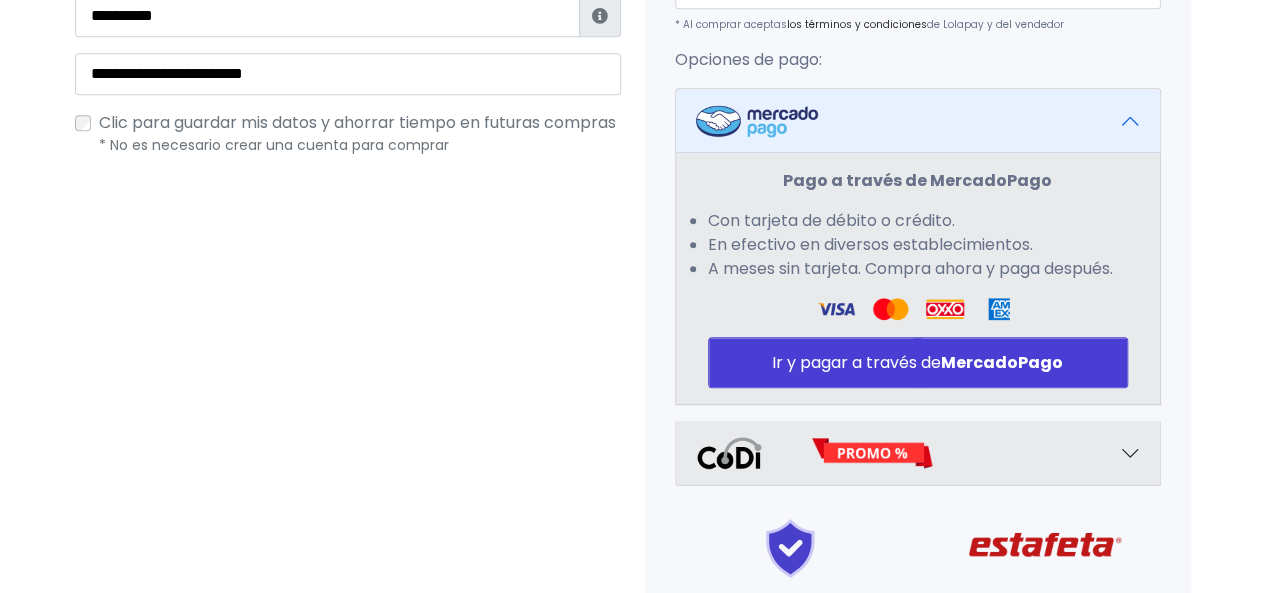 scroll, scrollTop: 800, scrollLeft: 0, axis: vertical 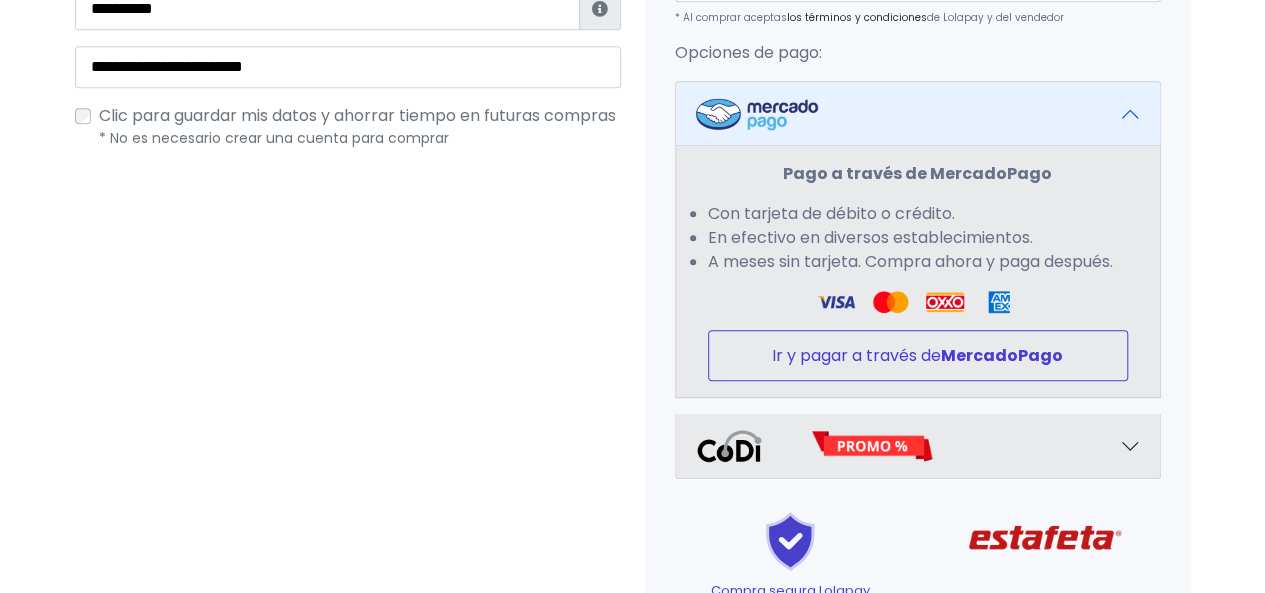 click on "Ir y pagar a través de  MercadoPago" at bounding box center [918, 355] 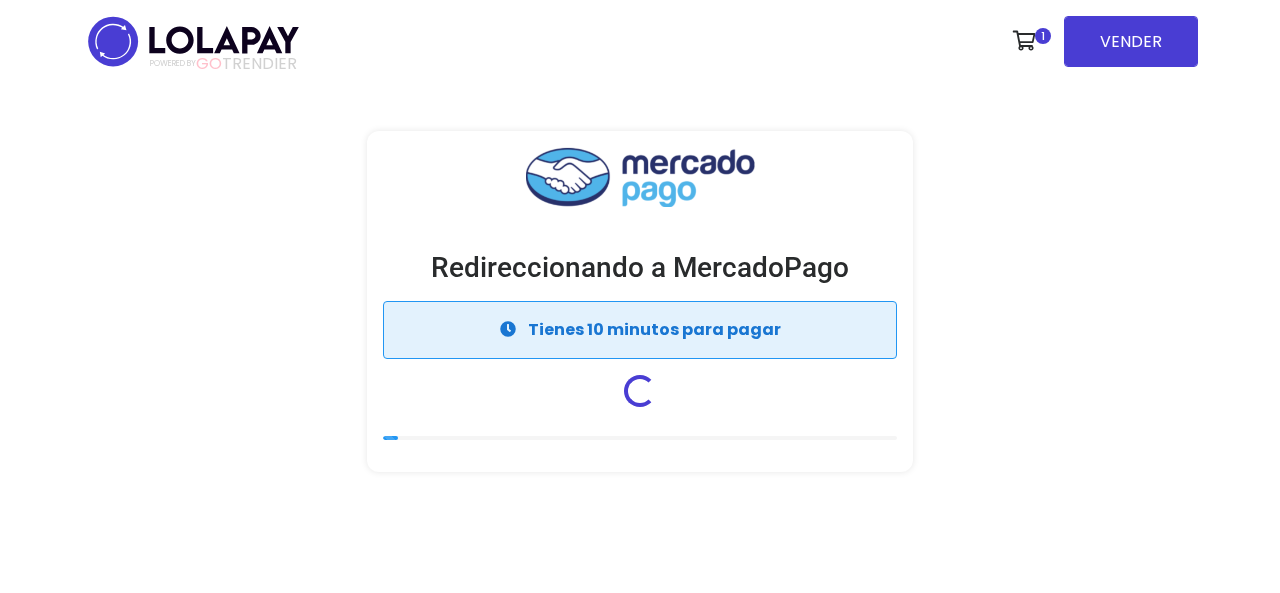 scroll, scrollTop: 0, scrollLeft: 0, axis: both 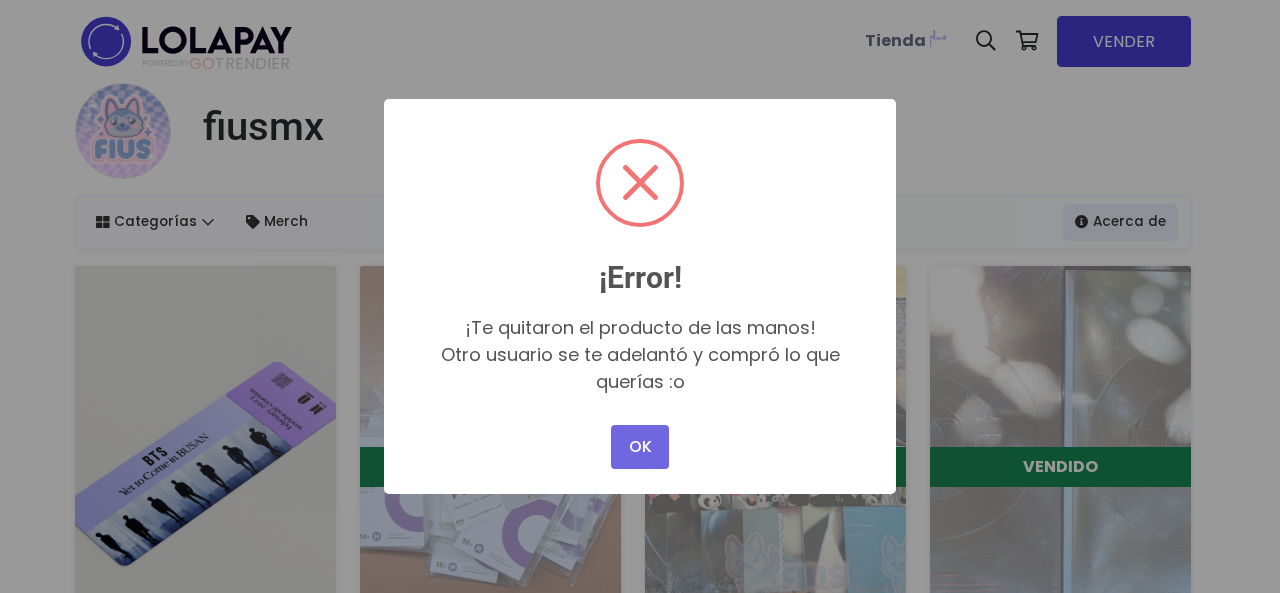 click on "OK" at bounding box center [640, 447] 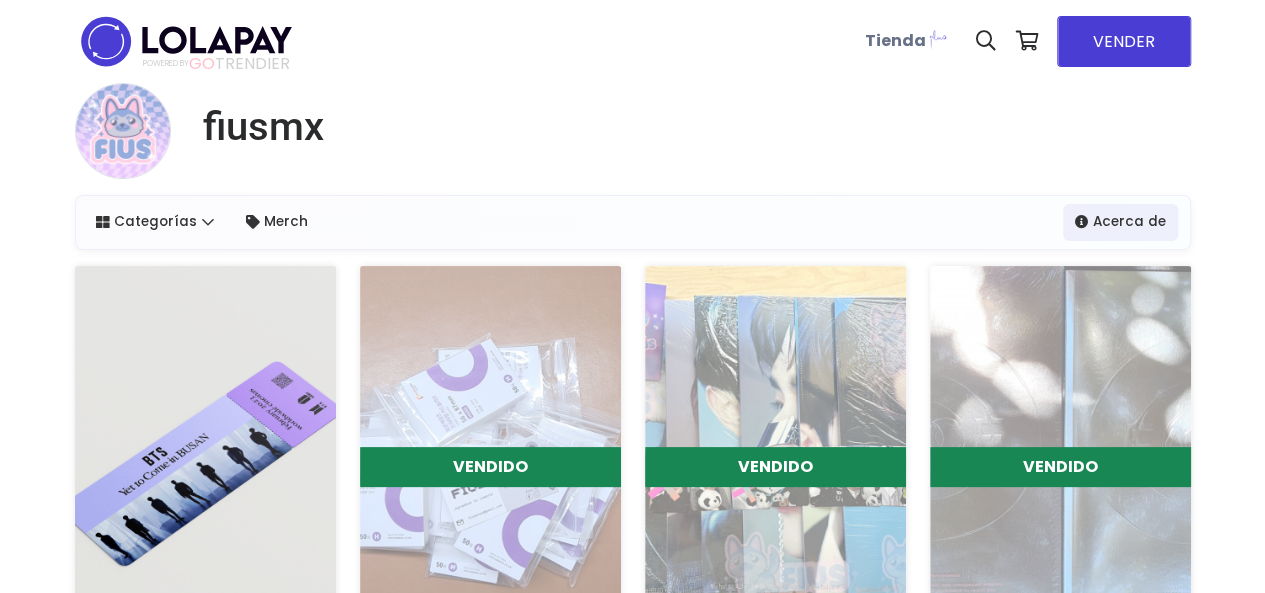click at bounding box center [205, 447] 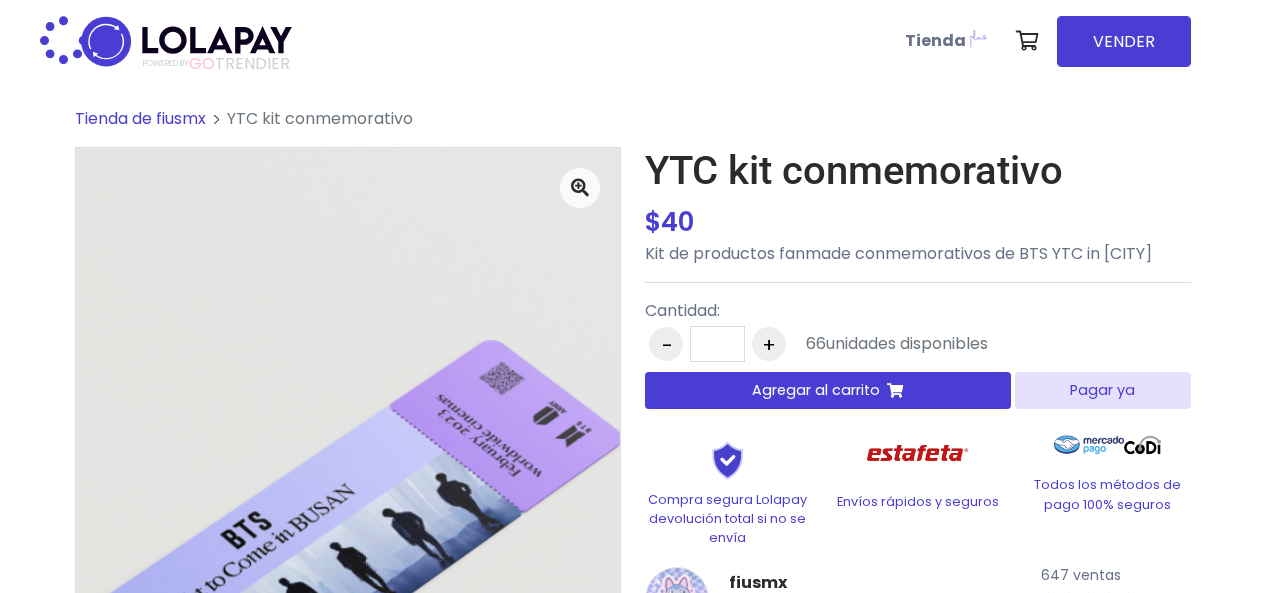scroll, scrollTop: 0, scrollLeft: 0, axis: both 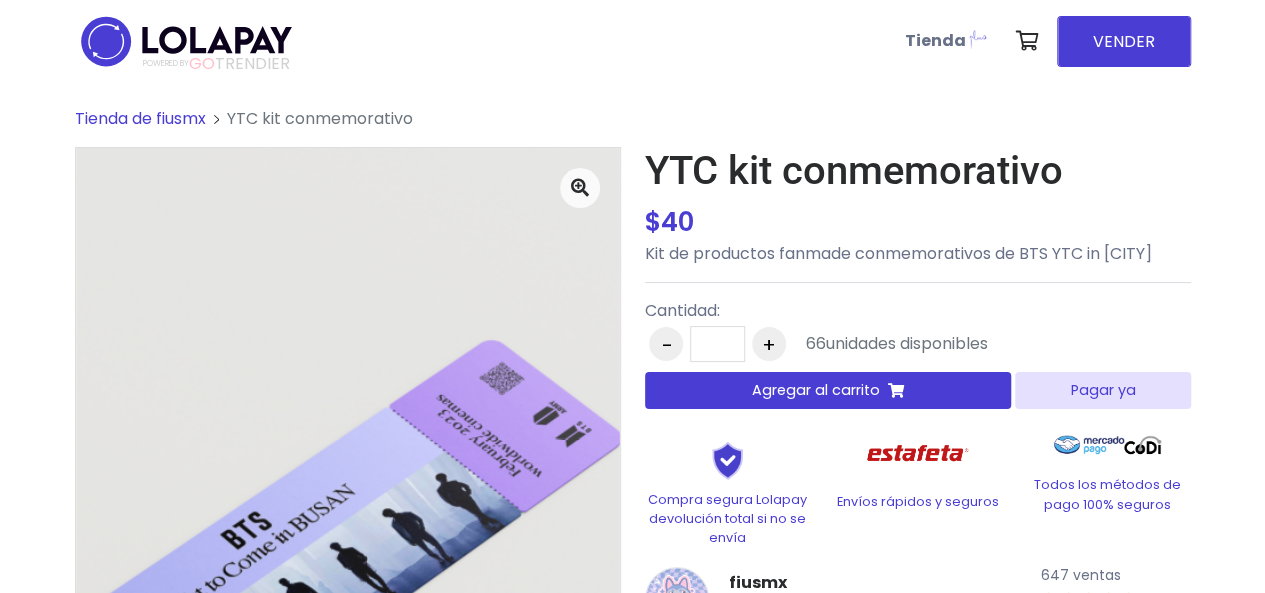 click on "Pagar ya" at bounding box center (1102, 390) 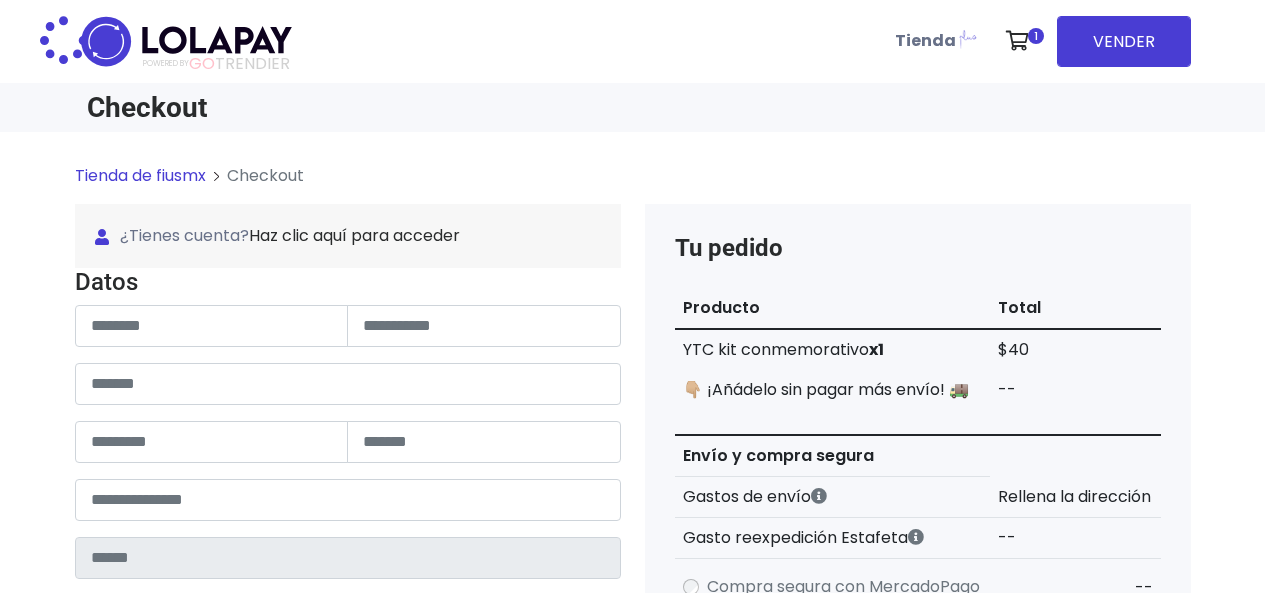 scroll, scrollTop: 0, scrollLeft: 0, axis: both 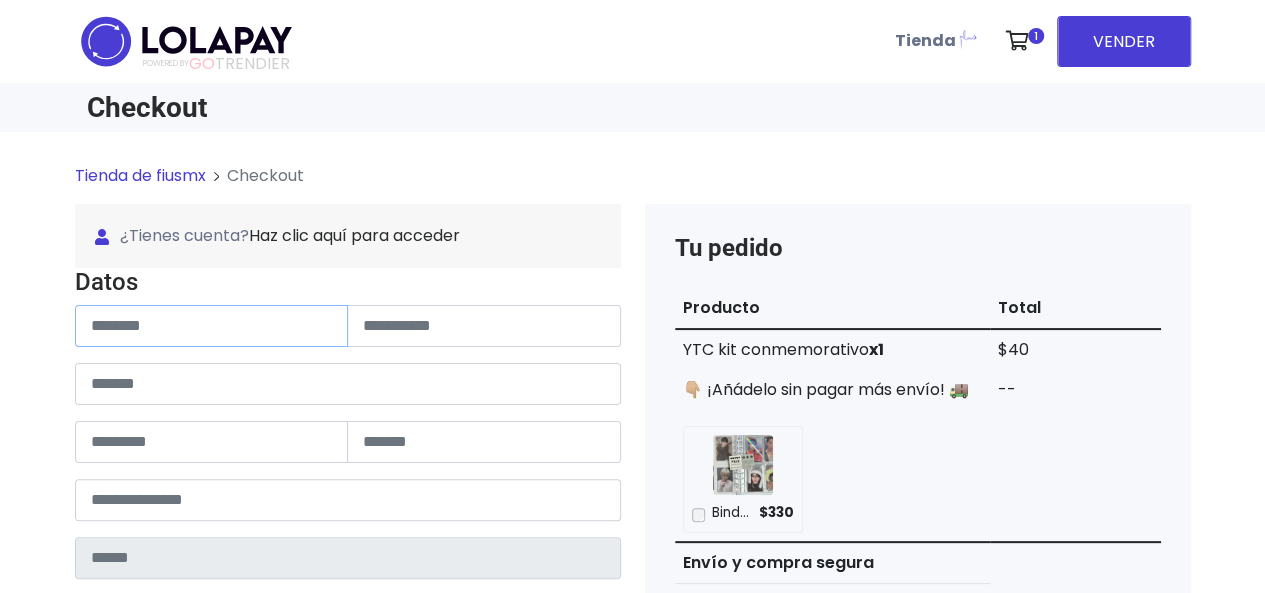 click at bounding box center (212, 326) 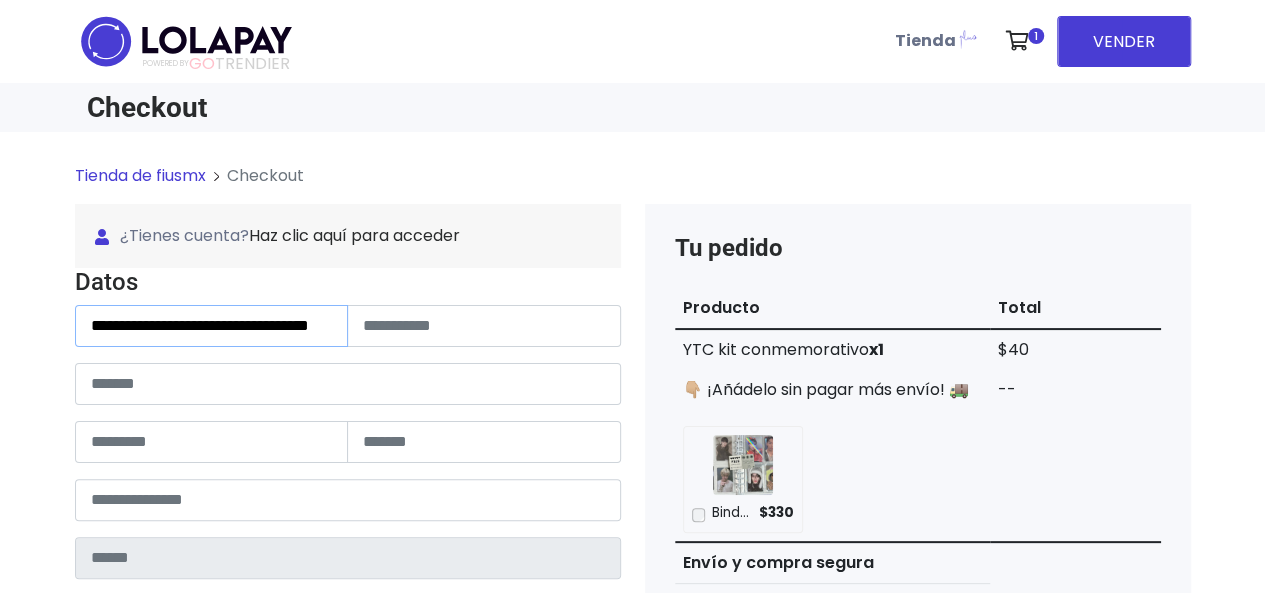 scroll, scrollTop: 0, scrollLeft: 68, axis: horizontal 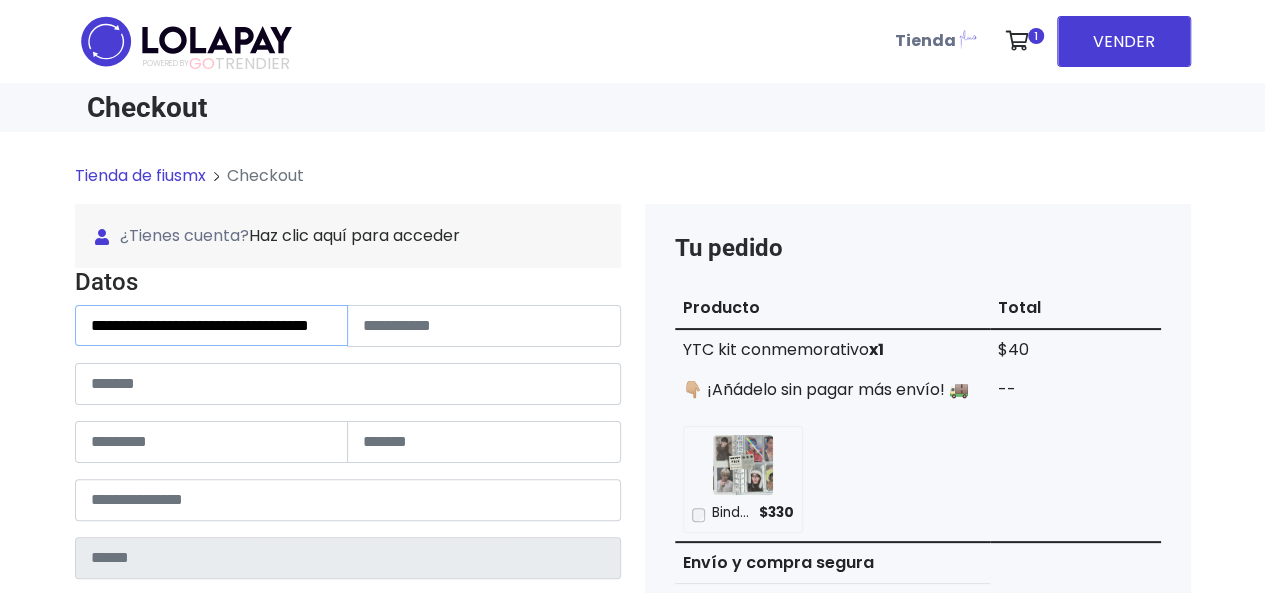 drag, startPoint x: 307, startPoint y: 327, endPoint x: 240, endPoint y: 327, distance: 67 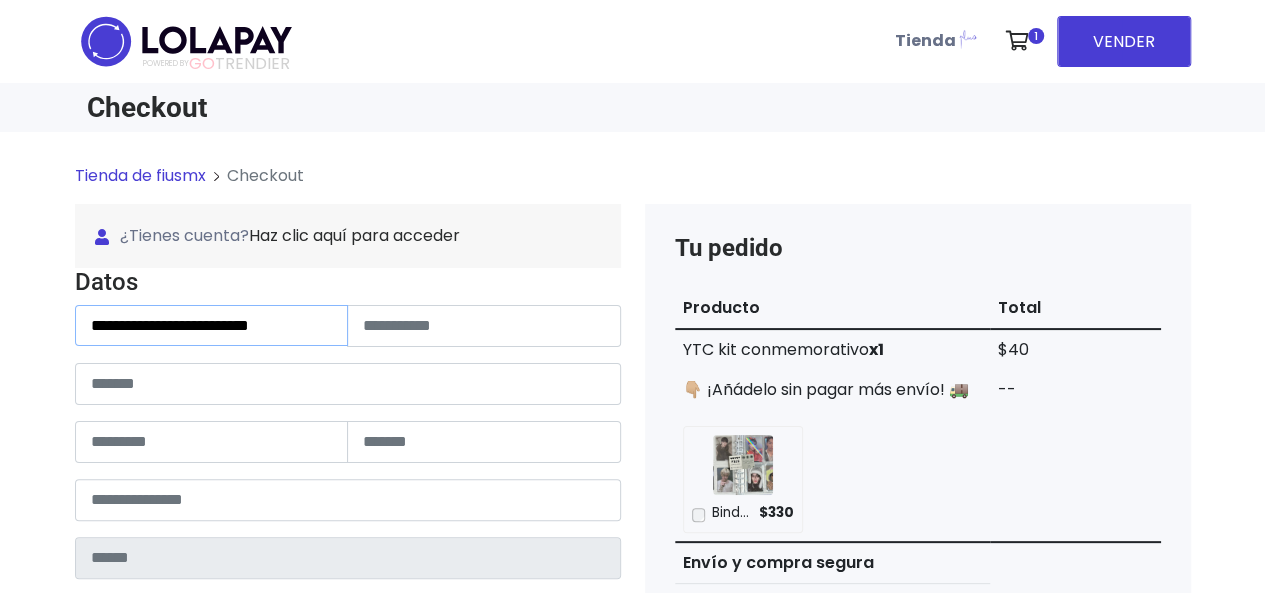 scroll, scrollTop: 0, scrollLeft: 0, axis: both 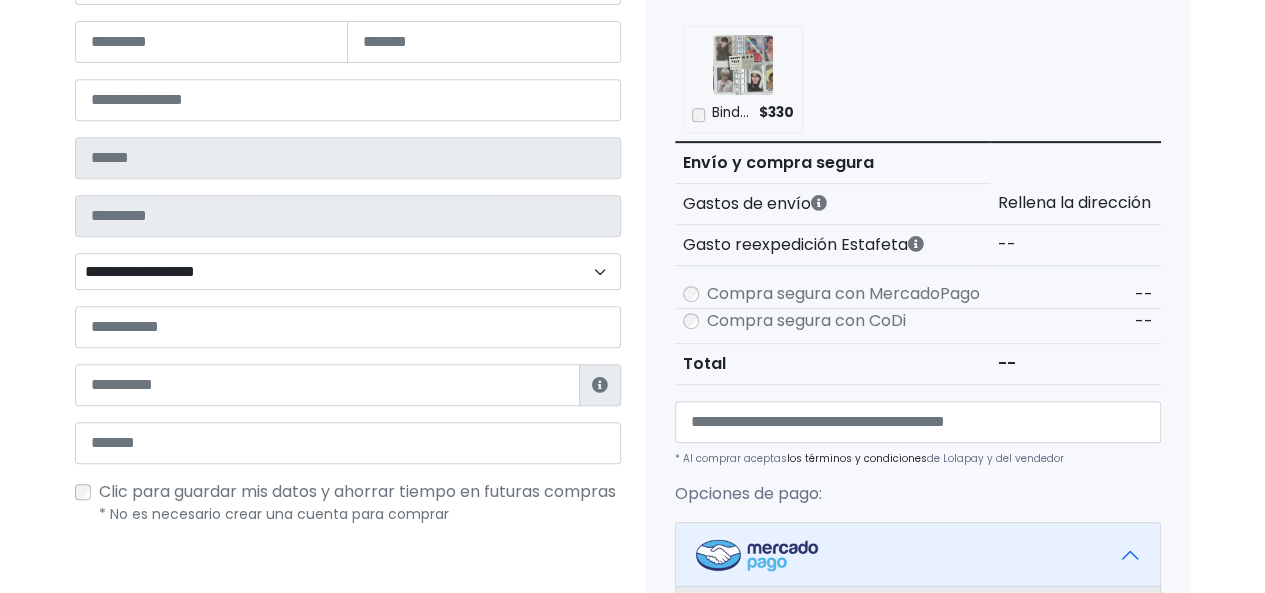 type on "**********" 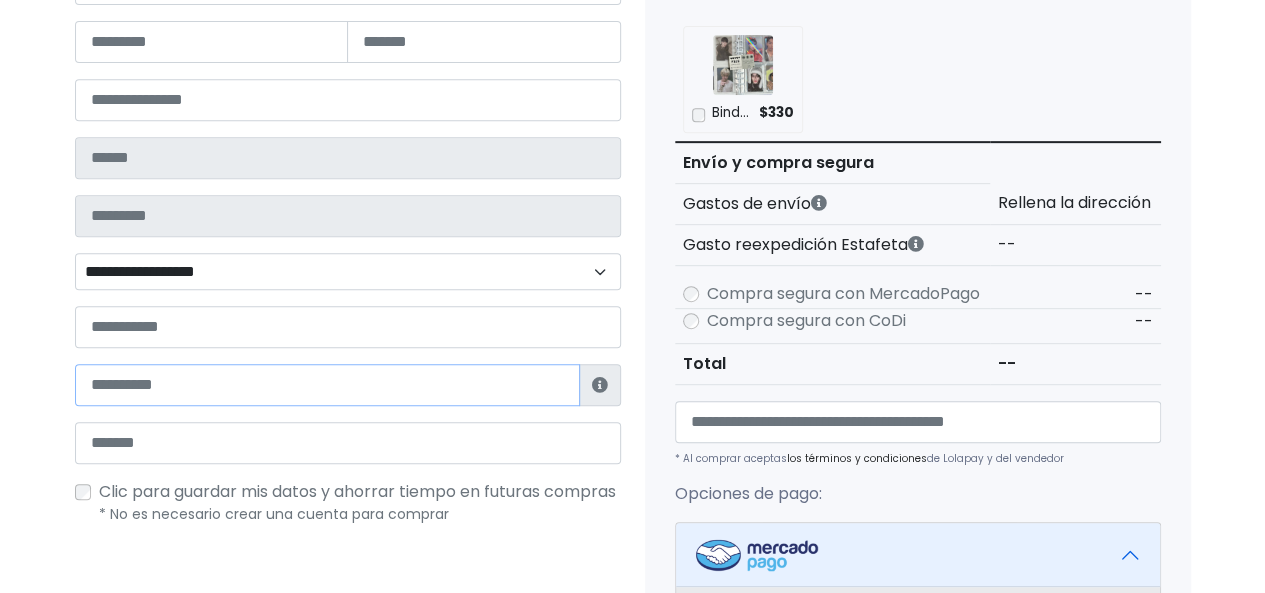 click at bounding box center (327, 385) 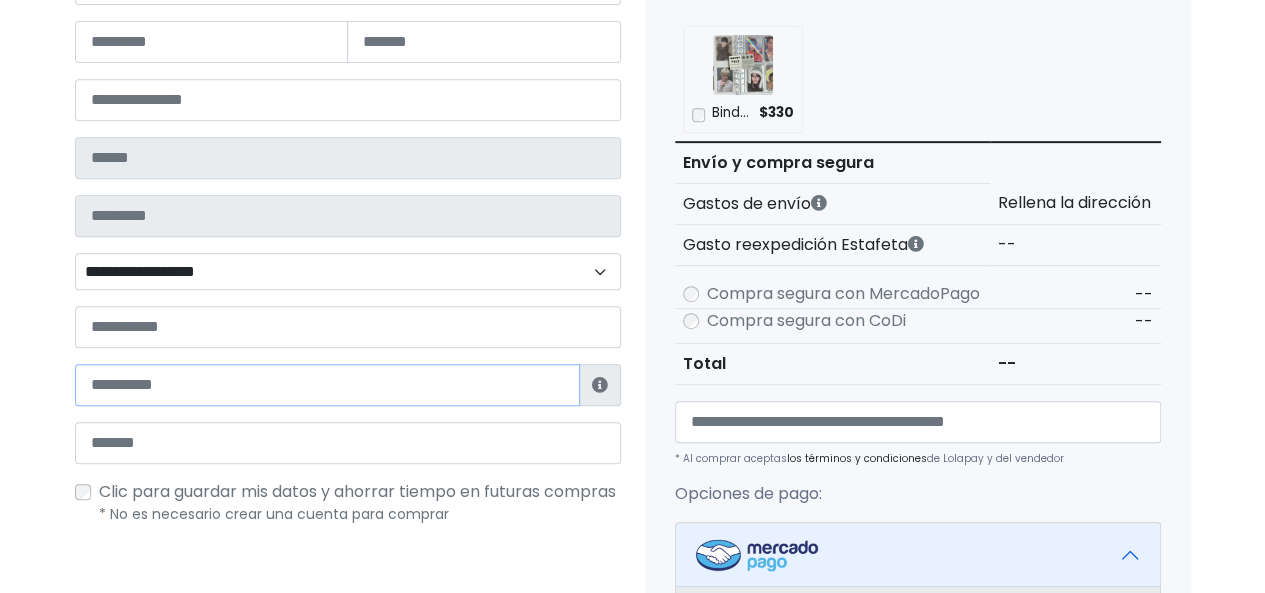 paste on "**********" 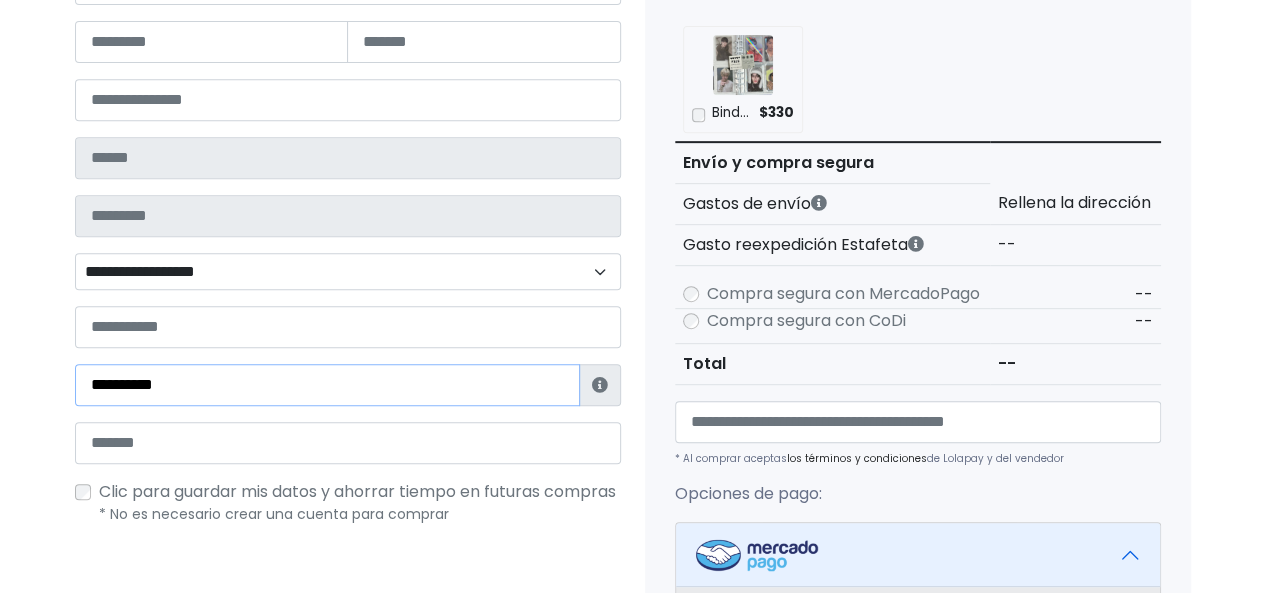 type on "**********" 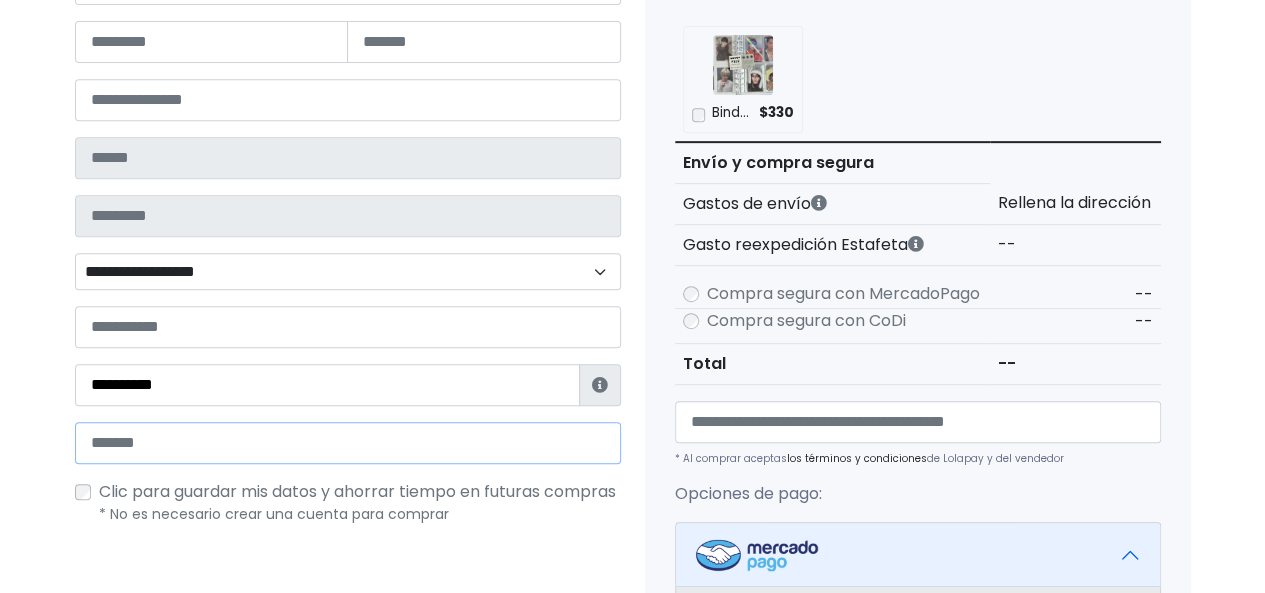 click at bounding box center [348, 443] 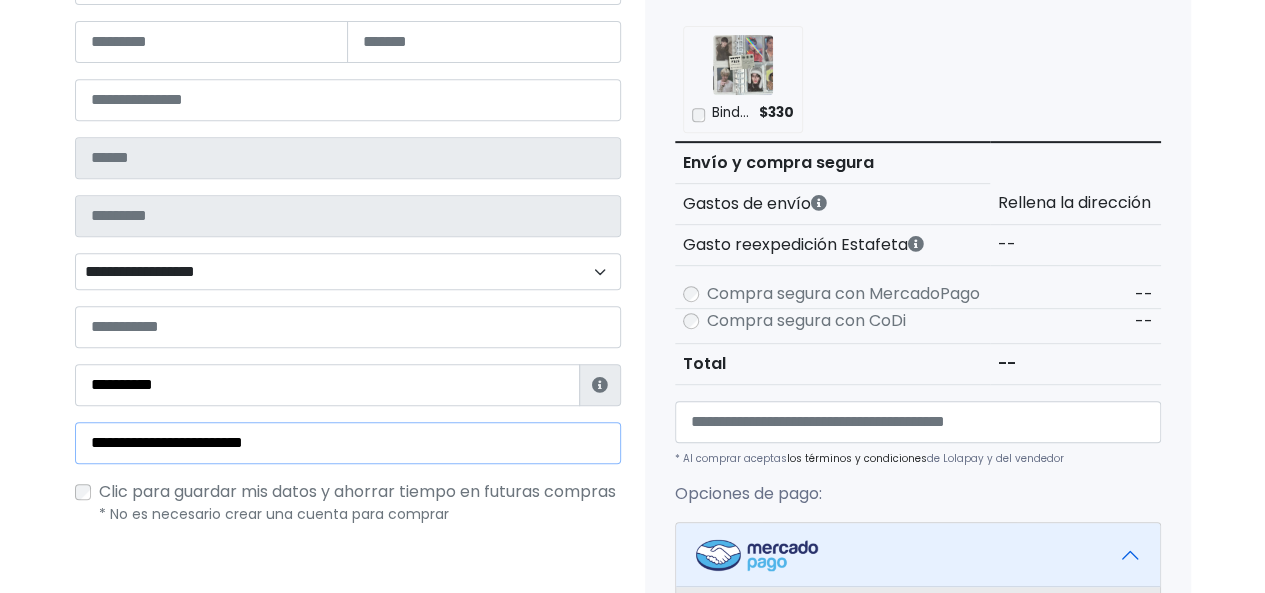 type on "**********" 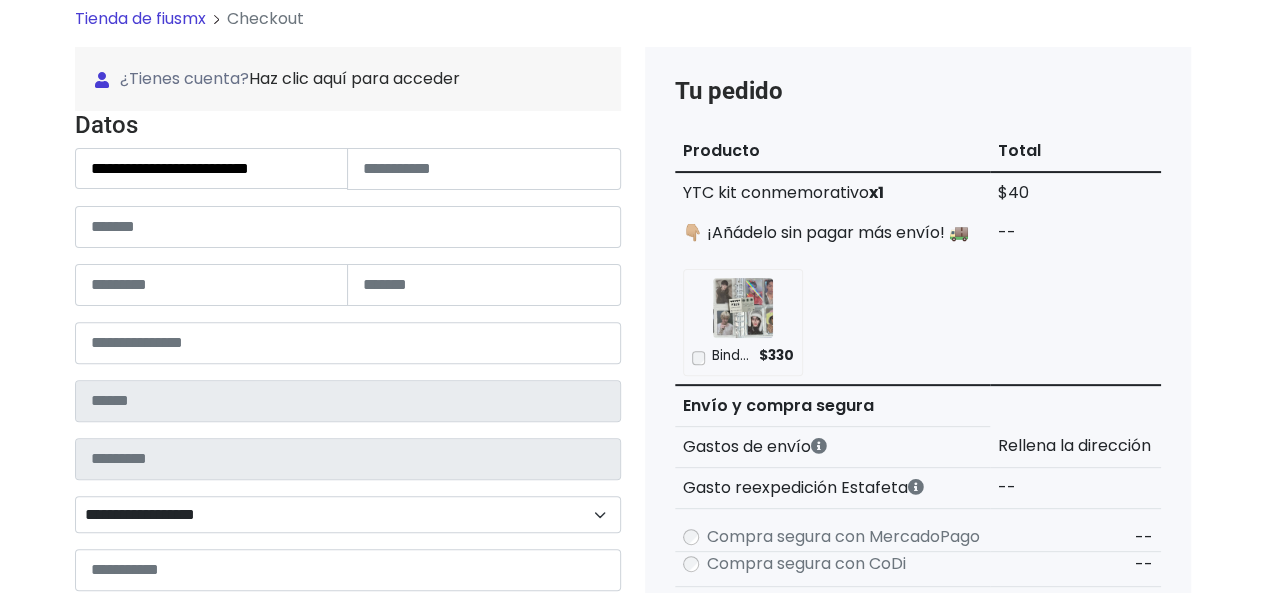scroll, scrollTop: 100, scrollLeft: 0, axis: vertical 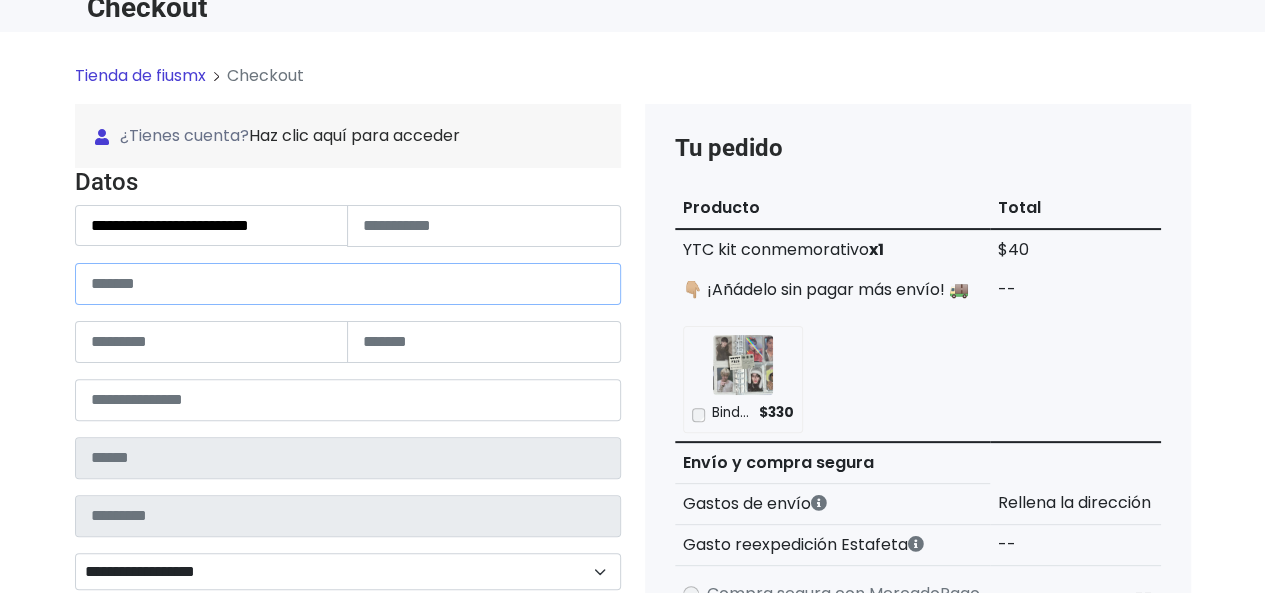 click at bounding box center [348, 284] 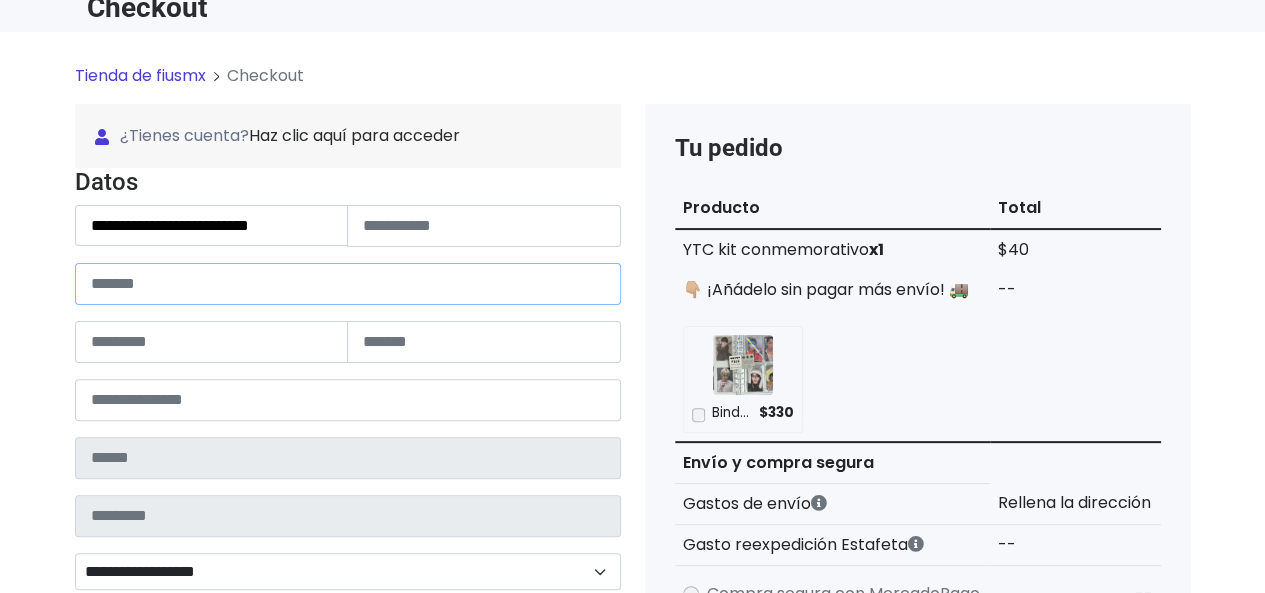 paste on "**********" 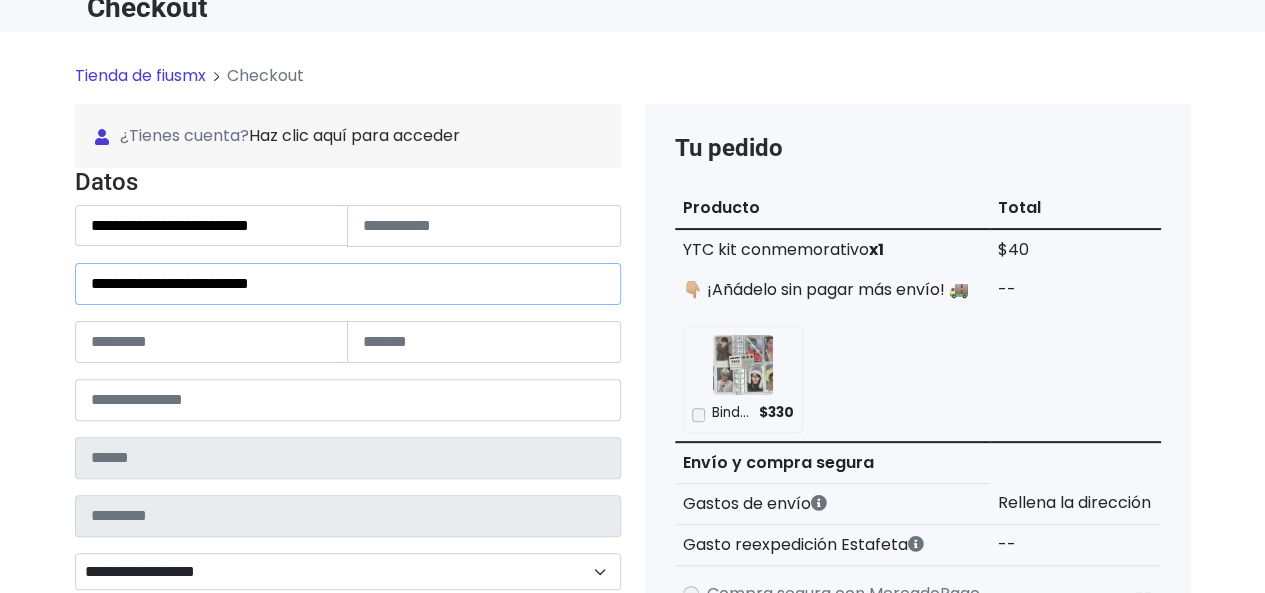 drag, startPoint x: 304, startPoint y: 281, endPoint x: 267, endPoint y: 283, distance: 37.054016 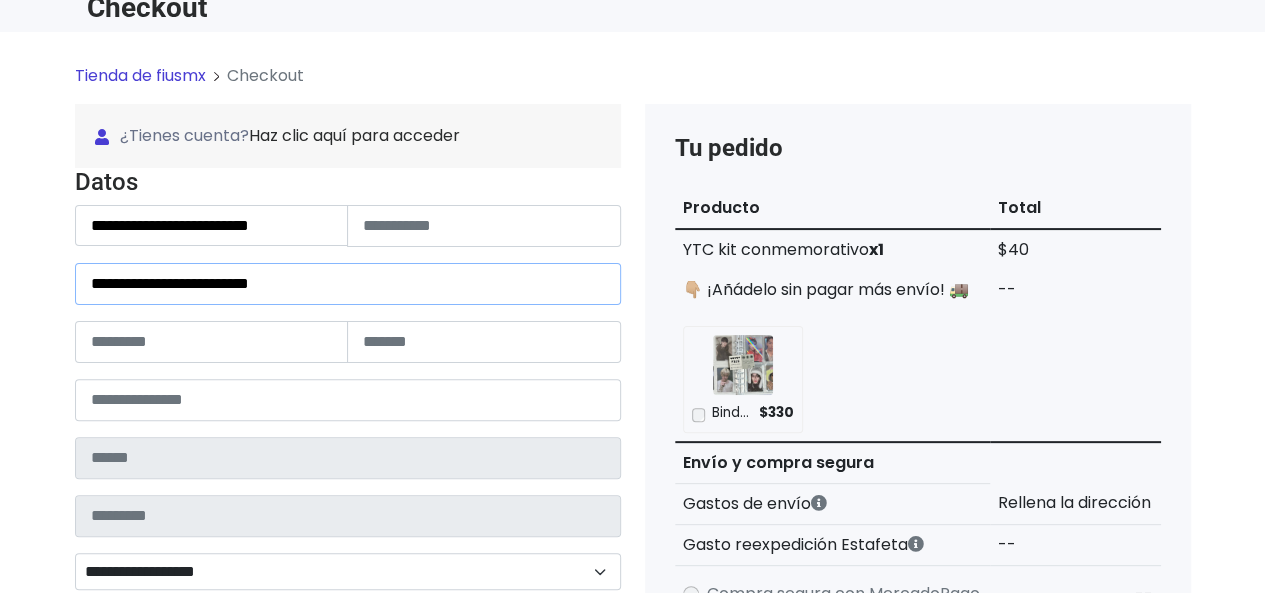 click on "**********" at bounding box center (348, 284) 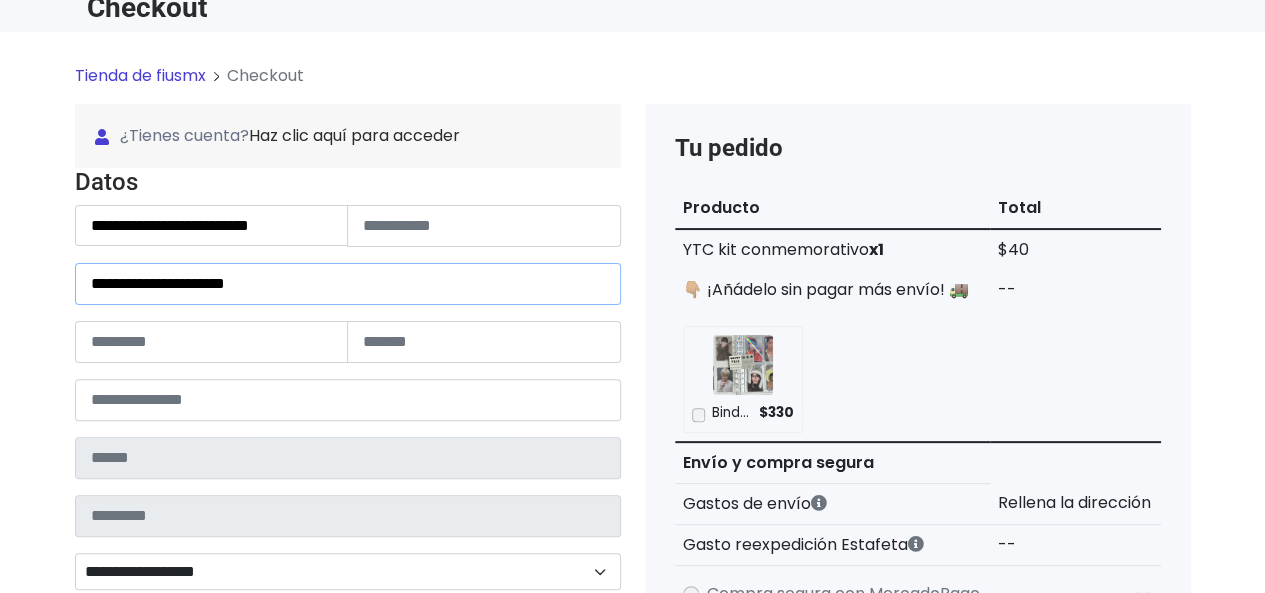 type on "**********" 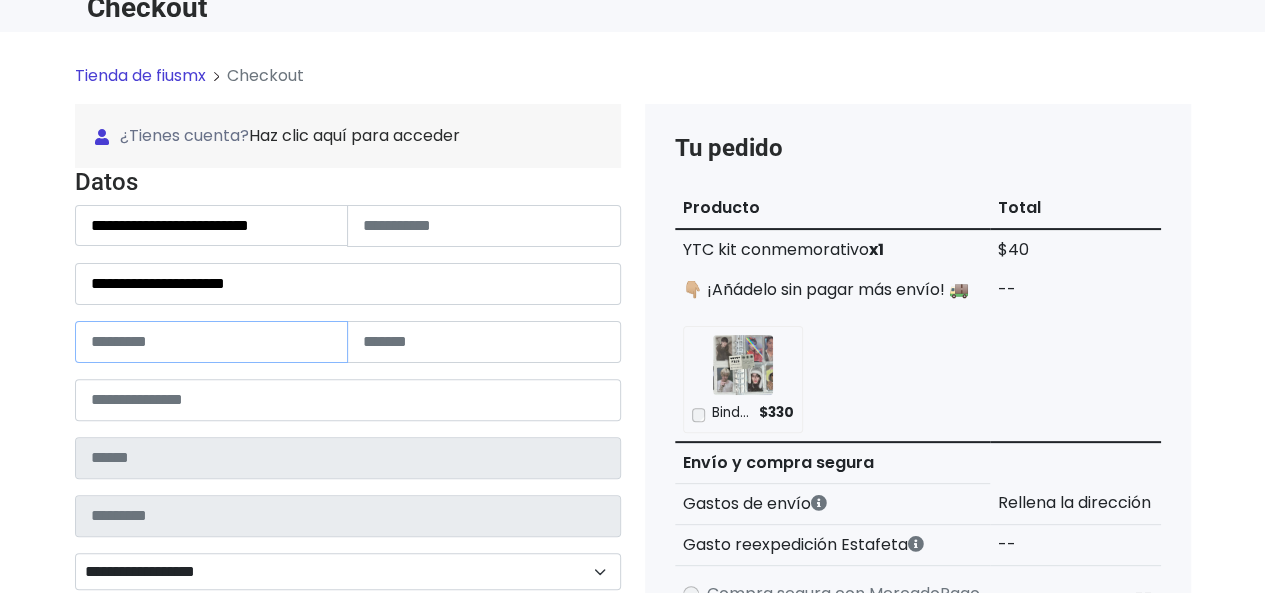 paste on "****" 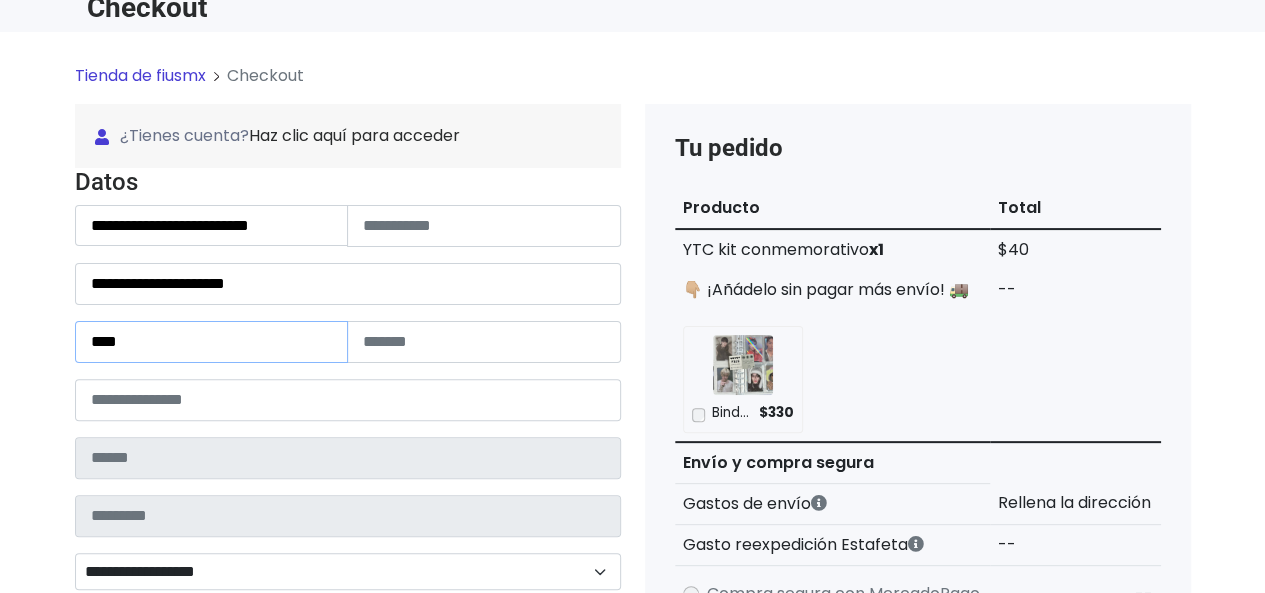 type on "****" 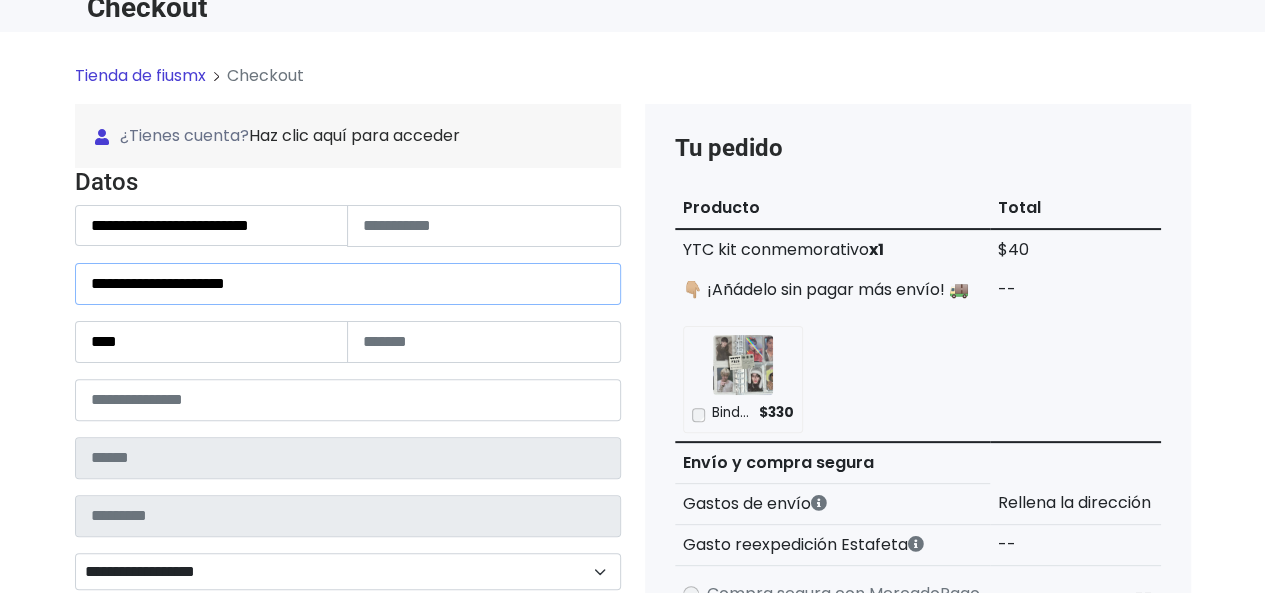 click on "**********" at bounding box center (348, 284) 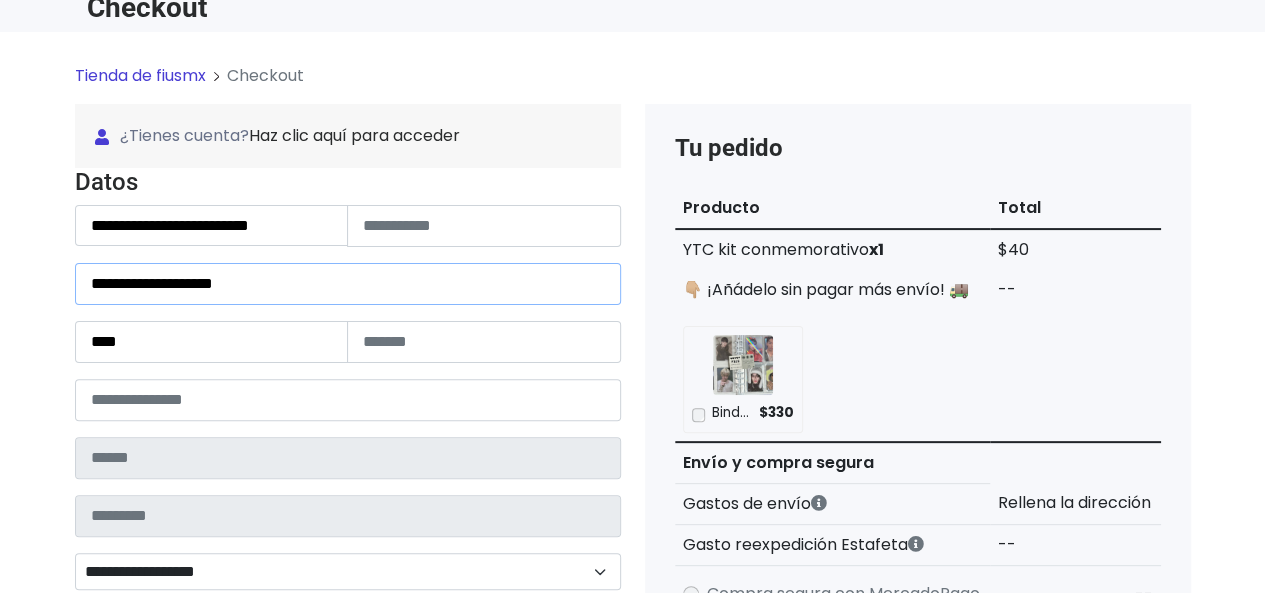 type on "**********" 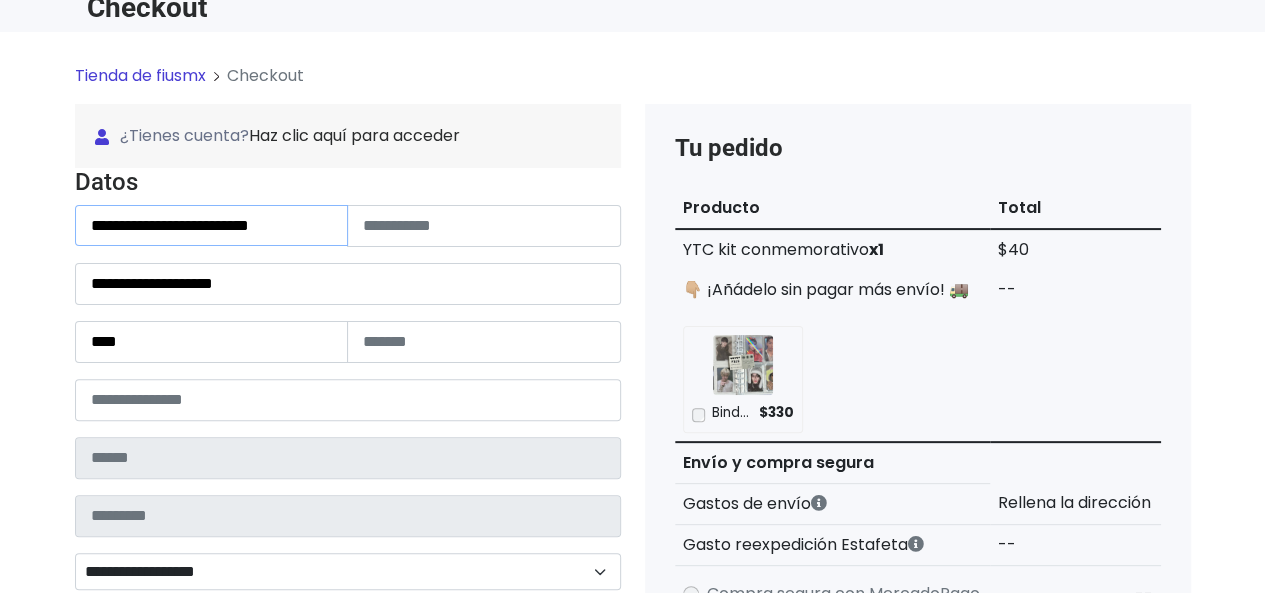 drag, startPoint x: 312, startPoint y: 225, endPoint x: 283, endPoint y: 223, distance: 29.068884 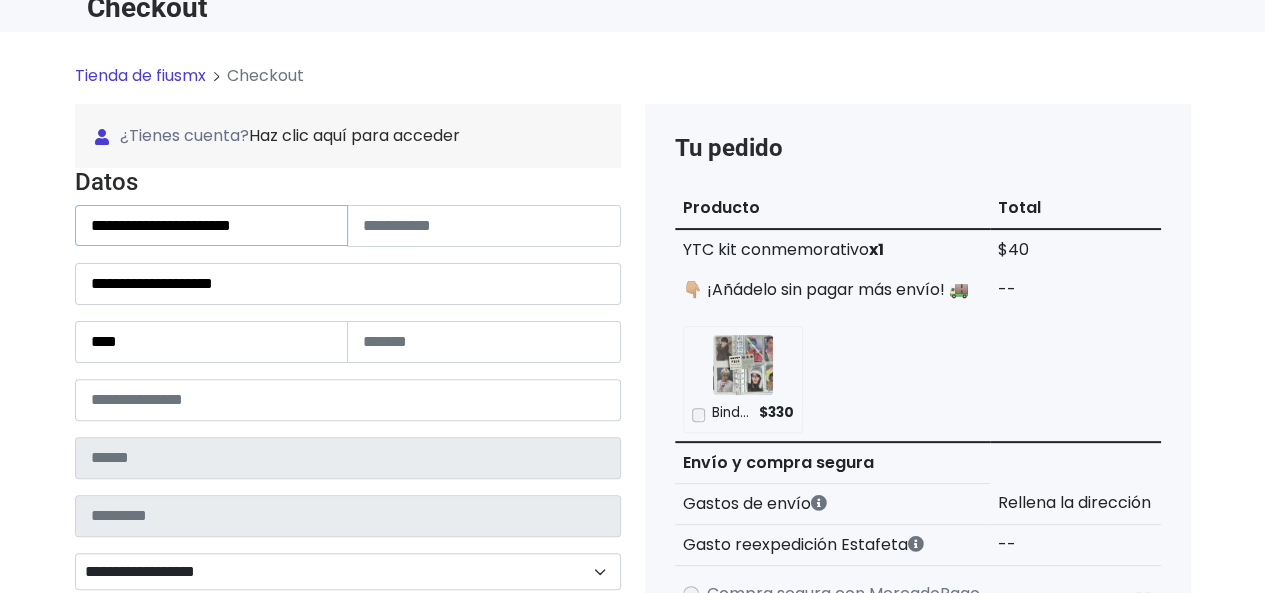 drag, startPoint x: 279, startPoint y: 232, endPoint x: 134, endPoint y: 228, distance: 145.05516 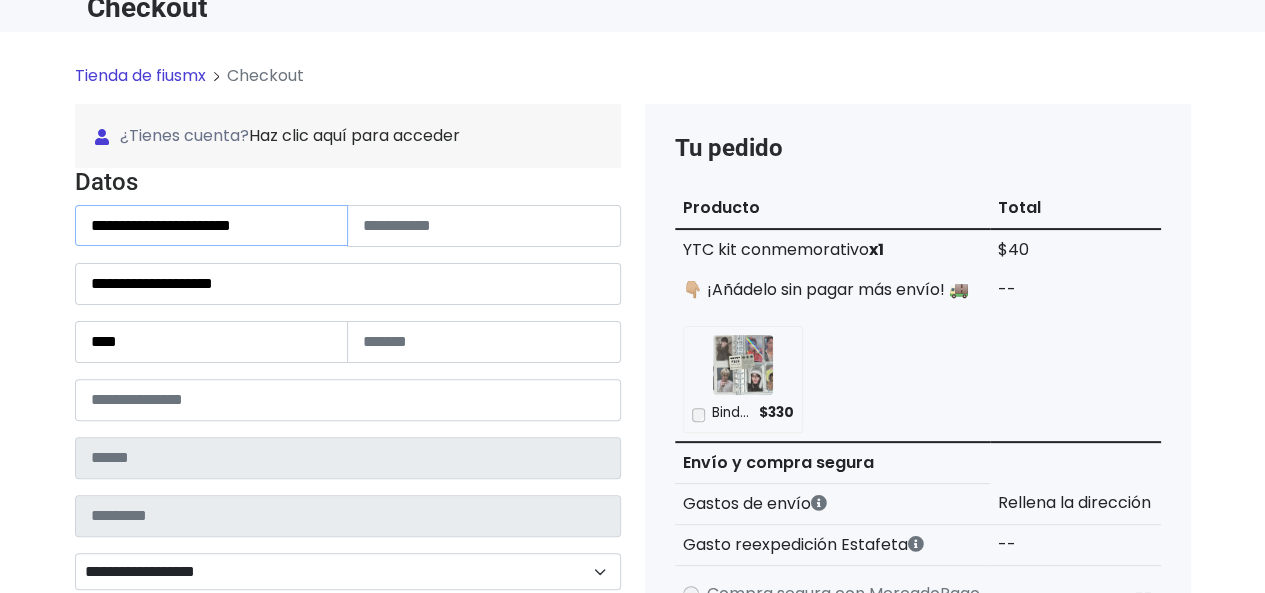 click on "**********" at bounding box center (212, 225) 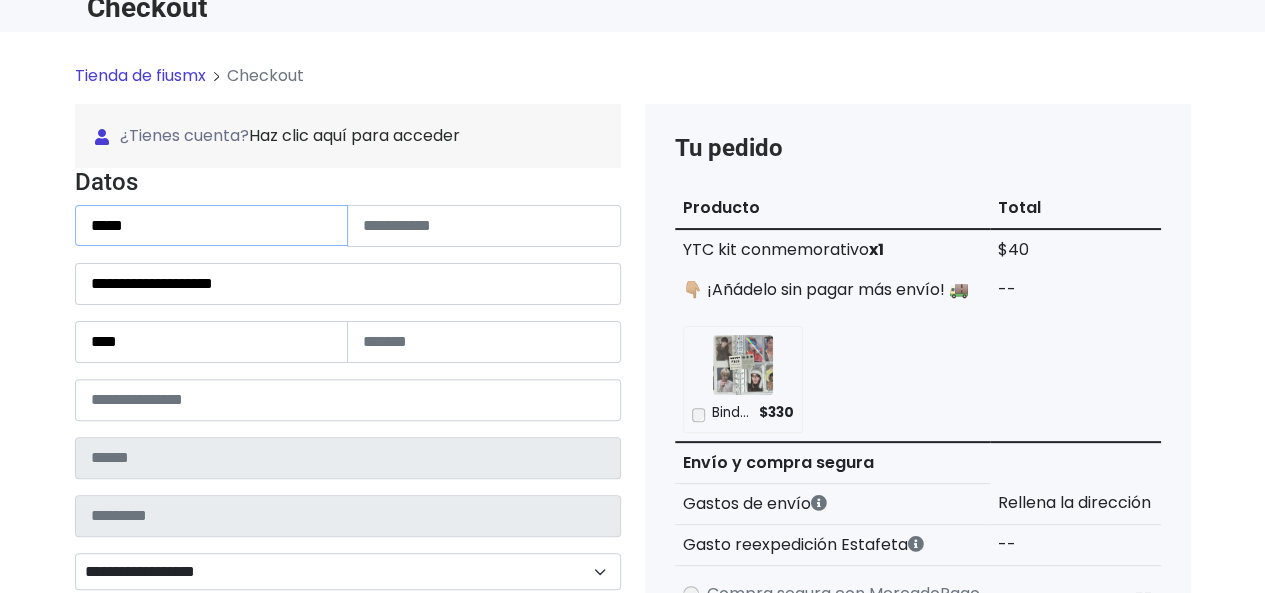 type on "*****" 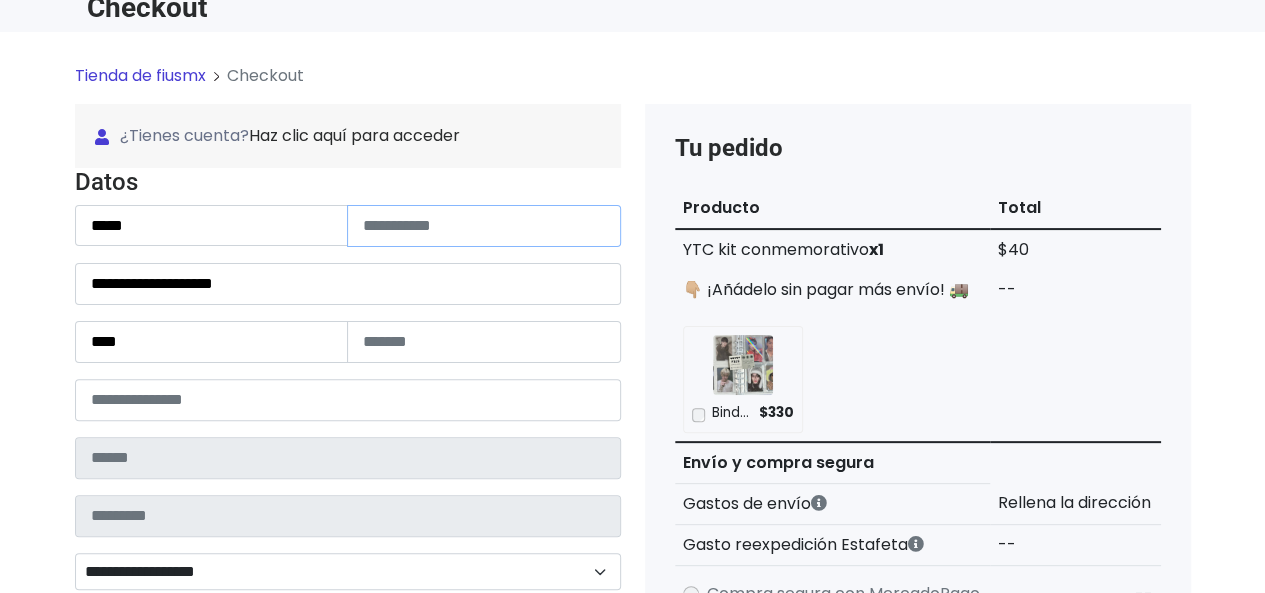 paste on "**********" 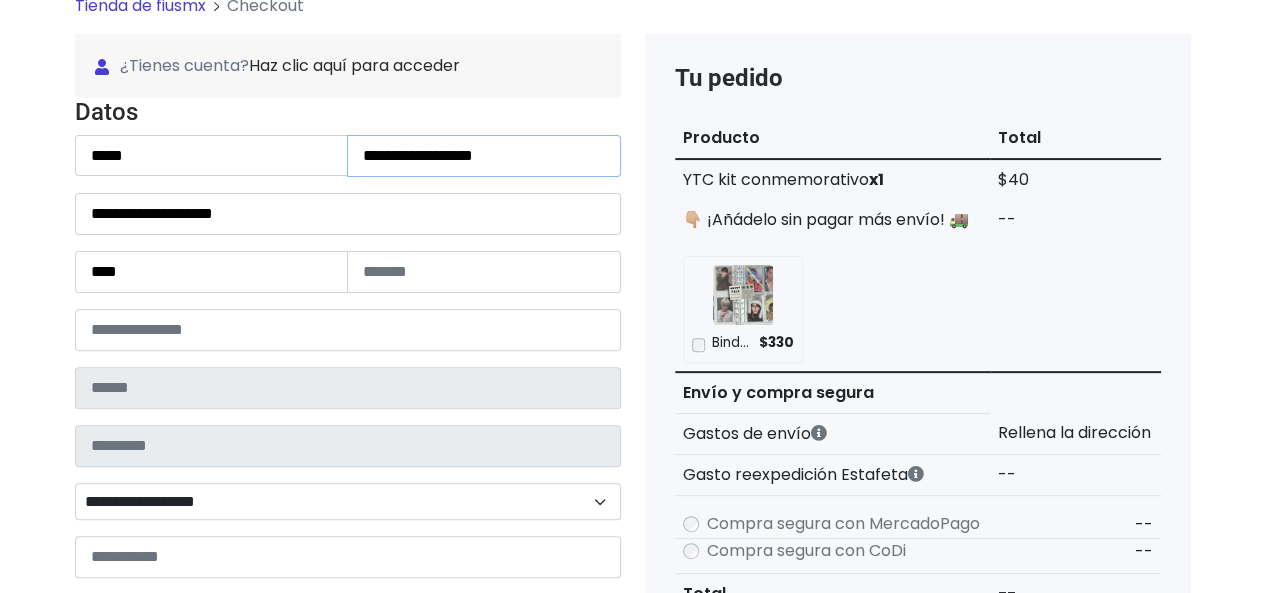 scroll, scrollTop: 200, scrollLeft: 0, axis: vertical 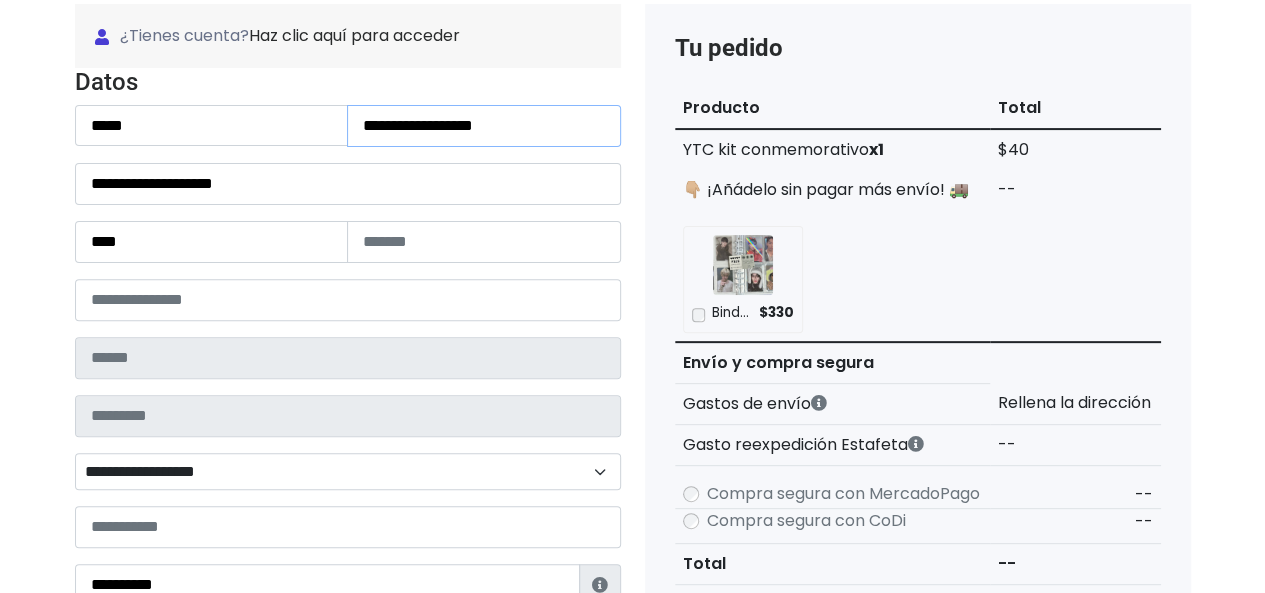 type on "**********" 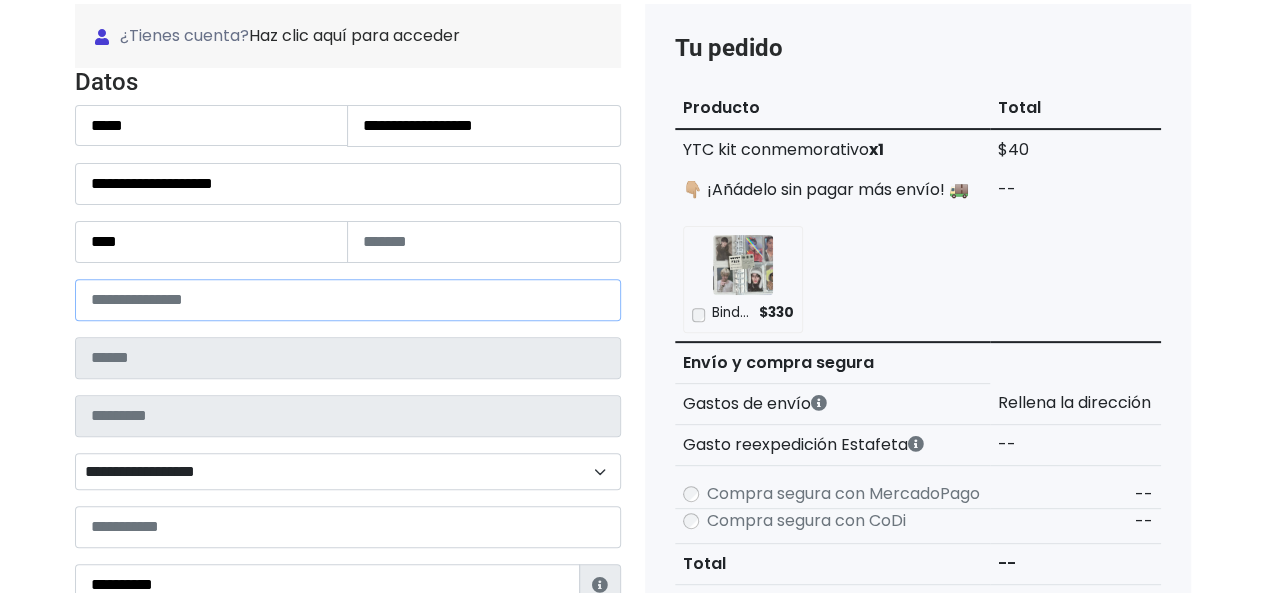 click at bounding box center [348, 300] 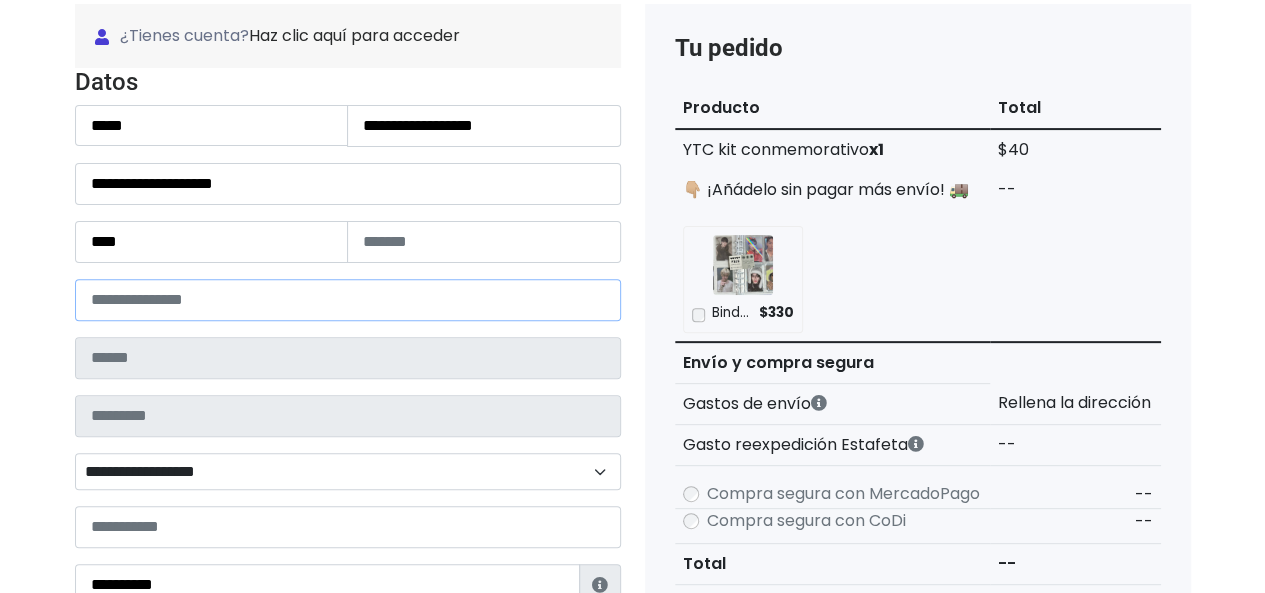 paste on "*****" 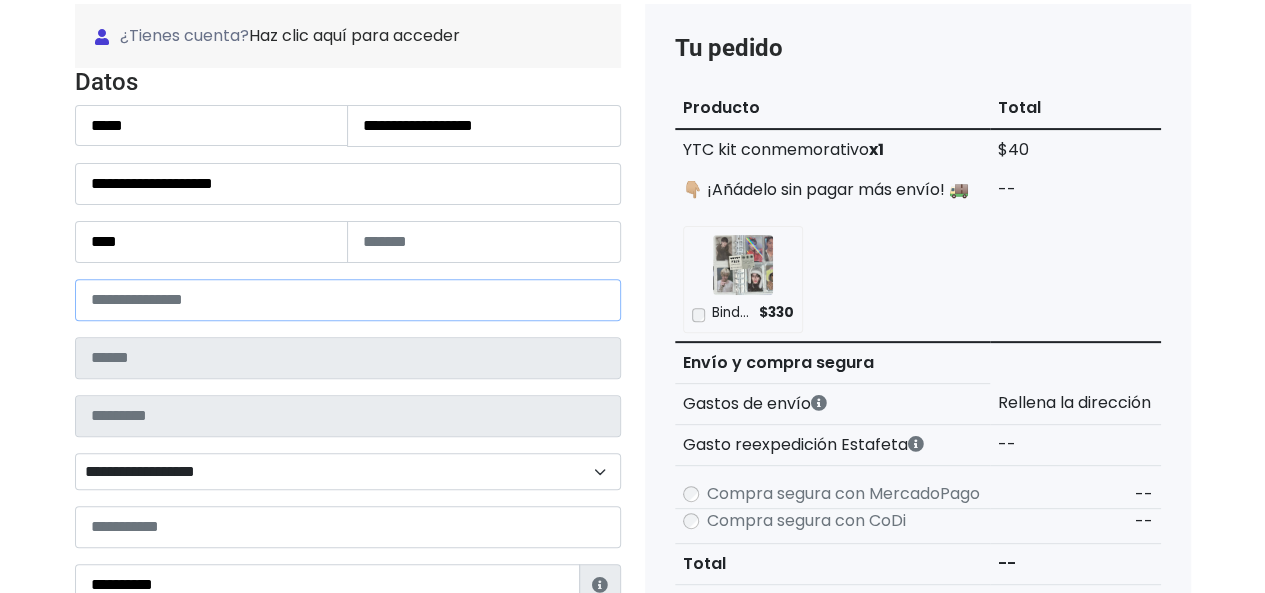 type on "*****" 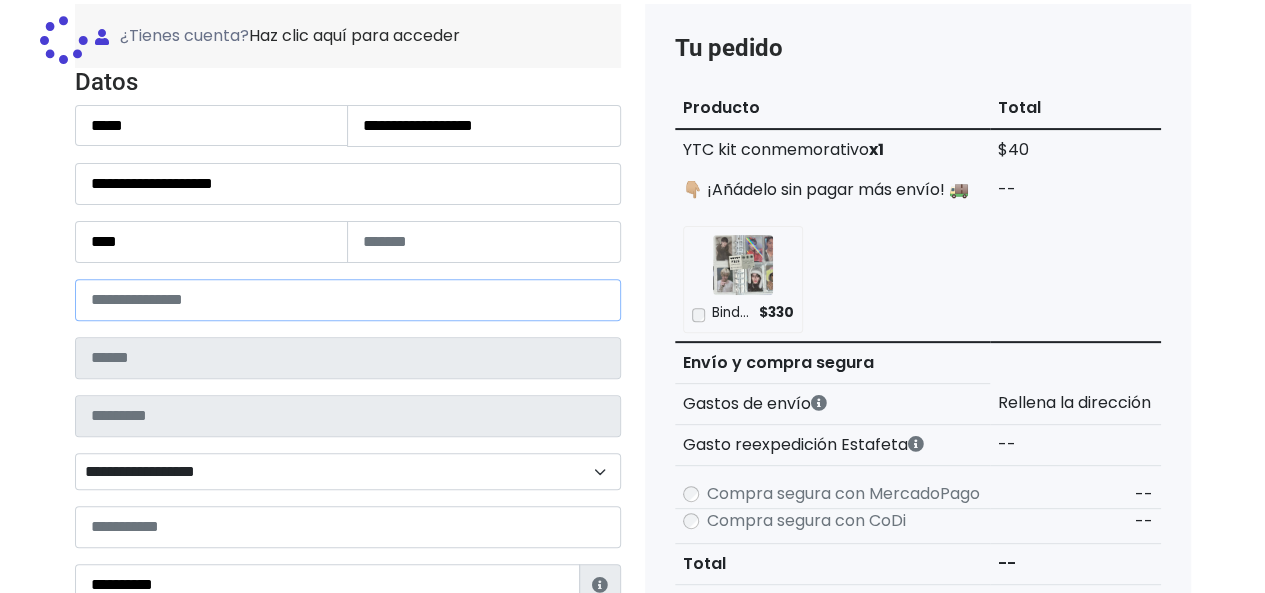 type on "**********" 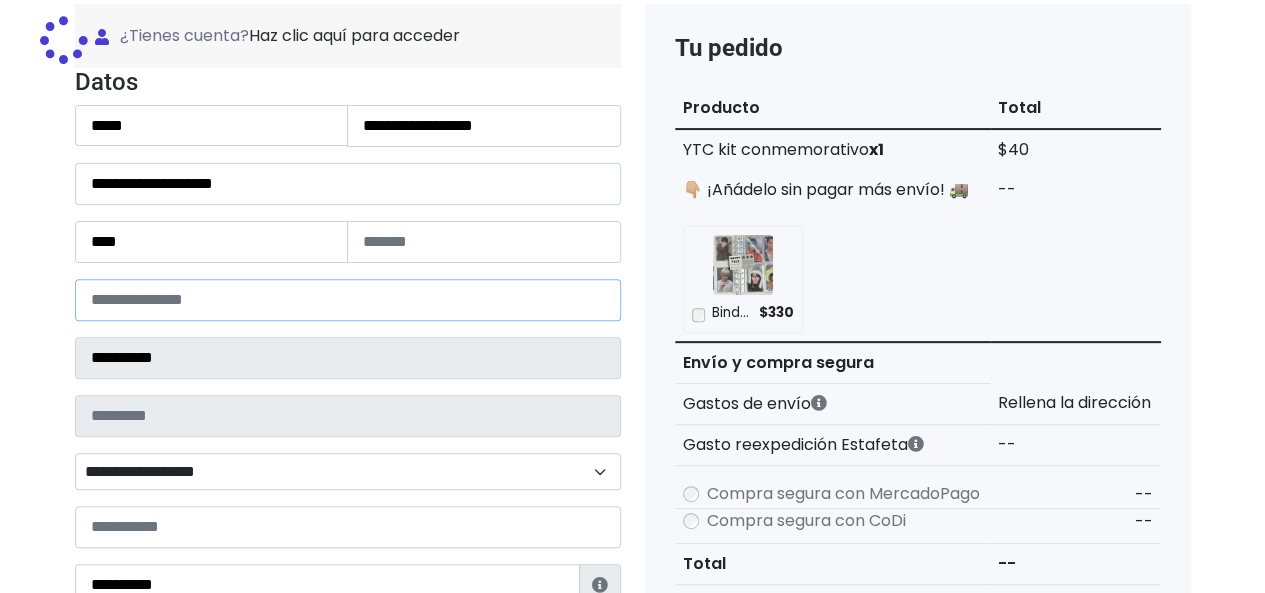 type on "*********" 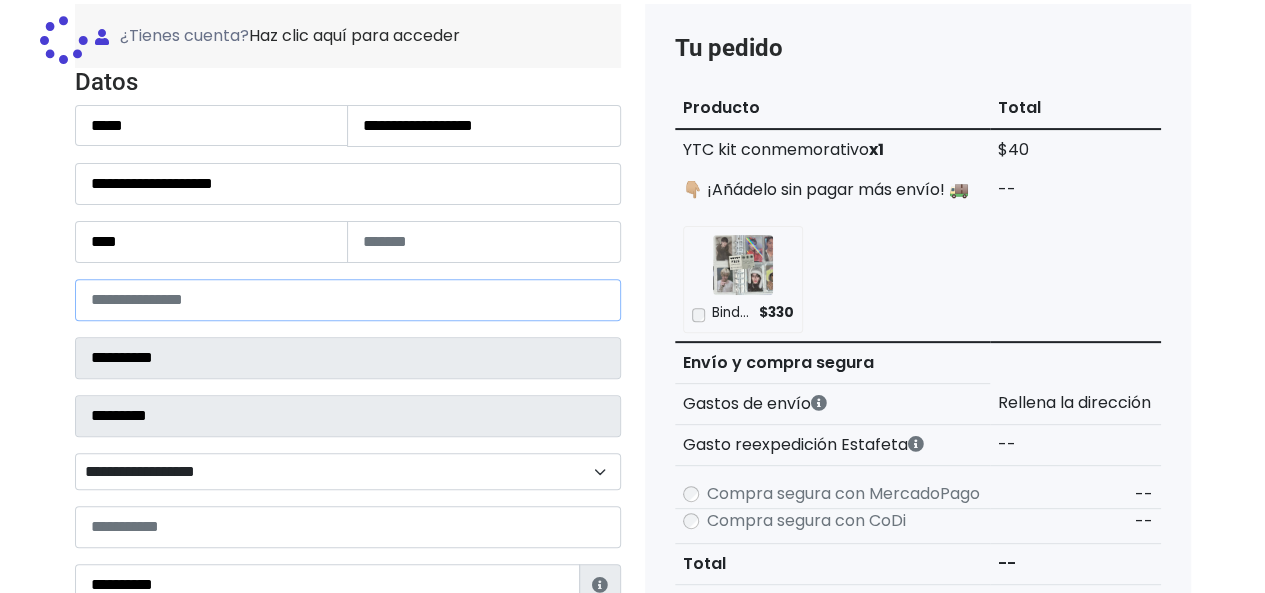 select 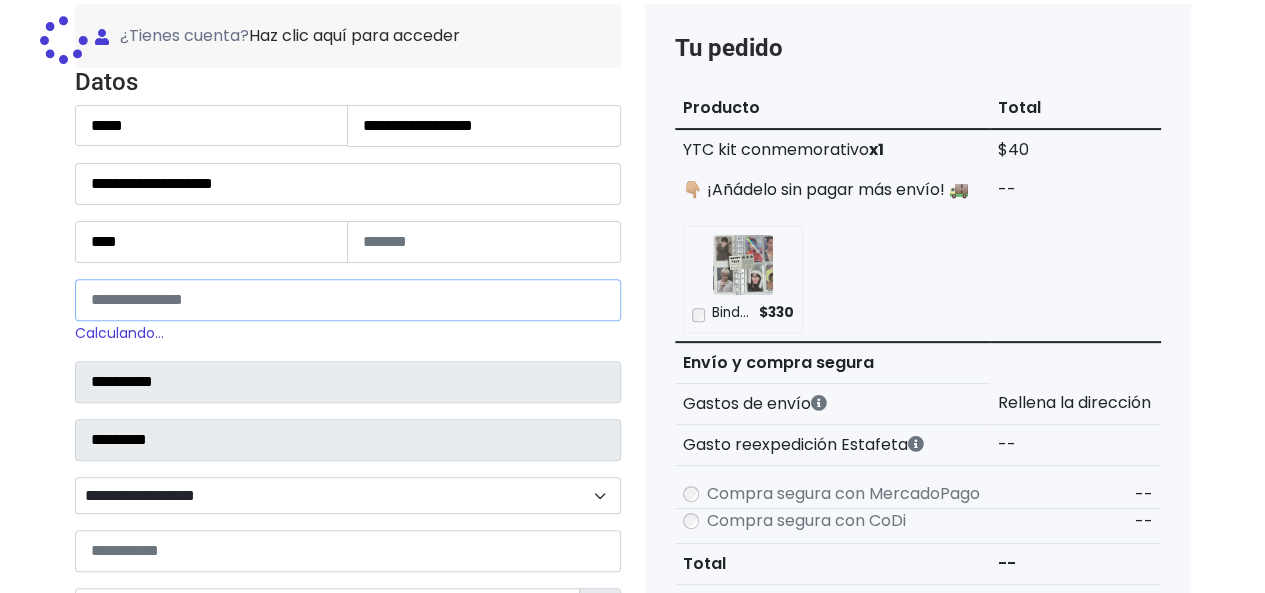 type on "*****" 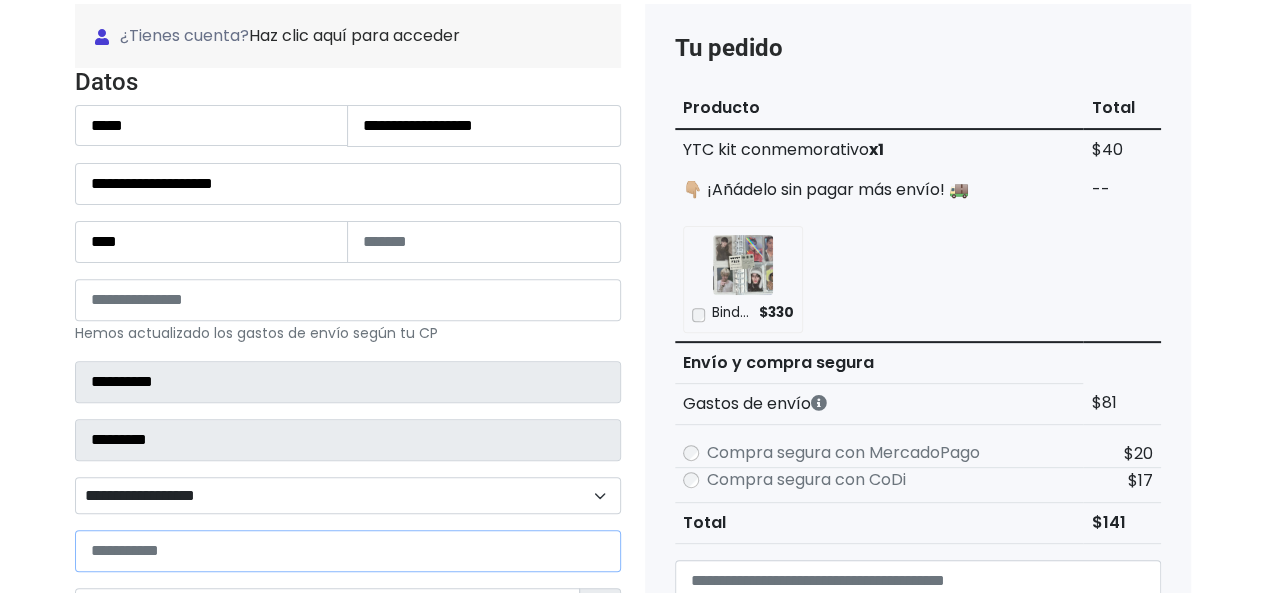 click at bounding box center (348, 551) 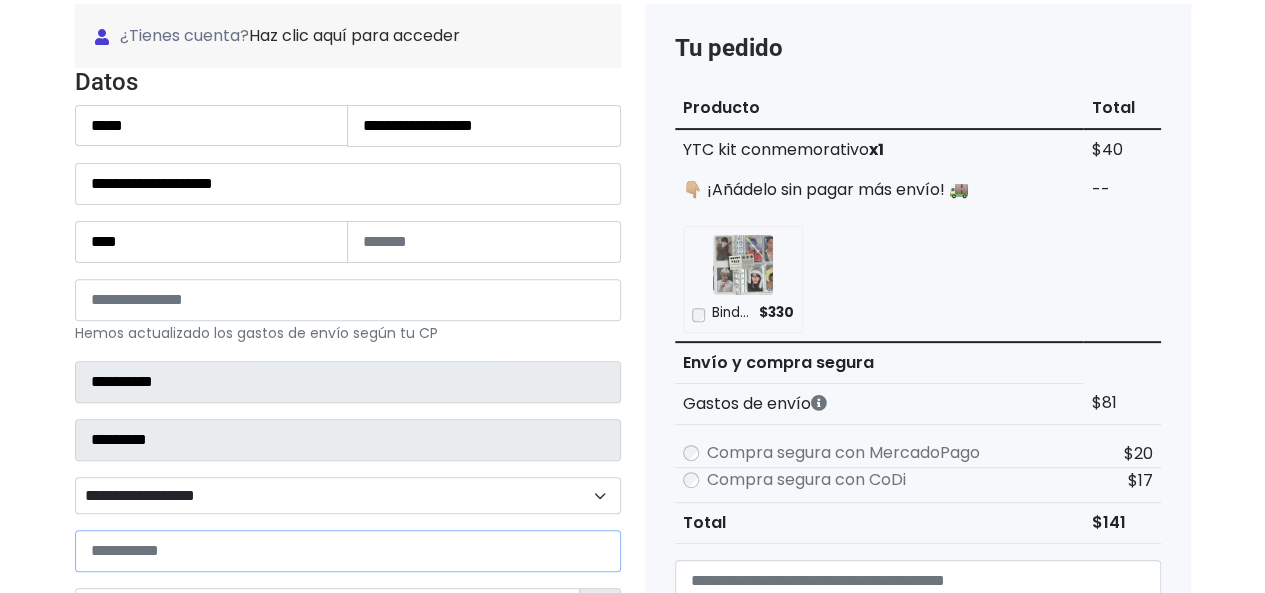 paste on "**********" 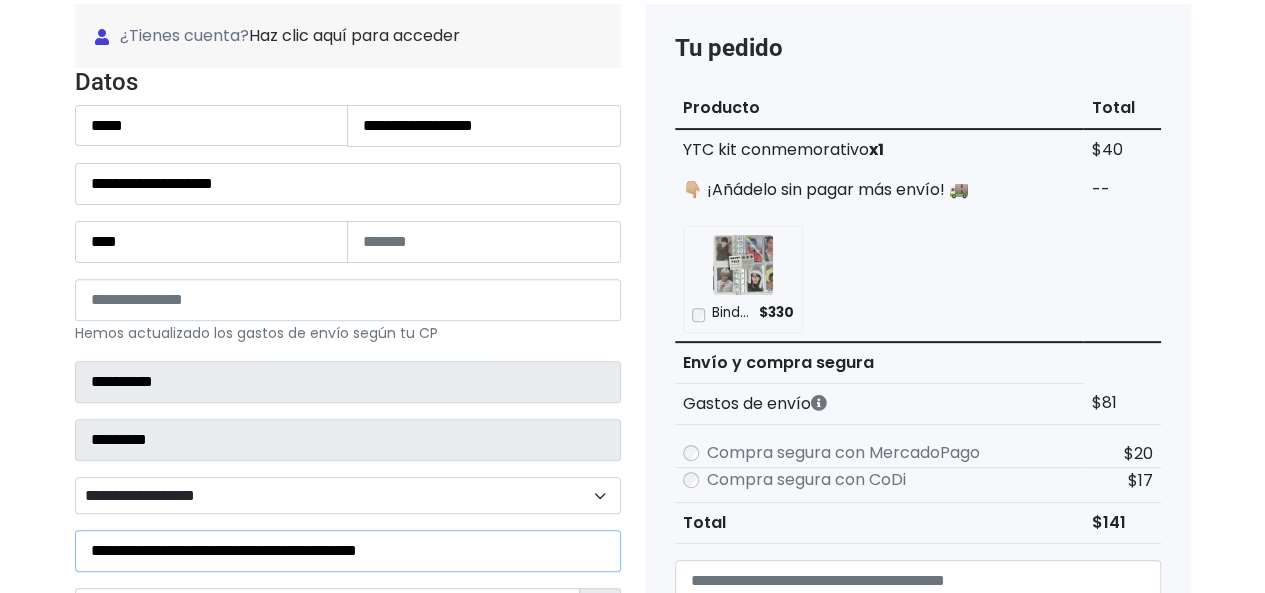 type on "**********" 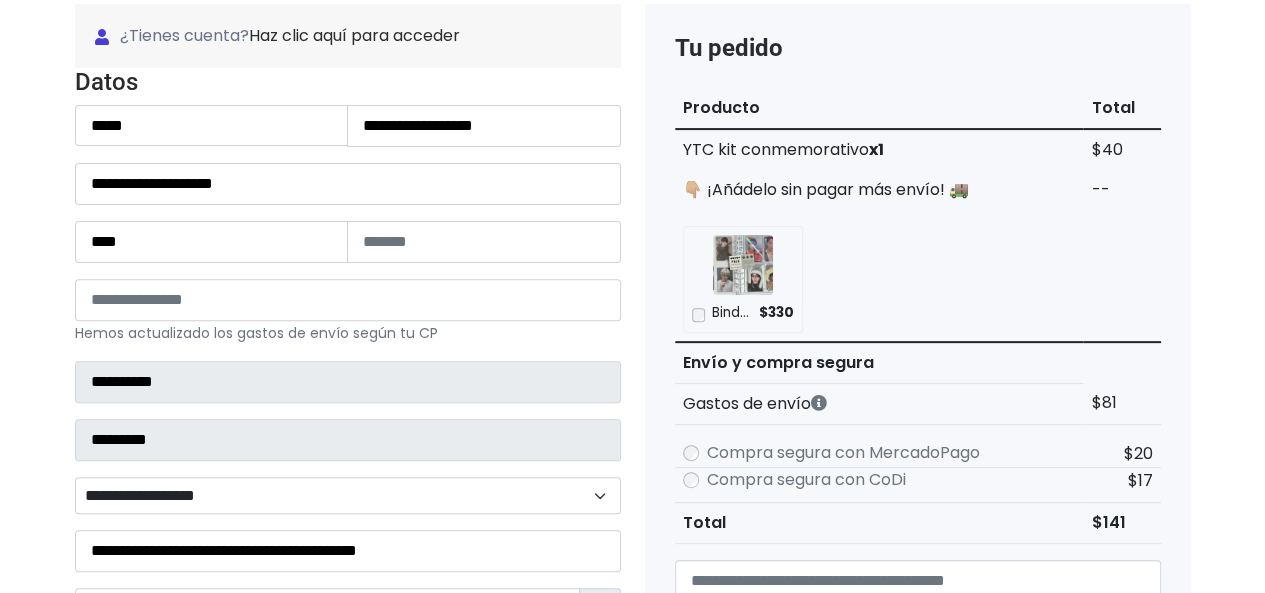 click on "**********" at bounding box center (348, 495) 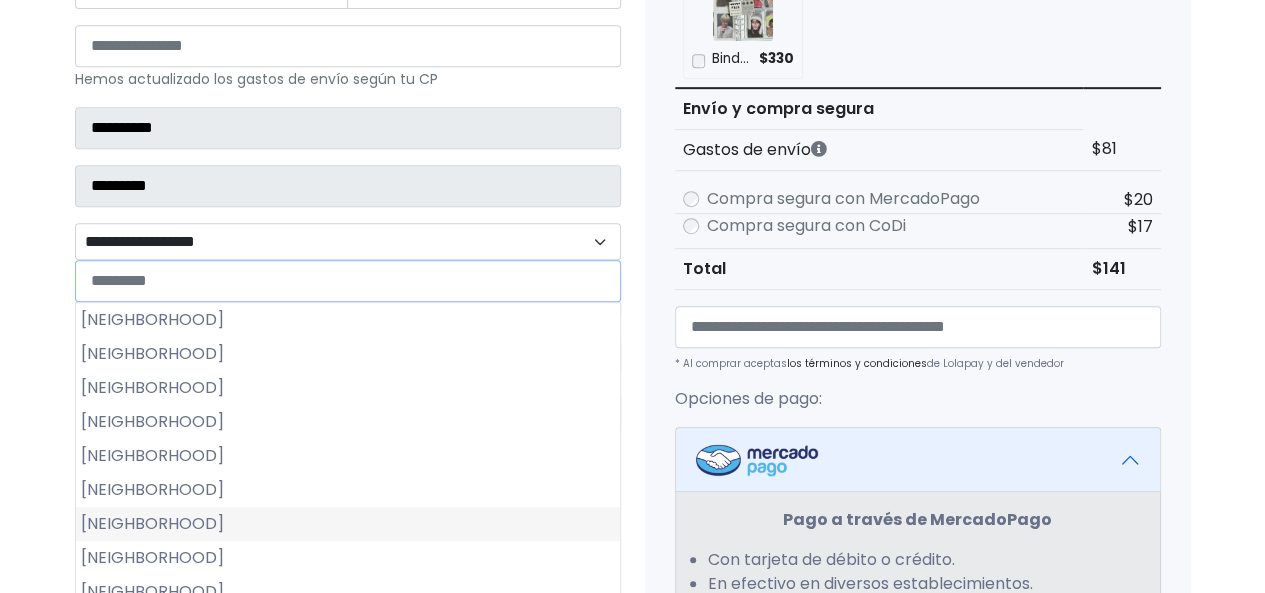 scroll, scrollTop: 500, scrollLeft: 0, axis: vertical 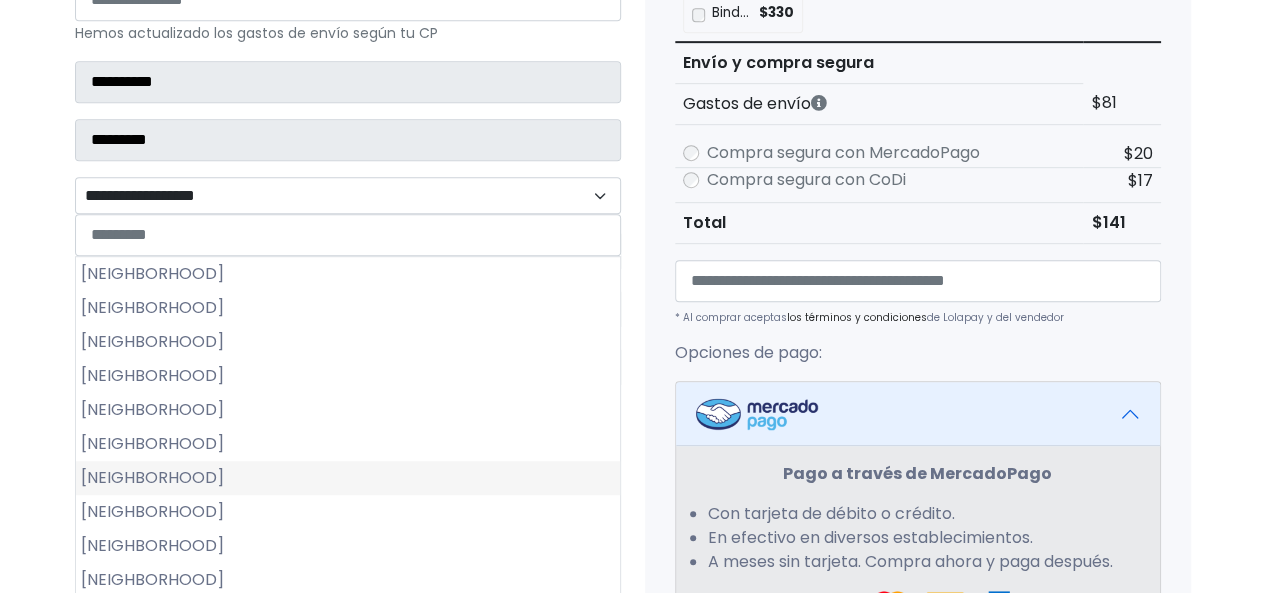 click on "Paseo San Miguel" at bounding box center [348, 478] 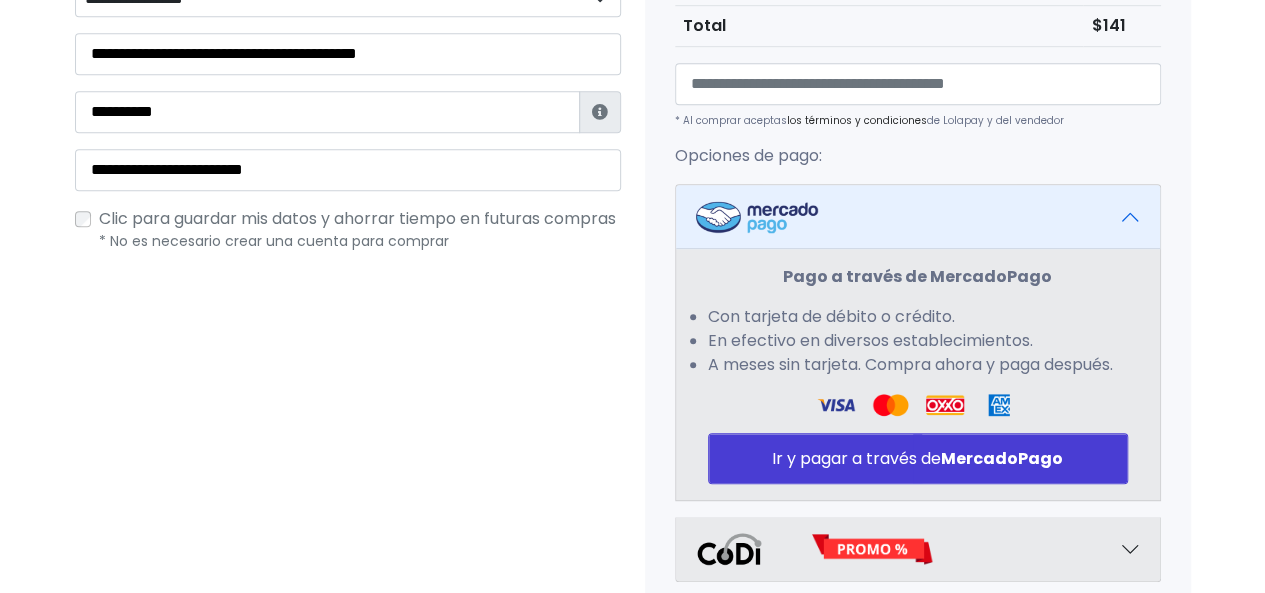 scroll, scrollTop: 700, scrollLeft: 0, axis: vertical 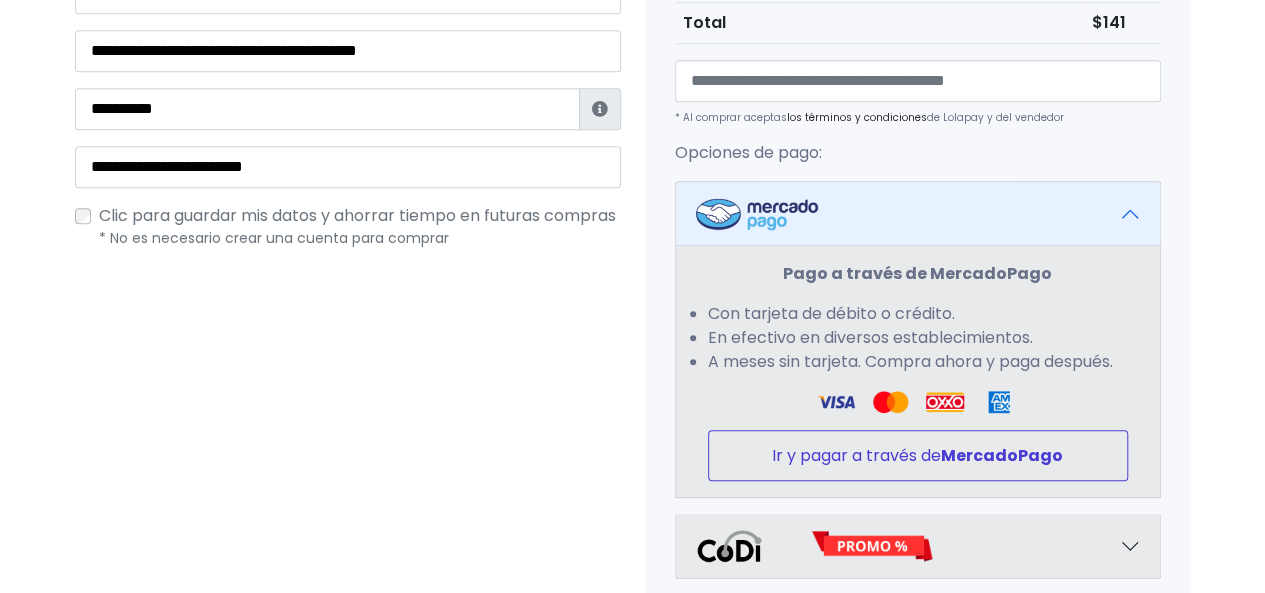 click on "Ir y pagar a través de  MercadoPago" at bounding box center (918, 455) 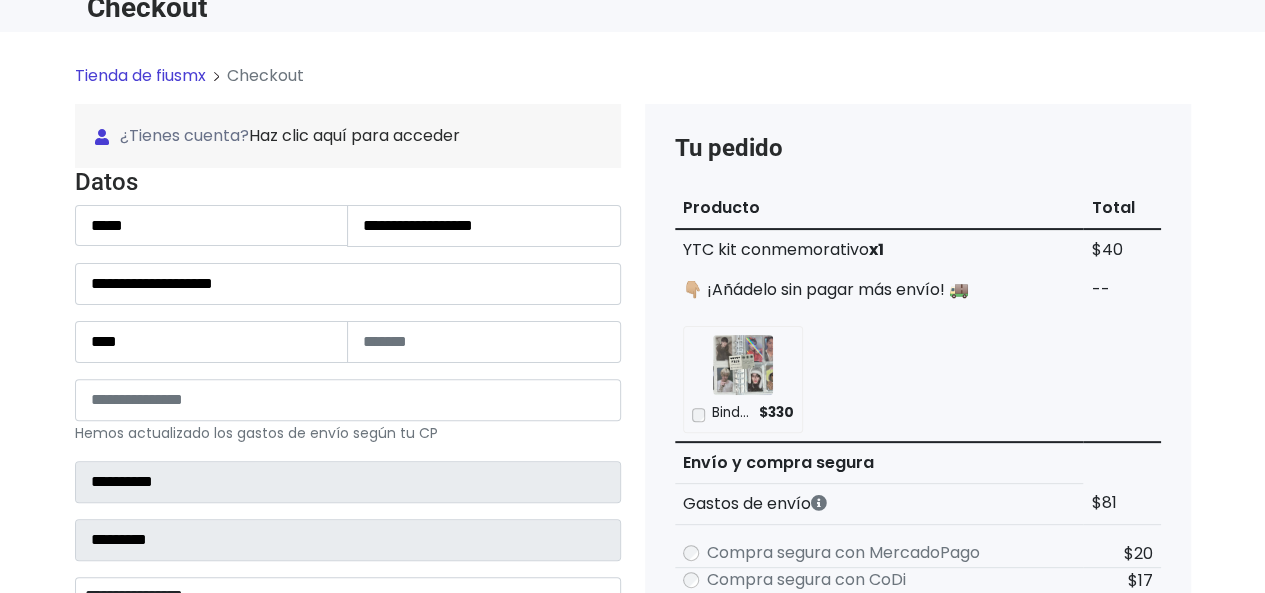 scroll, scrollTop: 200, scrollLeft: 0, axis: vertical 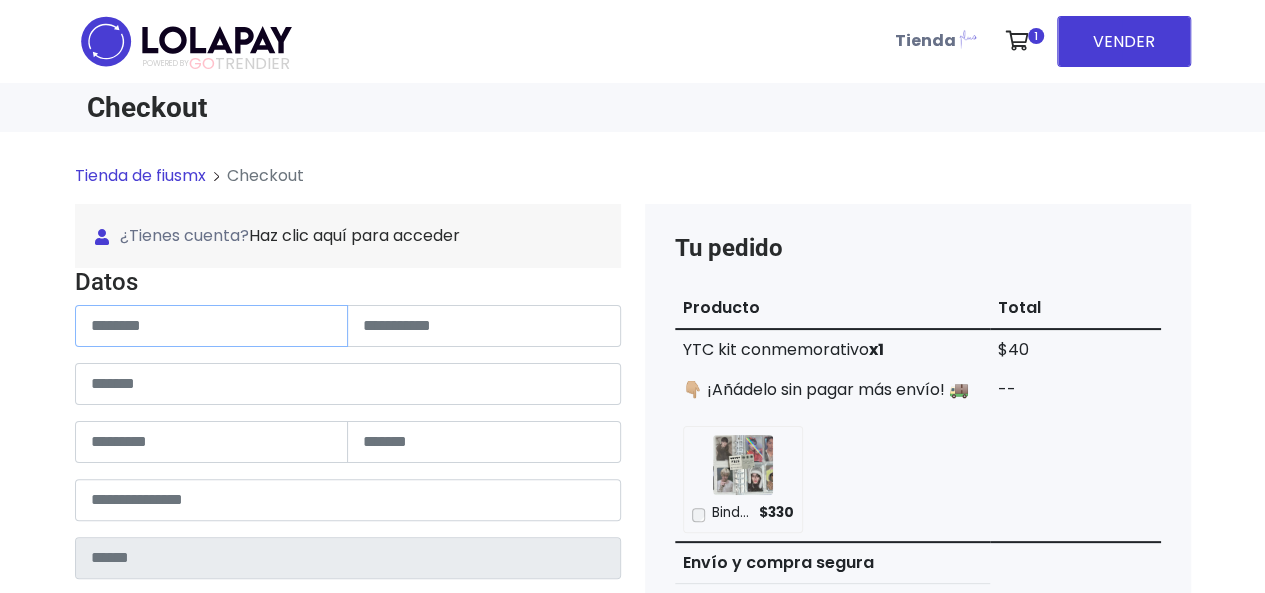 click at bounding box center [212, 326] 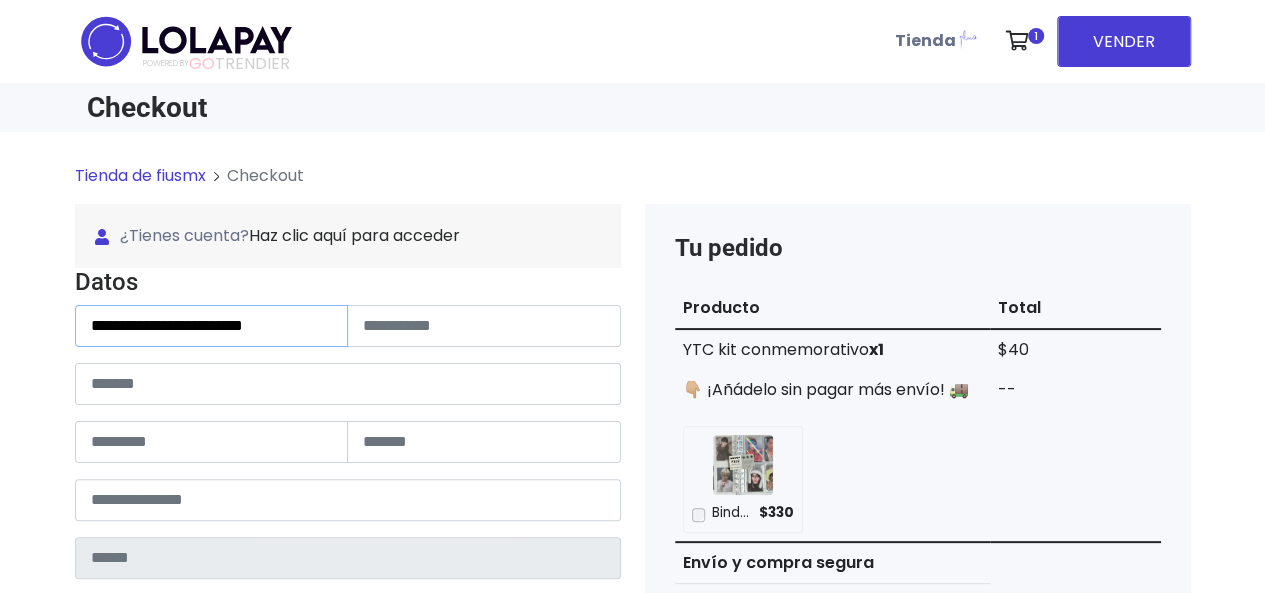 drag, startPoint x: 267, startPoint y: 323, endPoint x: 228, endPoint y: 325, distance: 39.051247 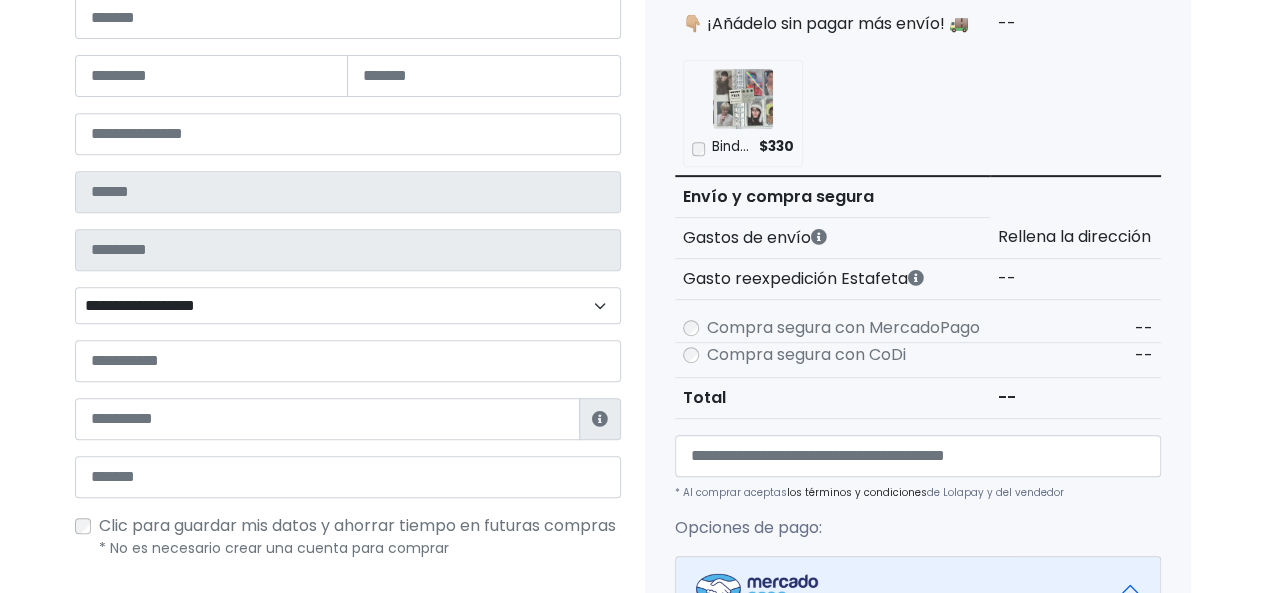 scroll, scrollTop: 400, scrollLeft: 0, axis: vertical 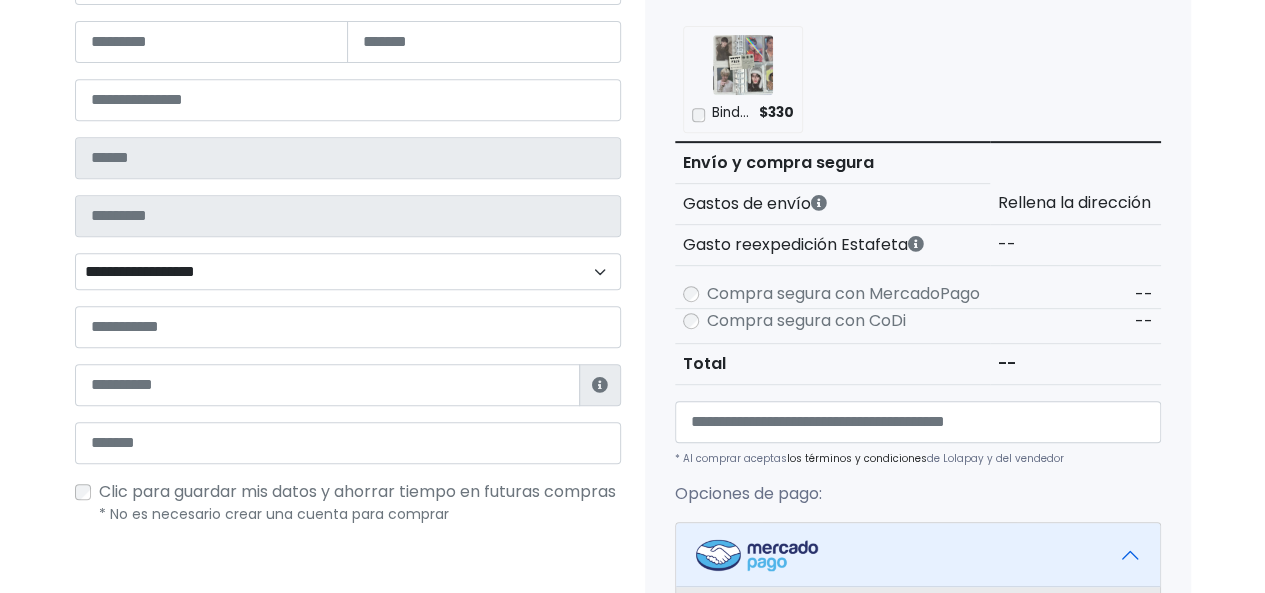type on "**********" 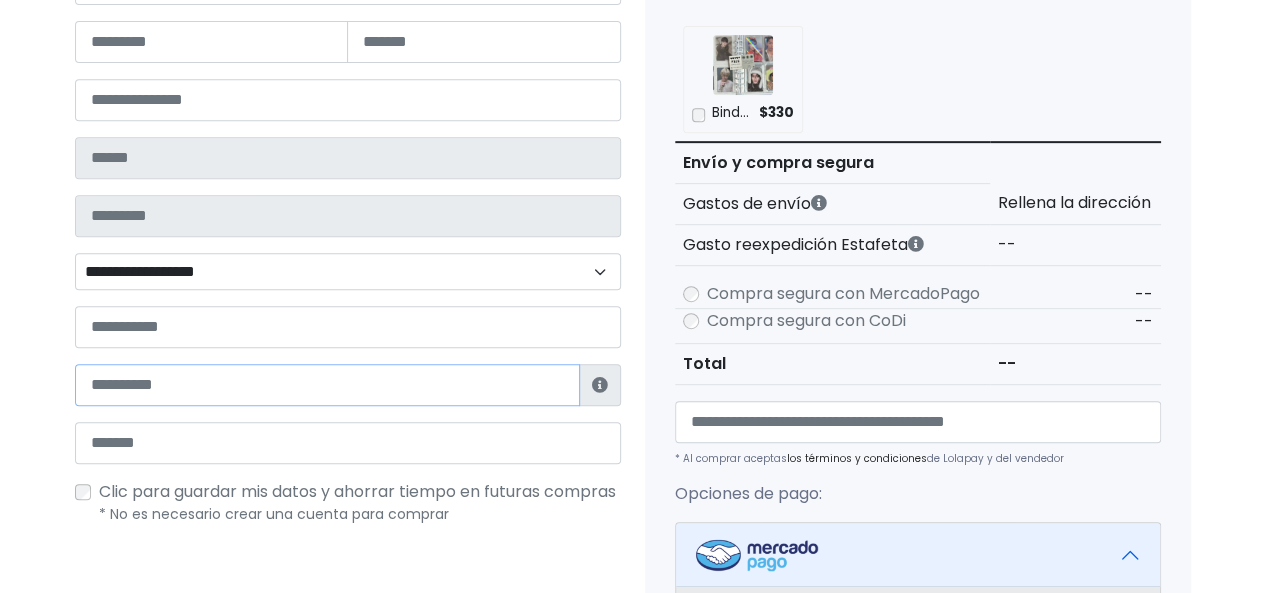 click at bounding box center [327, 385] 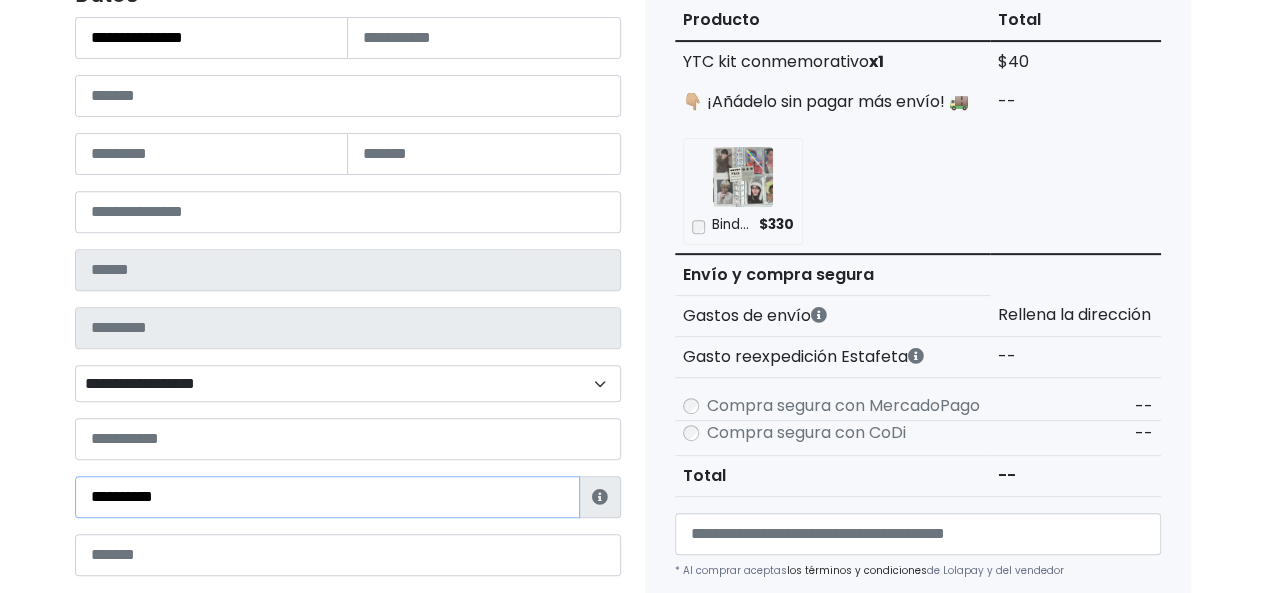 scroll, scrollTop: 400, scrollLeft: 0, axis: vertical 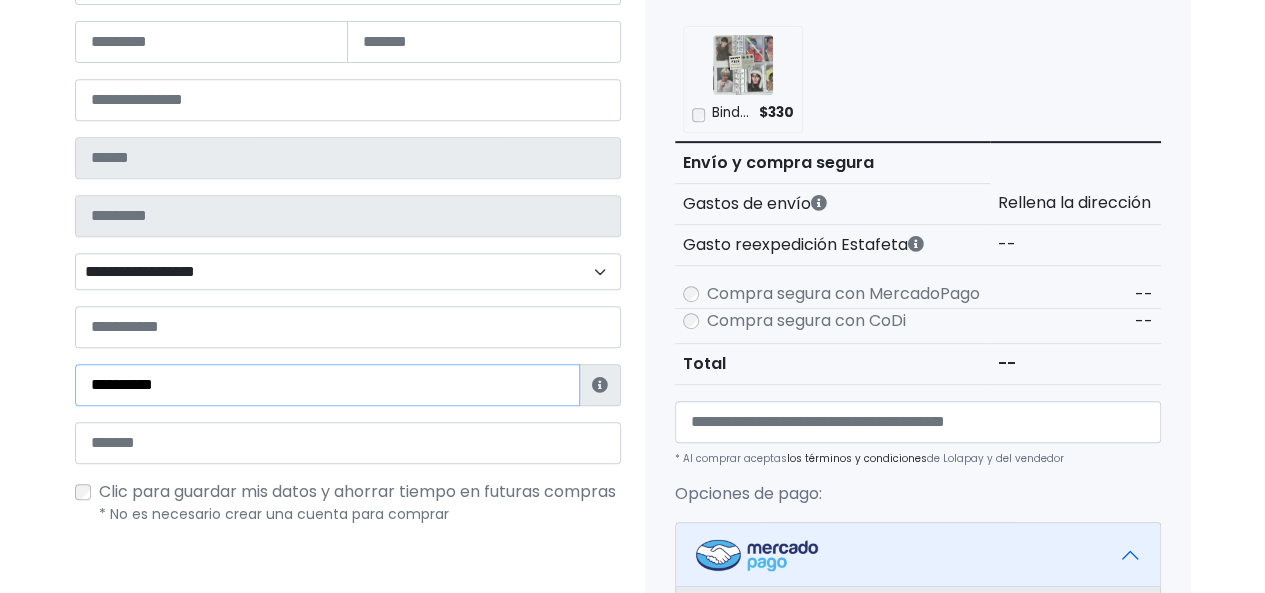 type on "**********" 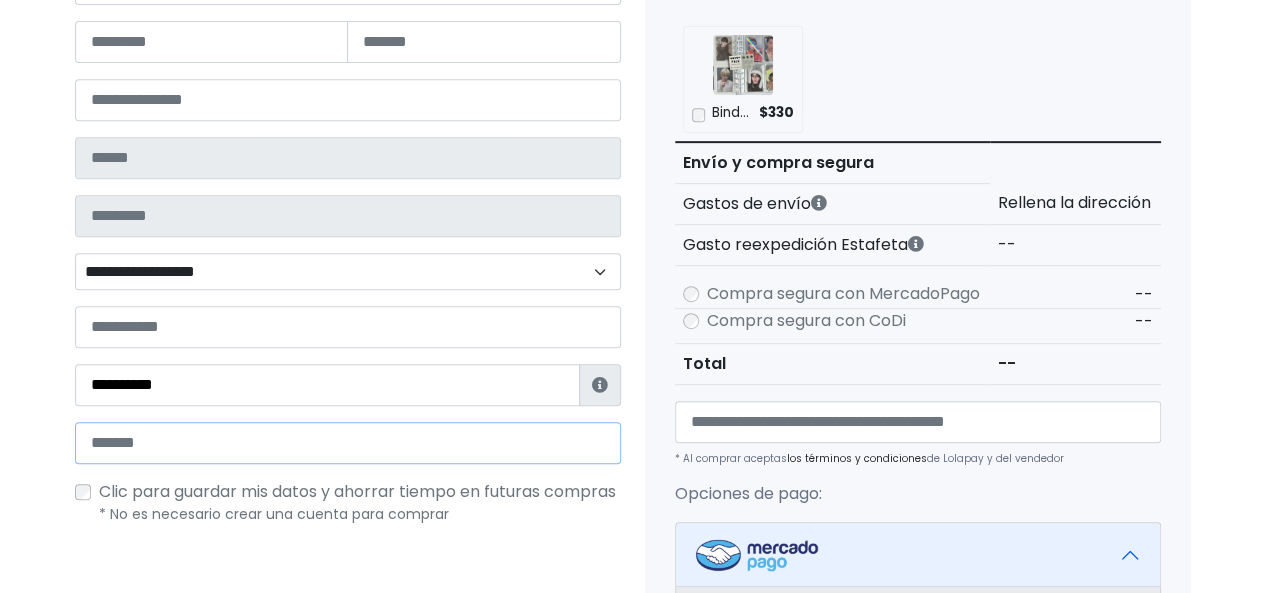 click at bounding box center (348, 443) 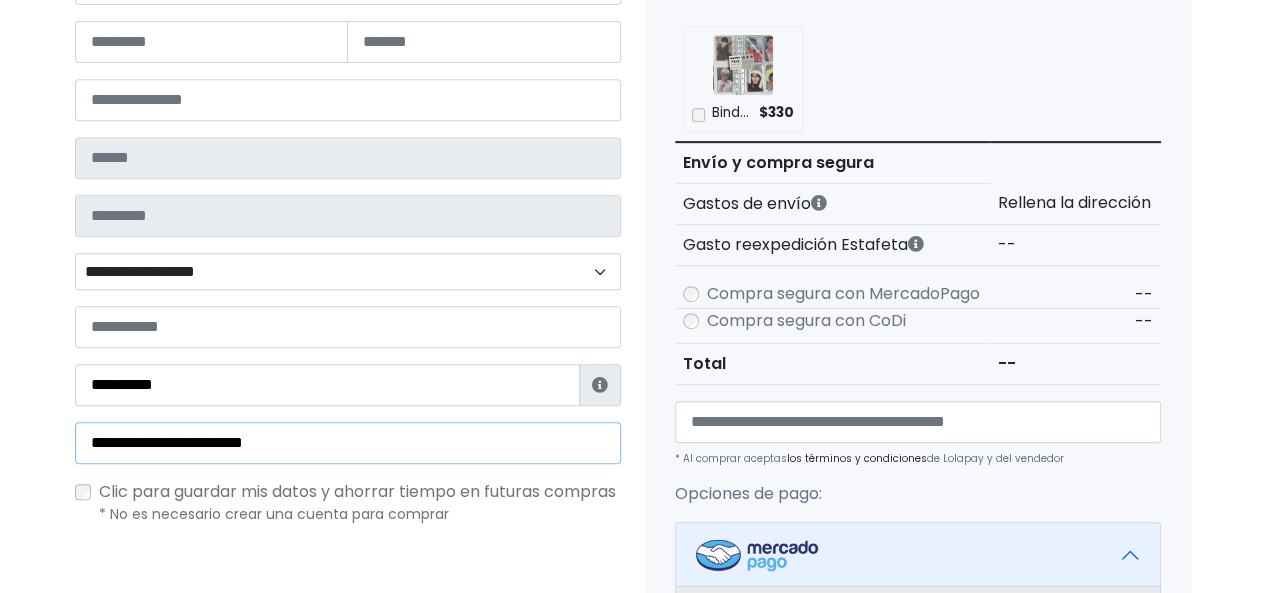 type on "**********" 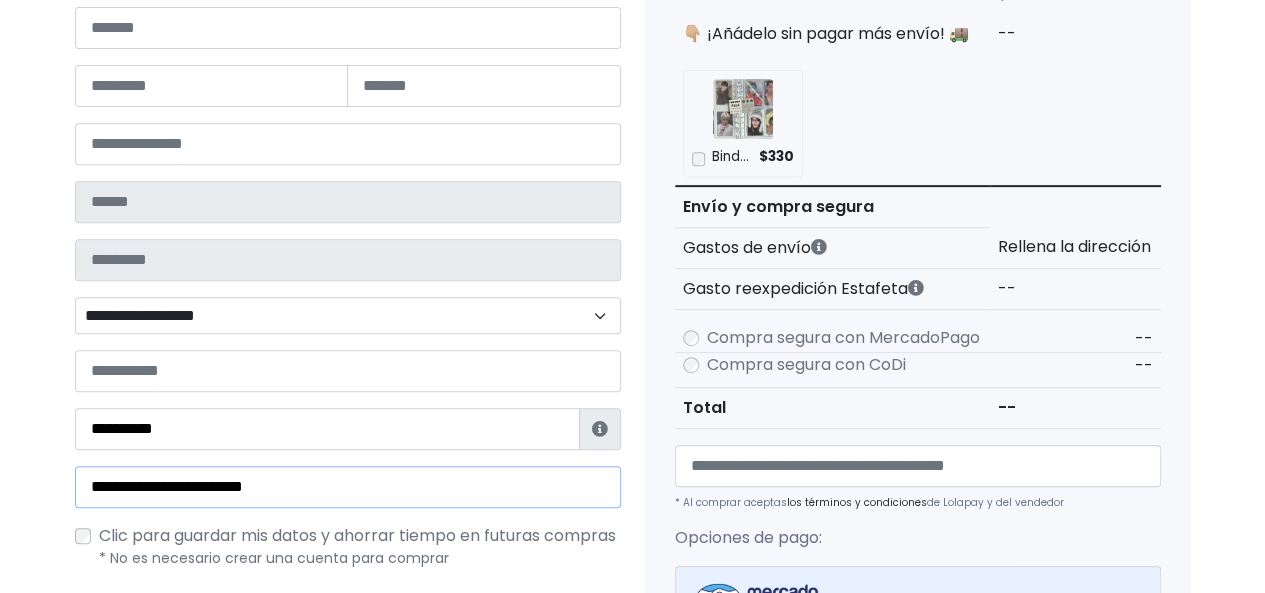 scroll, scrollTop: 300, scrollLeft: 0, axis: vertical 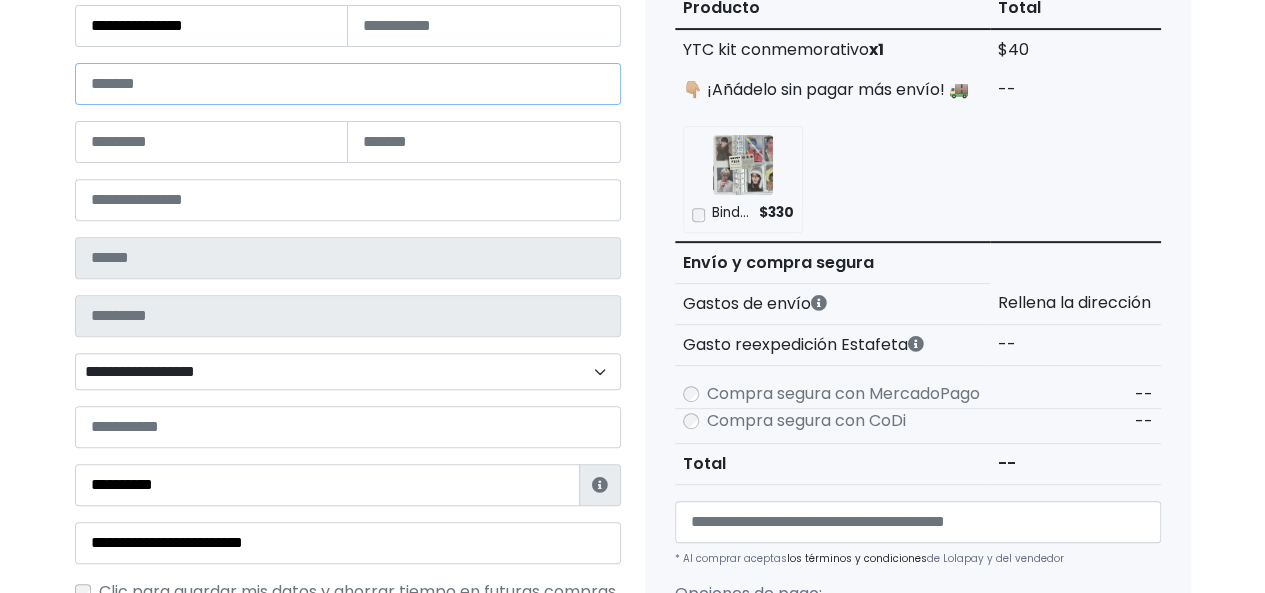 click at bounding box center [348, 84] 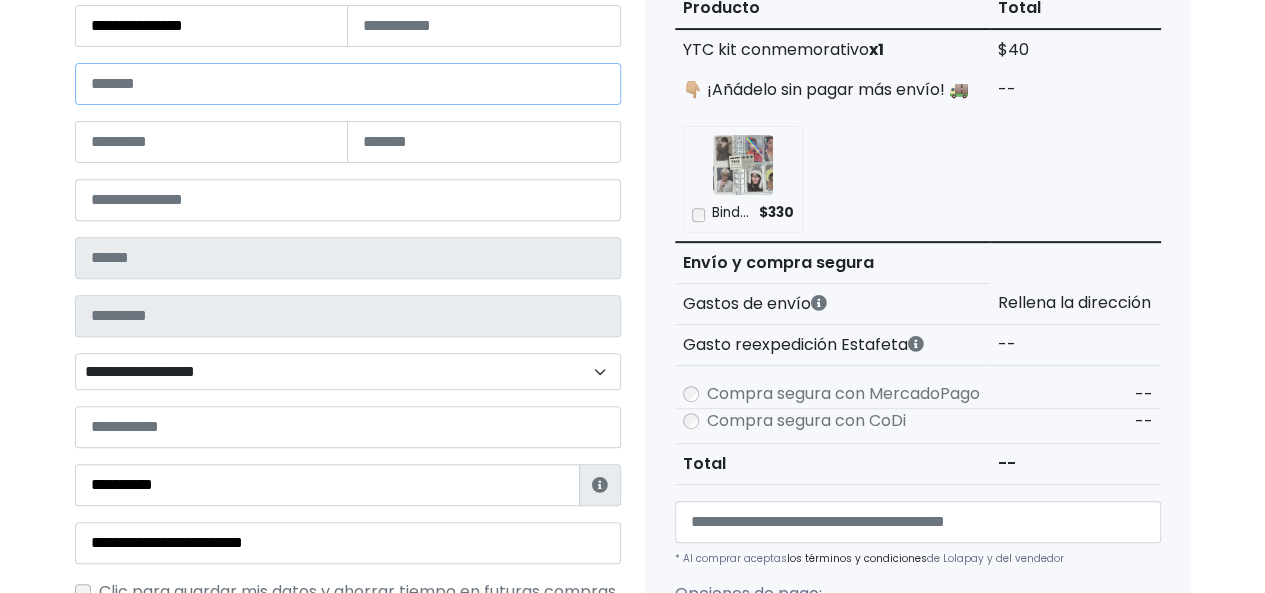 paste on "**********" 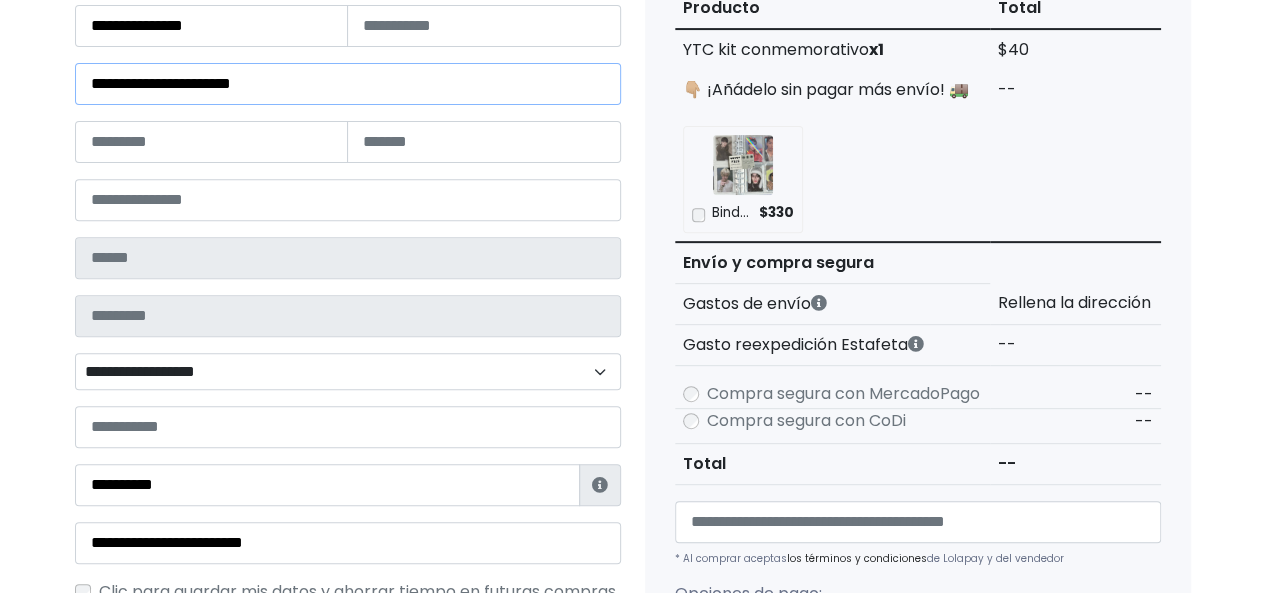 drag, startPoint x: 290, startPoint y: 79, endPoint x: 249, endPoint y: 77, distance: 41.04875 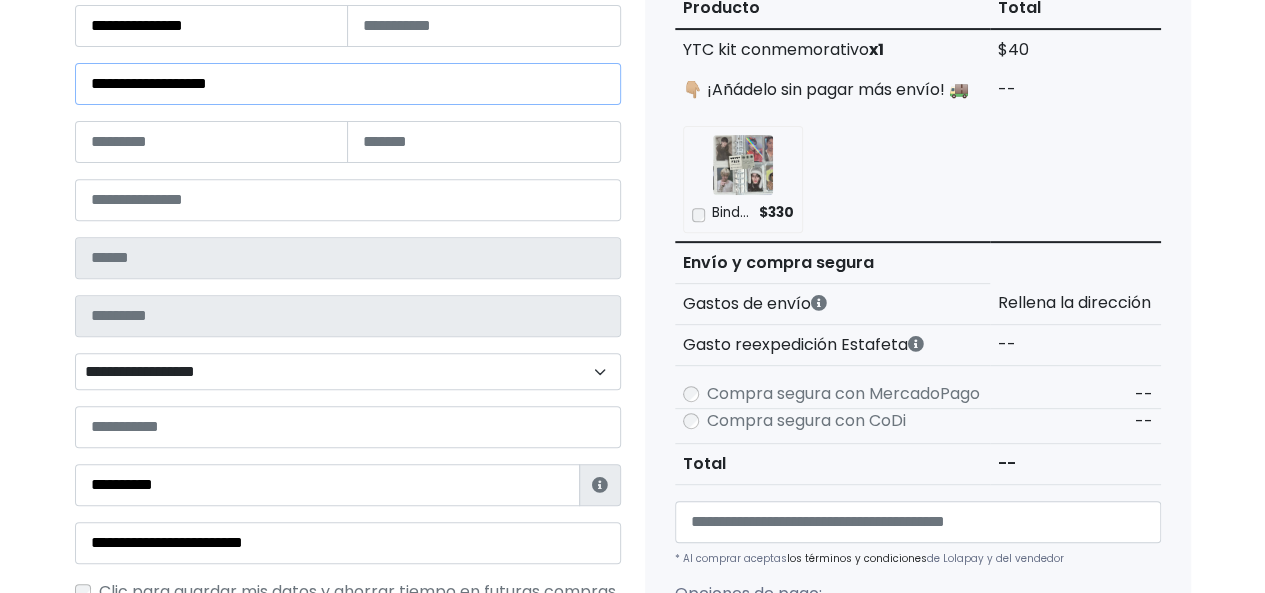 type on "**********" 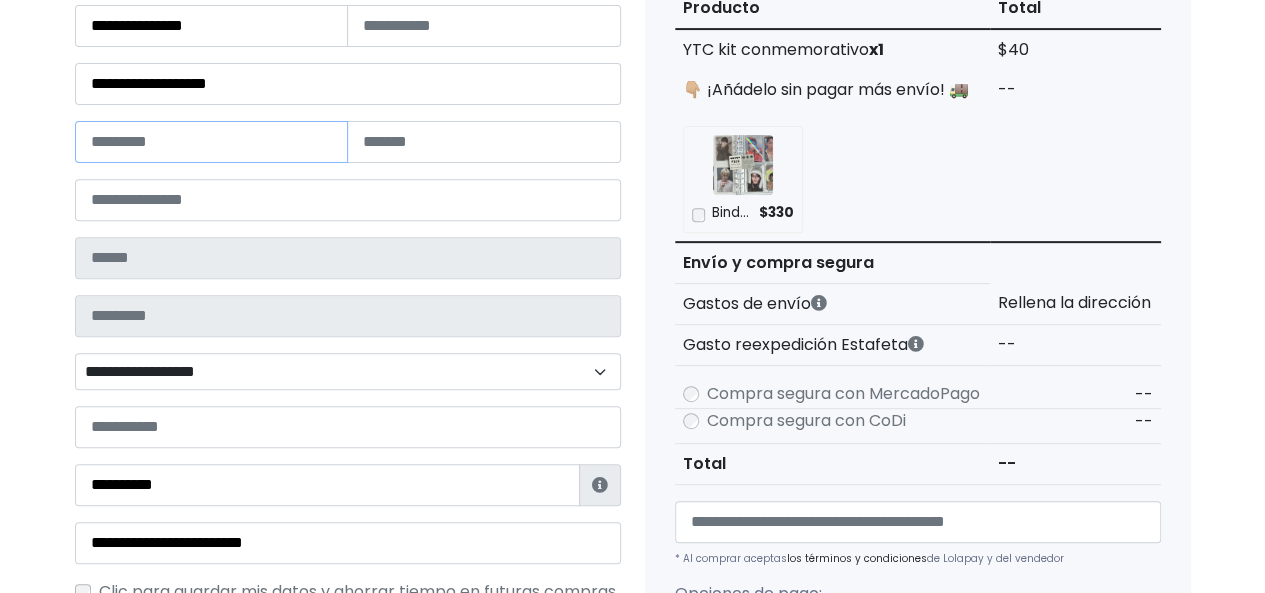 click at bounding box center (212, 142) 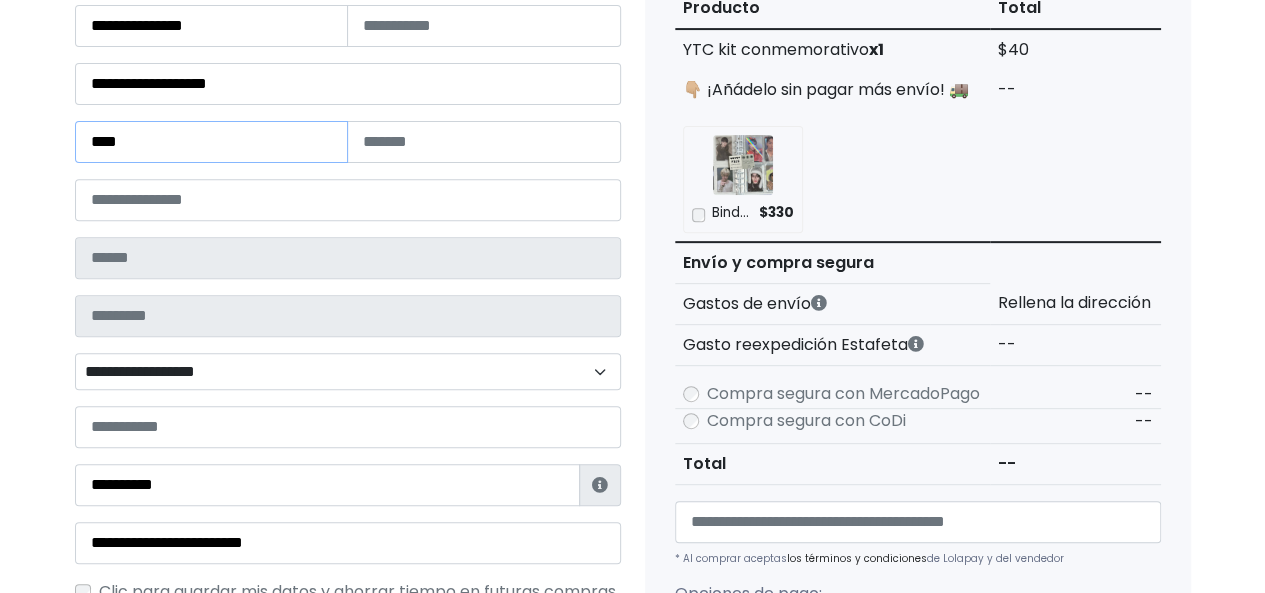 type on "****" 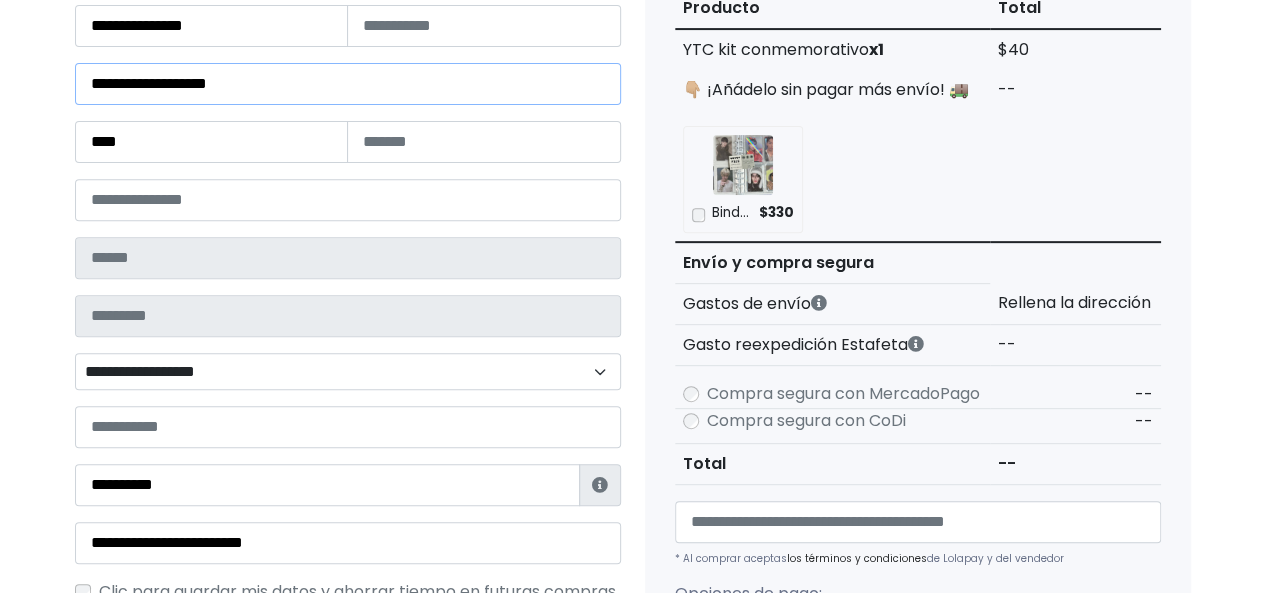 click on "**********" at bounding box center (348, 84) 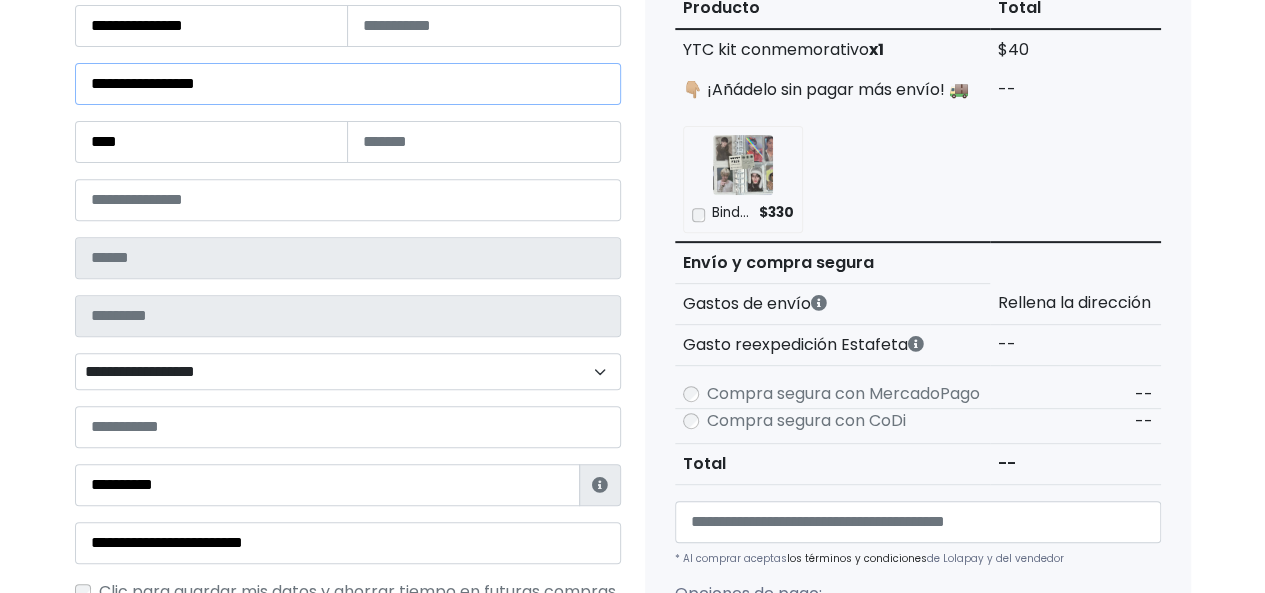 type on "**********" 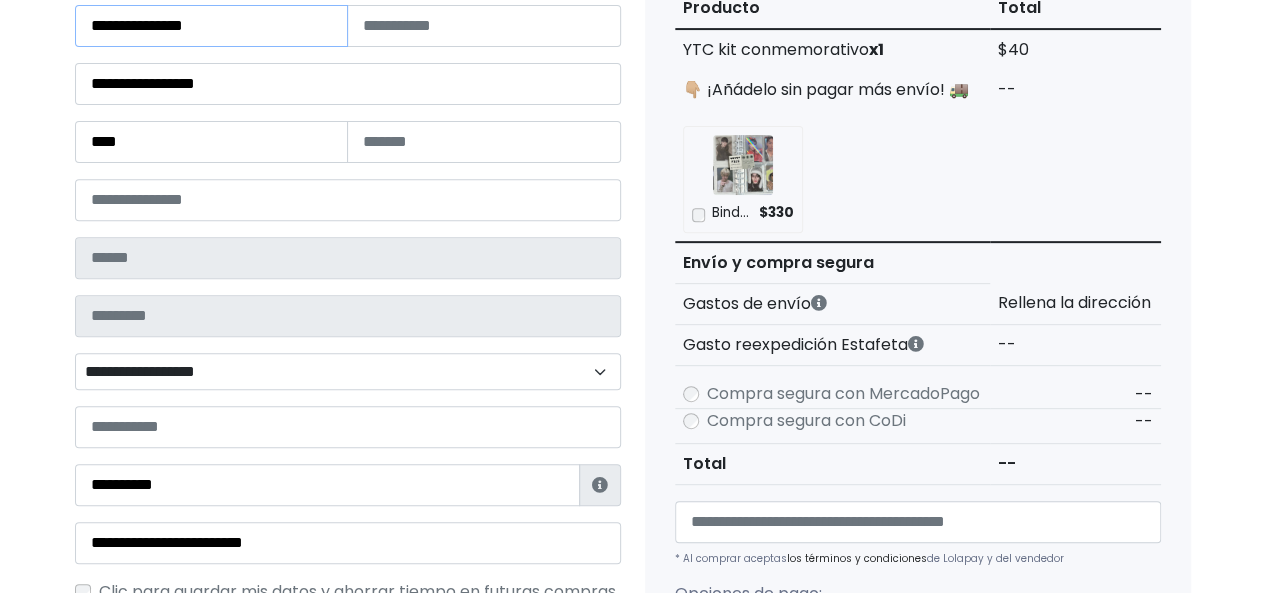 drag, startPoint x: 226, startPoint y: 25, endPoint x: 180, endPoint y: 21, distance: 46.173584 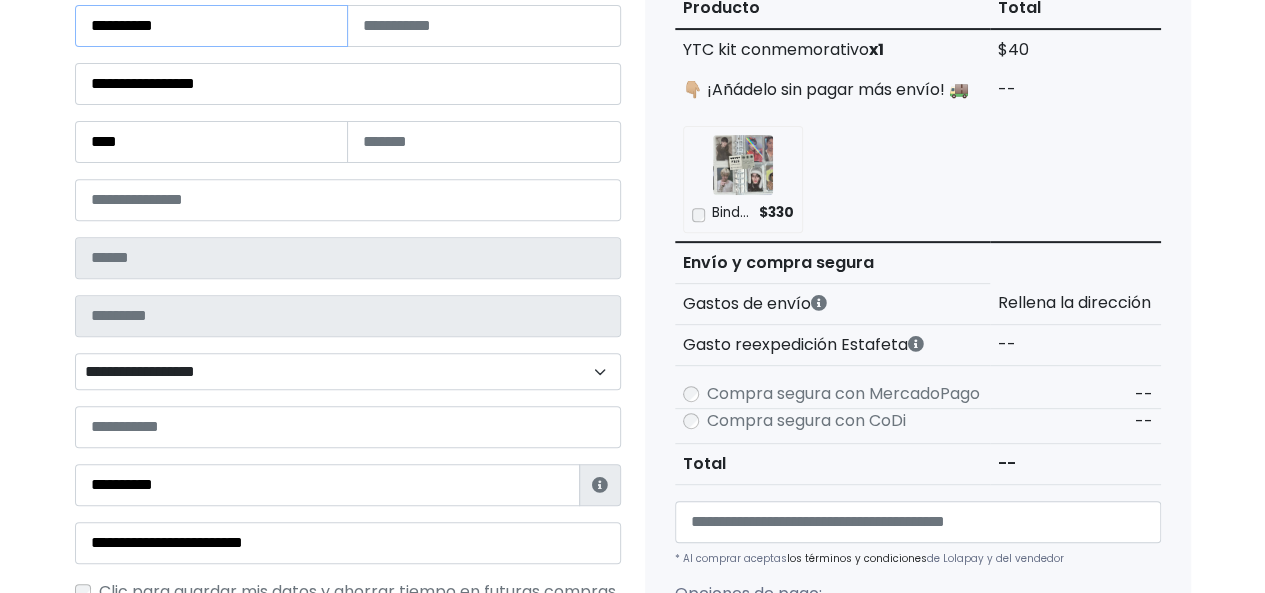 drag, startPoint x: 184, startPoint y: 25, endPoint x: 140, endPoint y: 23, distance: 44.04543 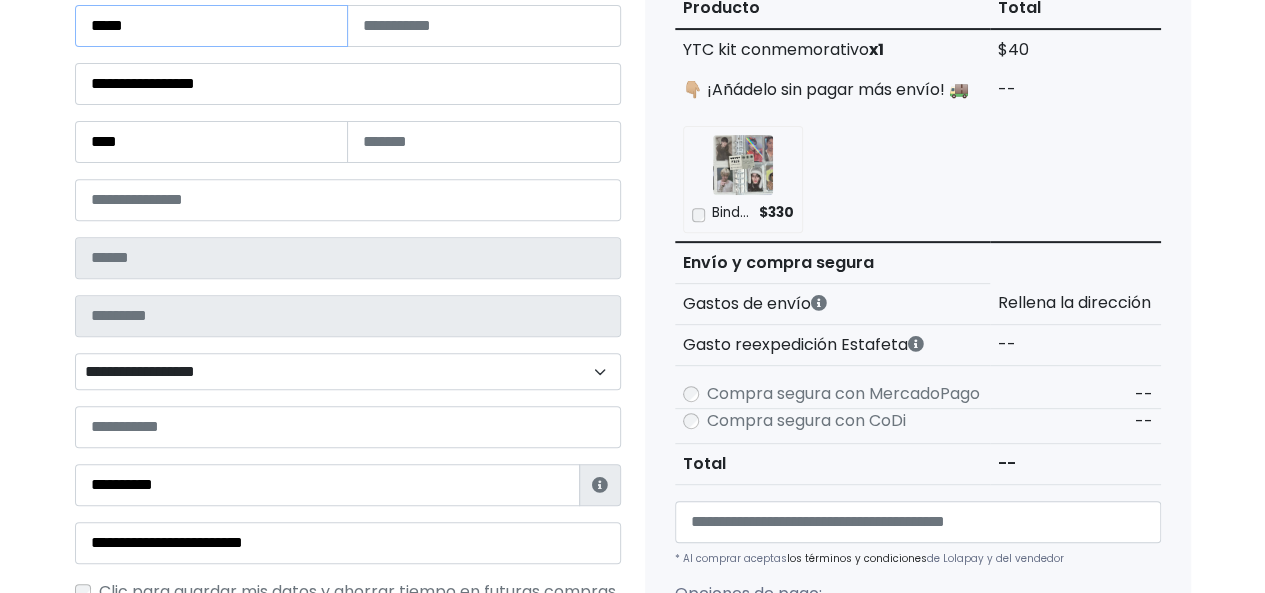 type on "****" 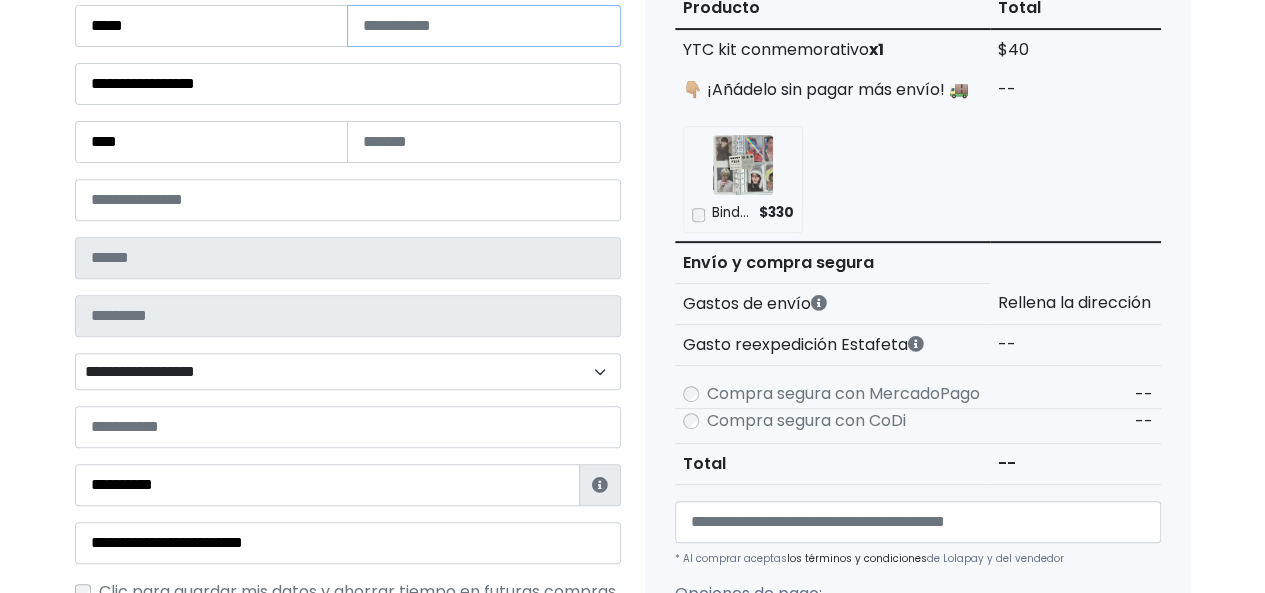 paste on "*****" 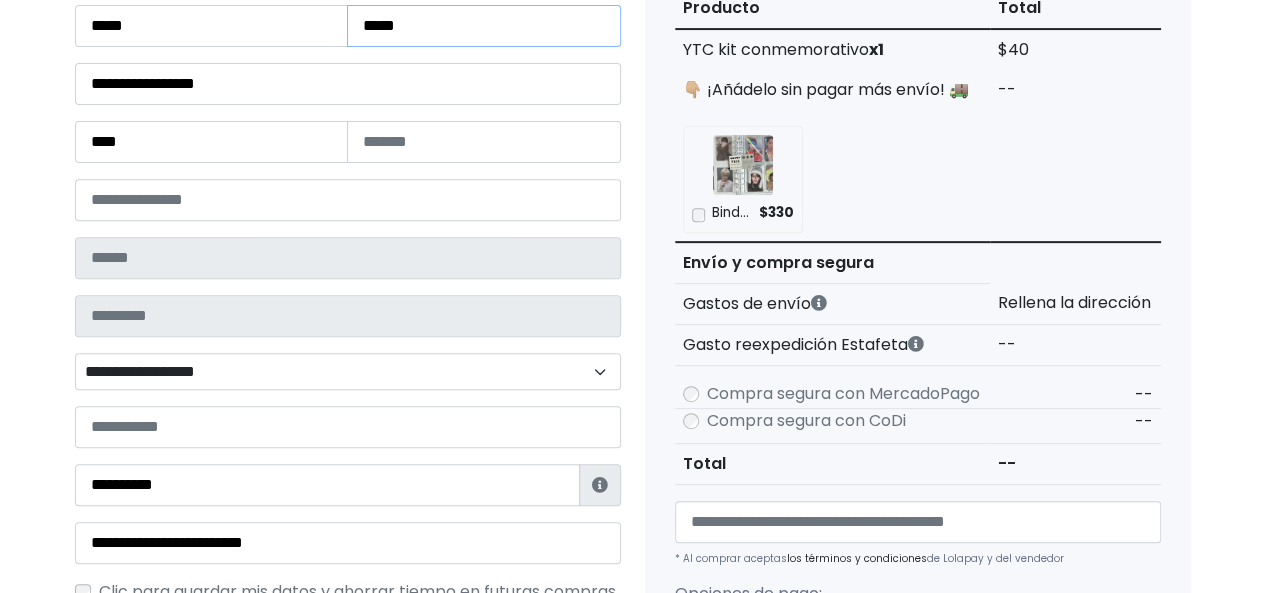 type on "*****" 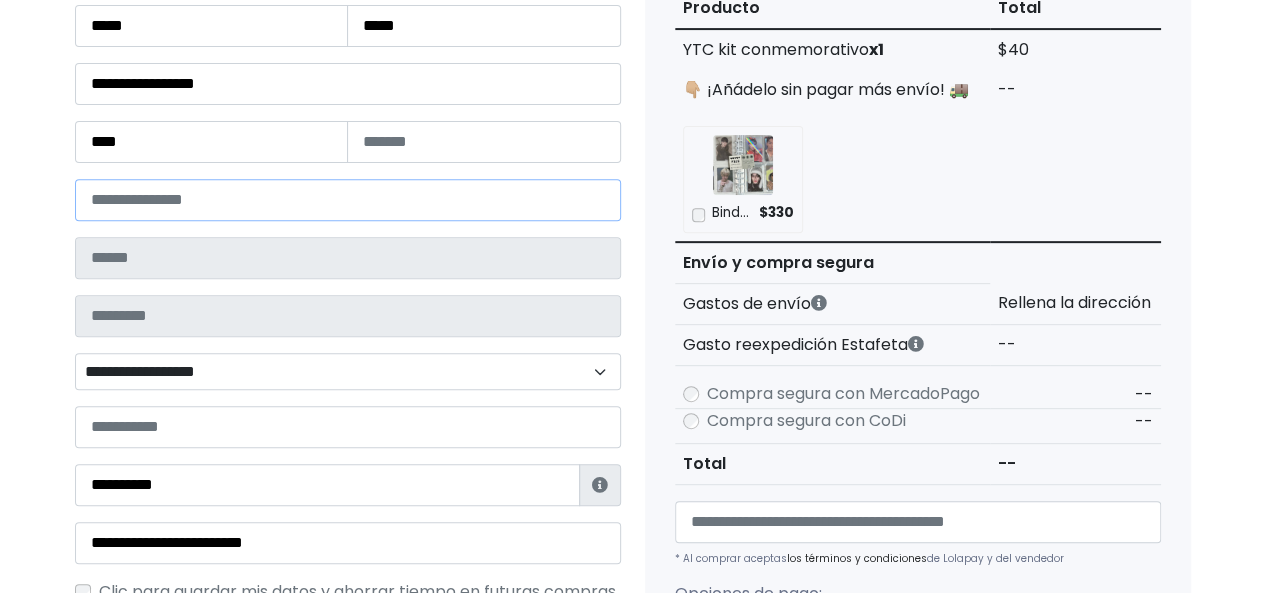 click at bounding box center [348, 200] 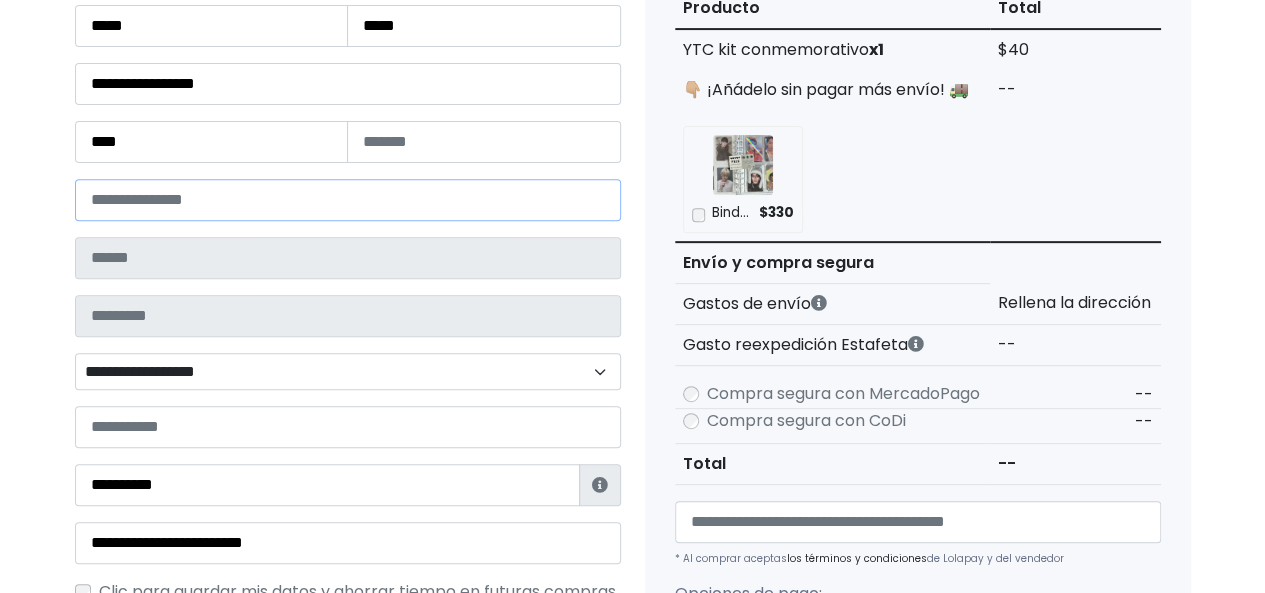 paste on "*****" 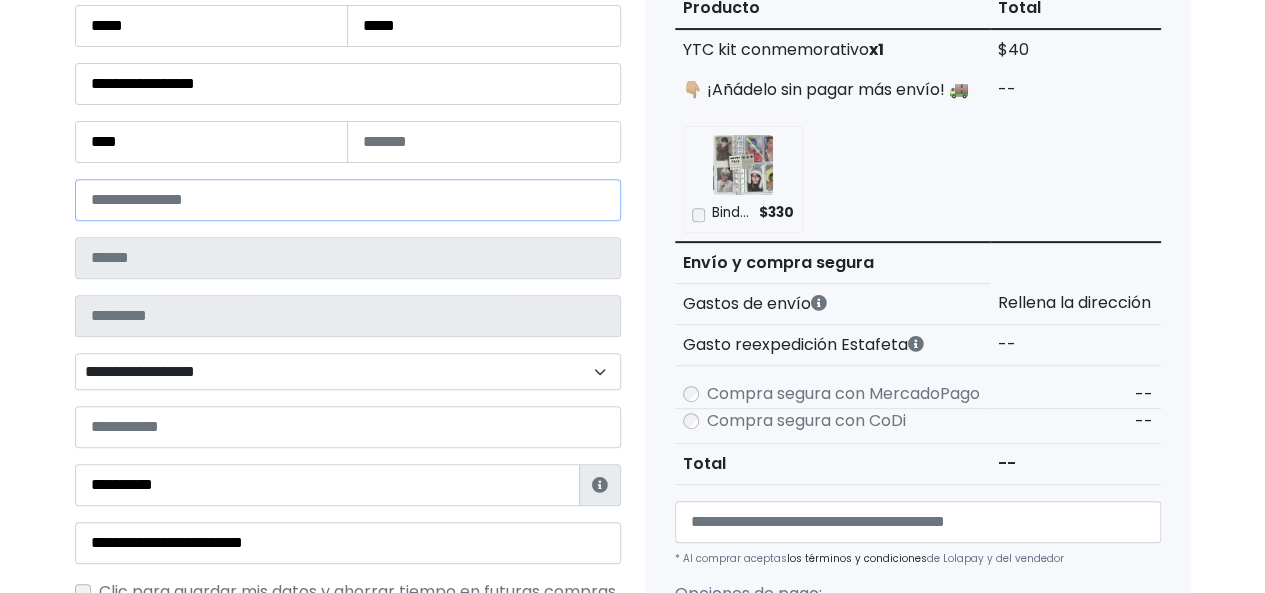 type on "*****" 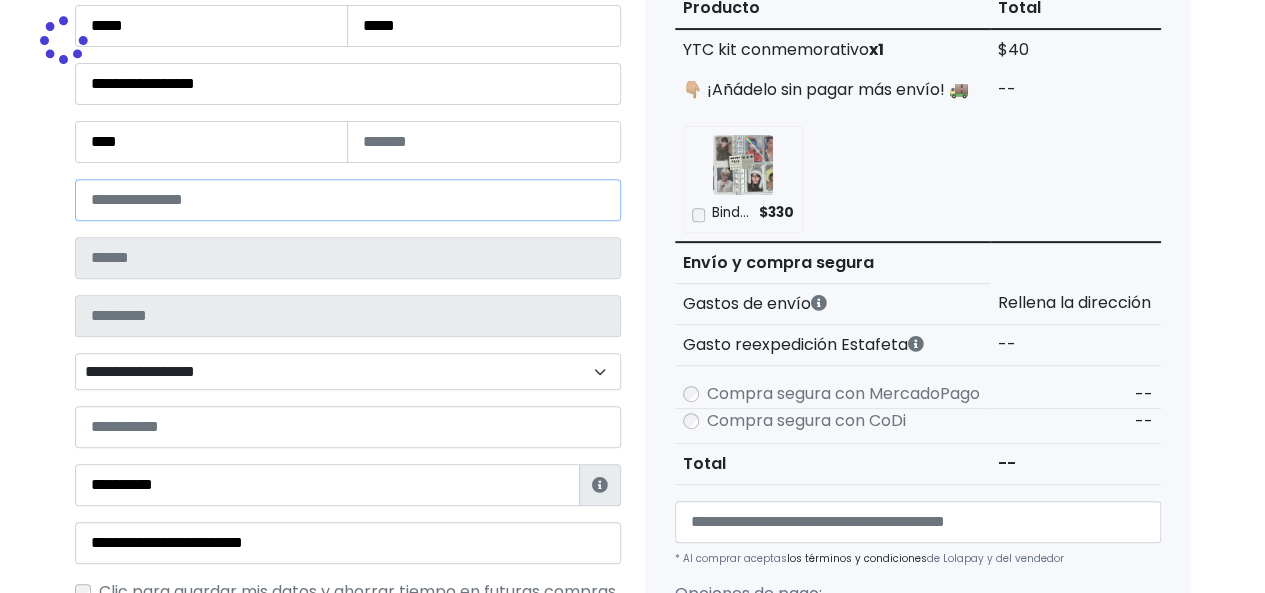 type on "*******" 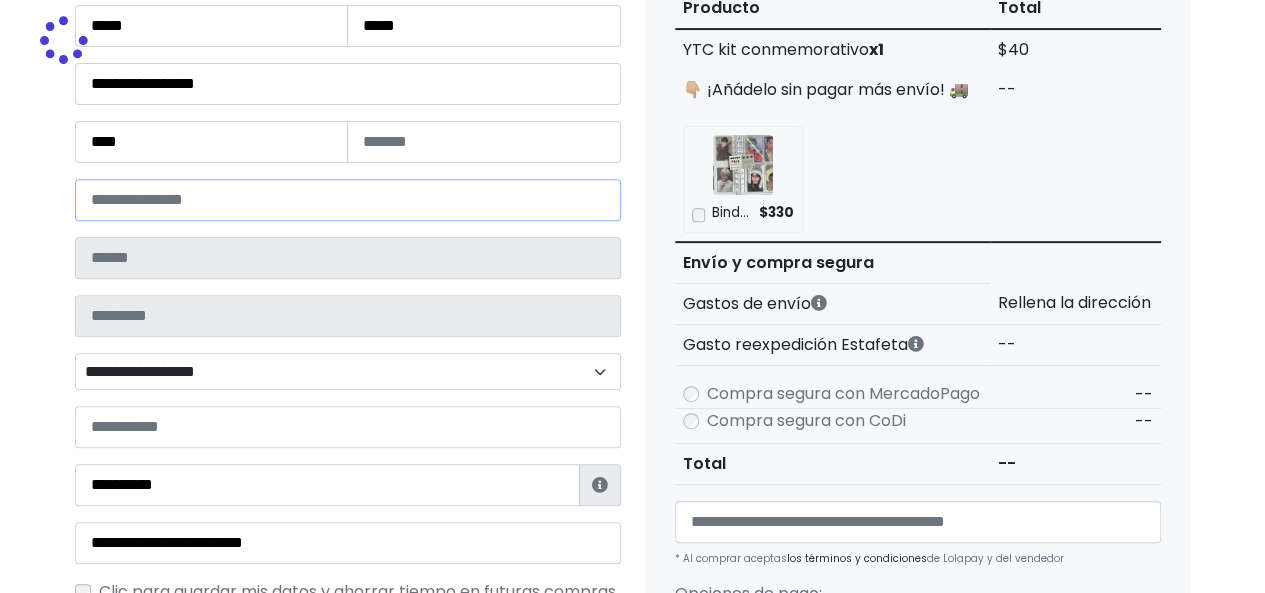 type on "**********" 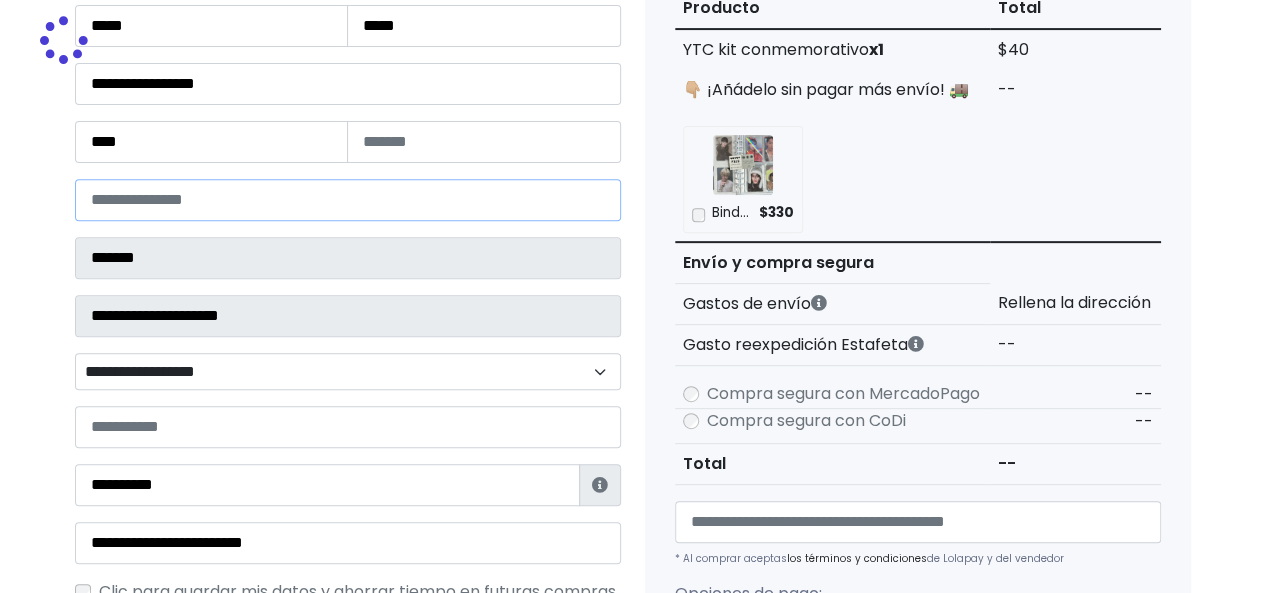 select 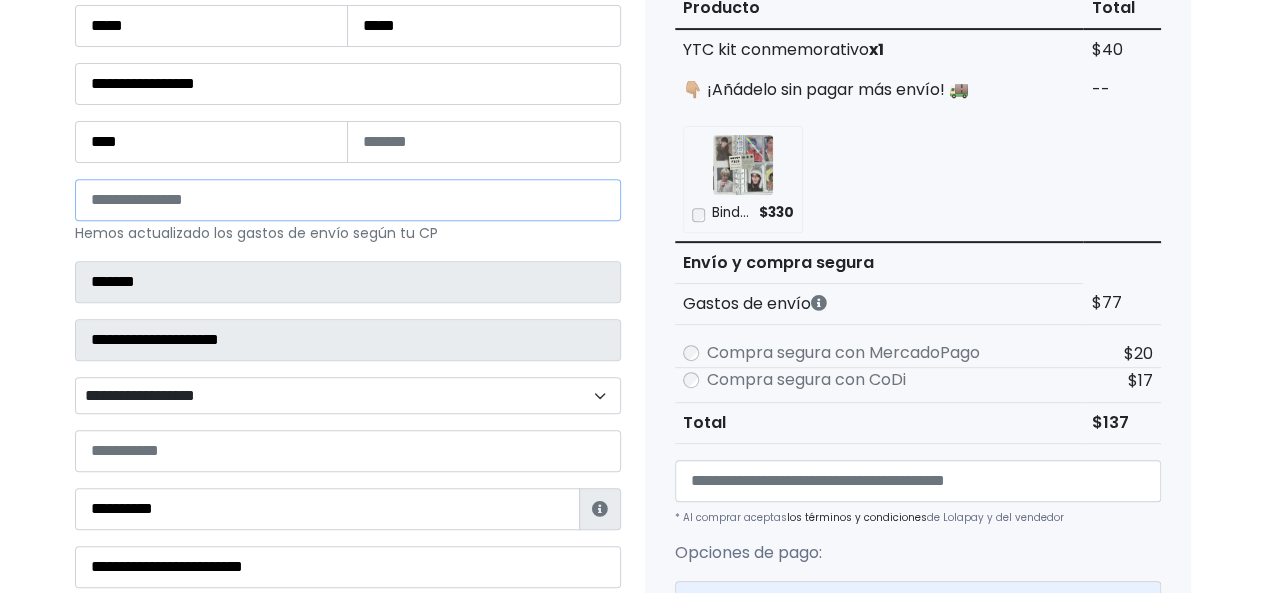 type on "*****" 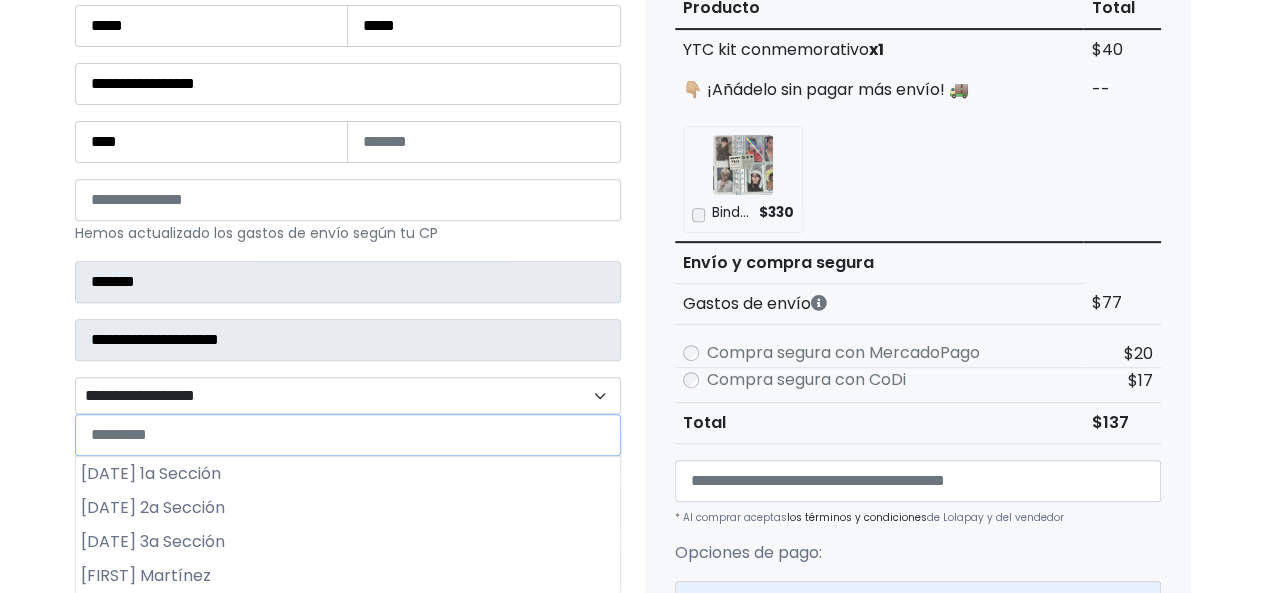 click on "**********" at bounding box center [348, 395] 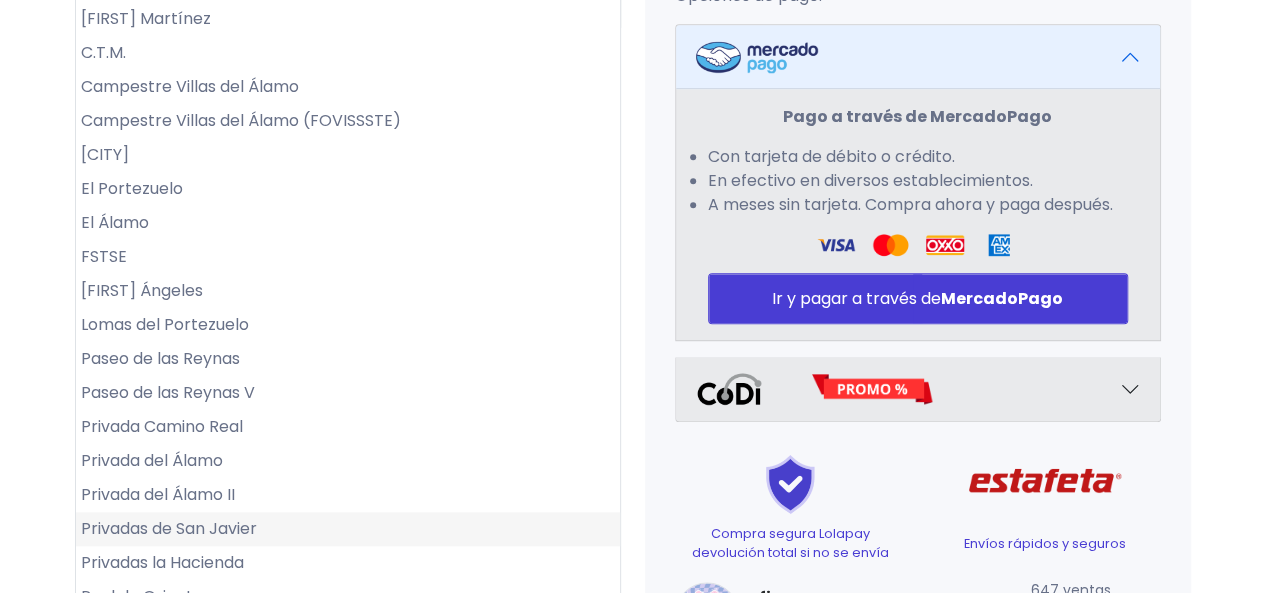 scroll, scrollTop: 900, scrollLeft: 0, axis: vertical 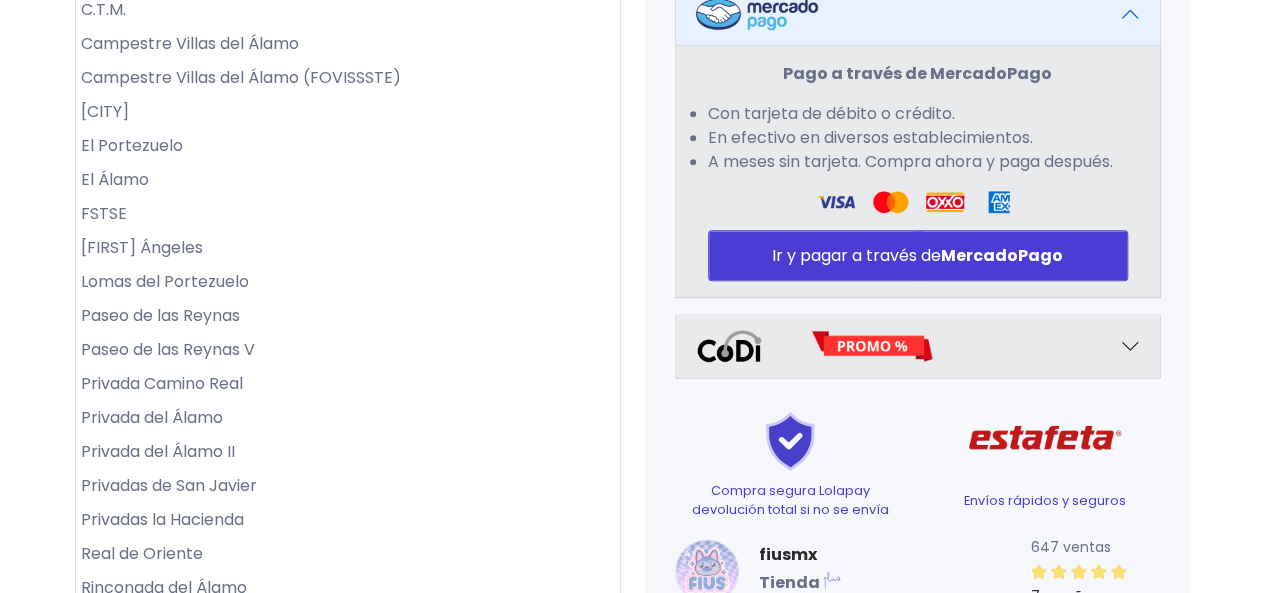 click on "Privadas la Hacienda" at bounding box center (348, 520) 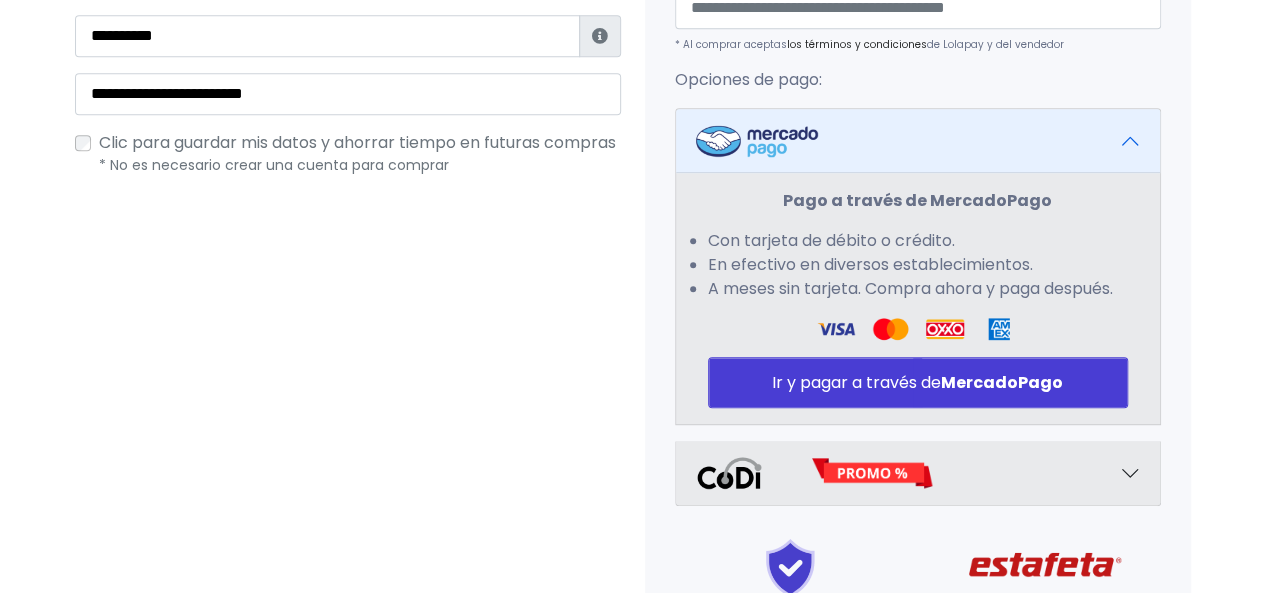 scroll, scrollTop: 800, scrollLeft: 0, axis: vertical 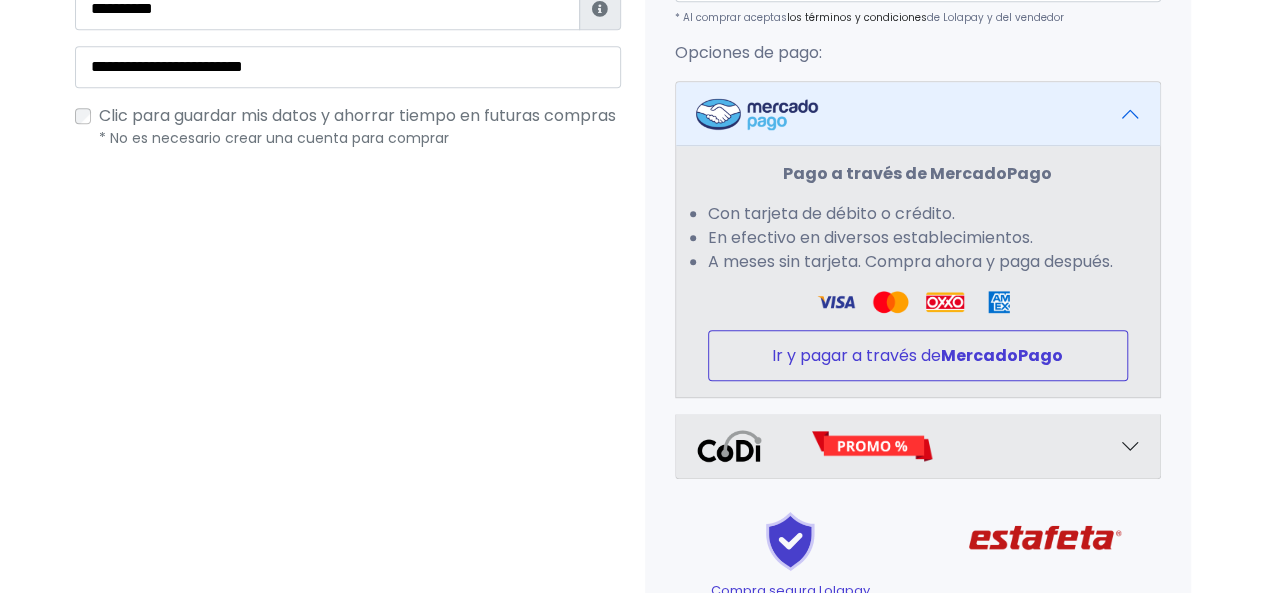click on "Ir y pagar a través de  MercadoPago" at bounding box center (918, 355) 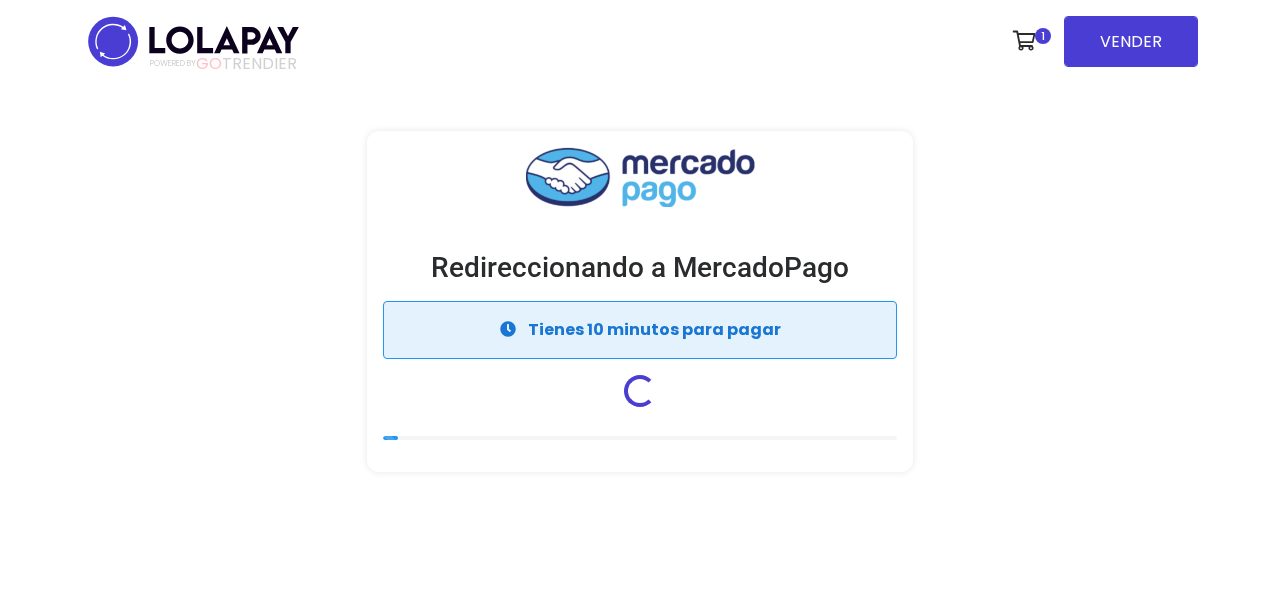 scroll, scrollTop: 0, scrollLeft: 0, axis: both 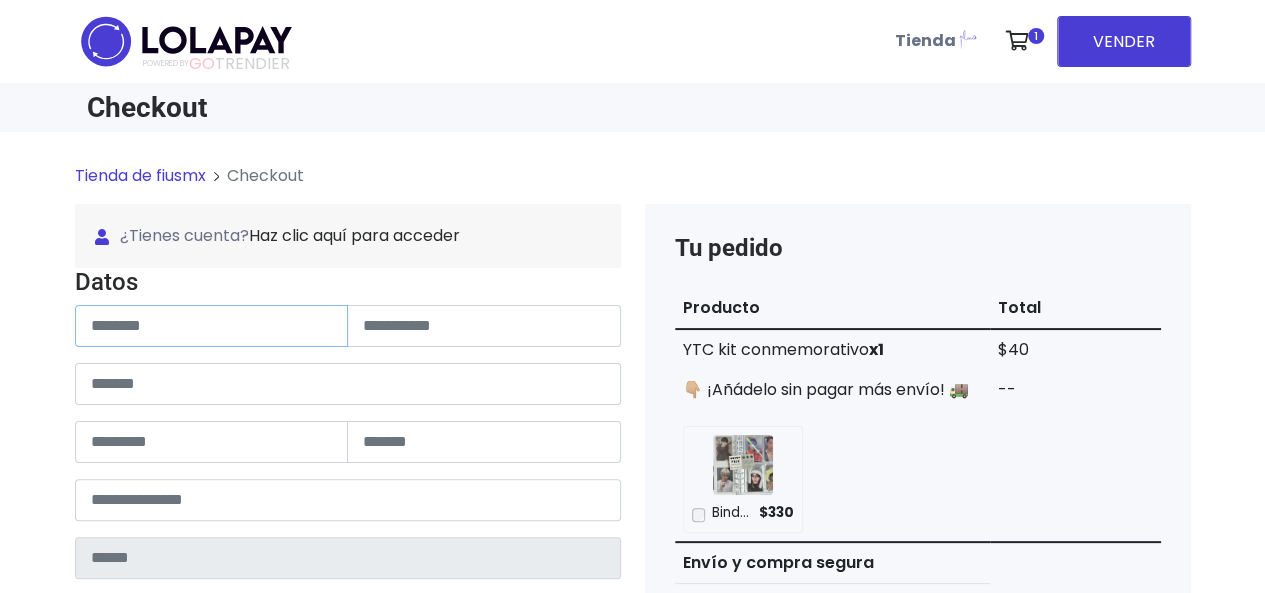 click at bounding box center [212, 326] 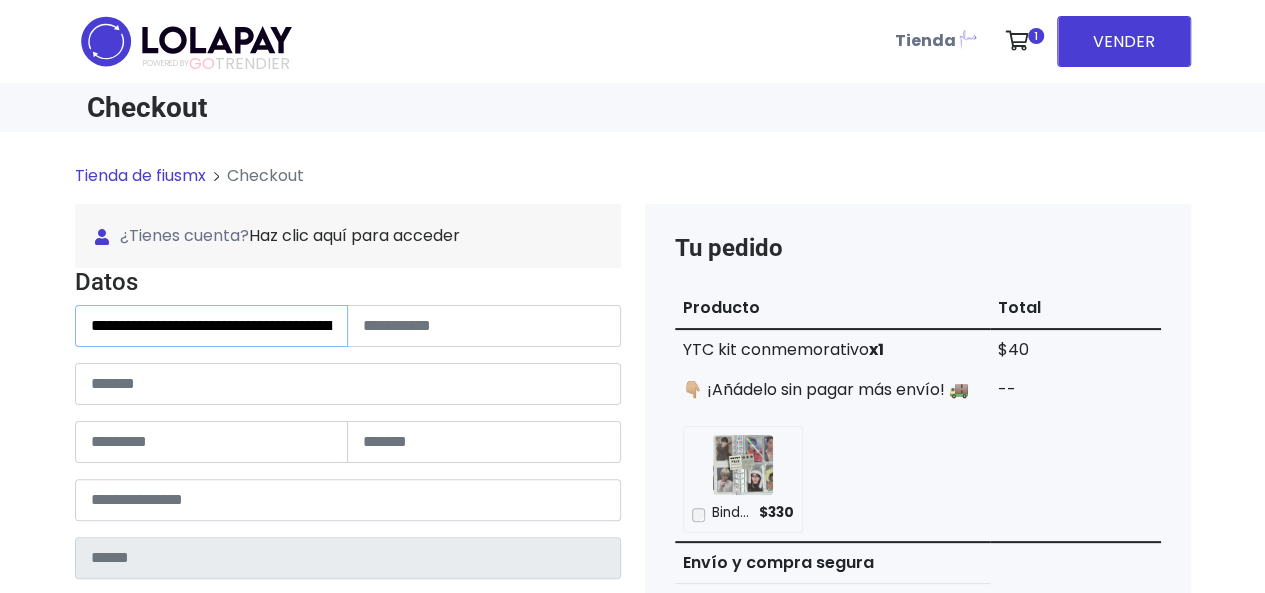 scroll, scrollTop: 0, scrollLeft: 179, axis: horizontal 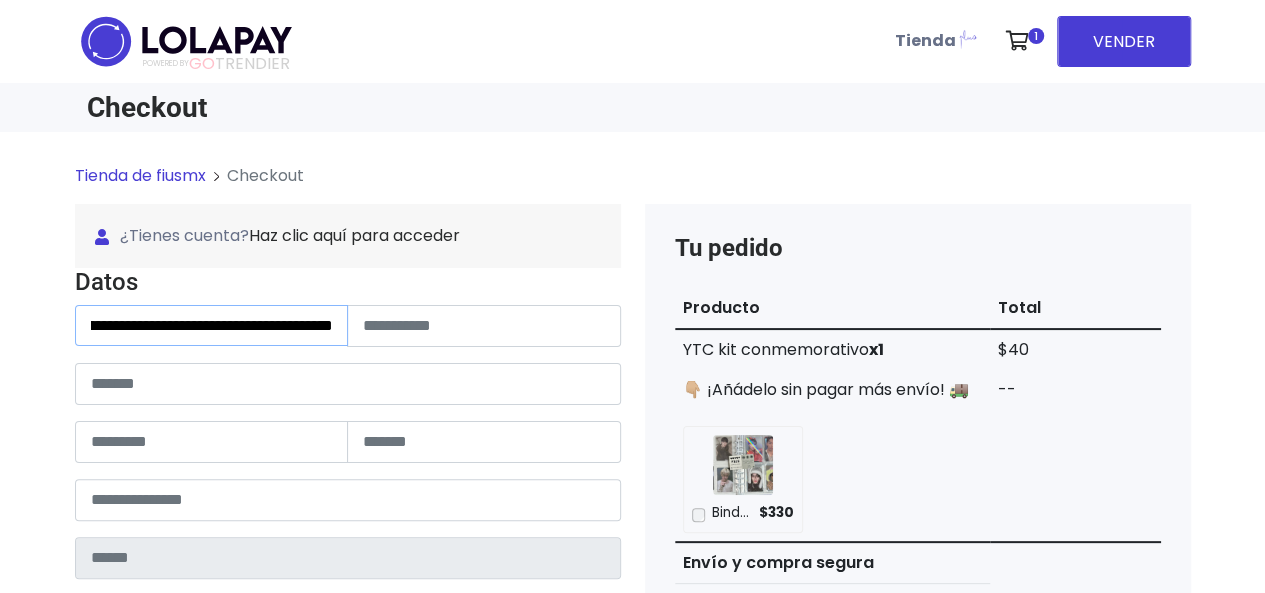 drag, startPoint x: 332, startPoint y: 323, endPoint x: 244, endPoint y: 324, distance: 88.005684 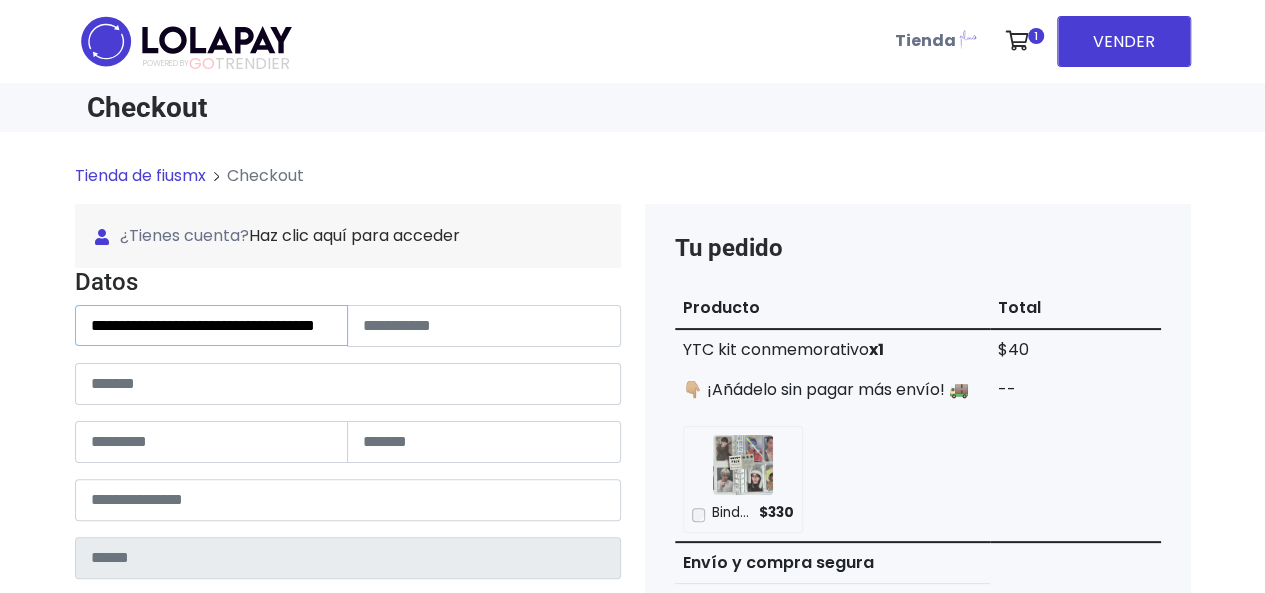 scroll, scrollTop: 0, scrollLeft: 89, axis: horizontal 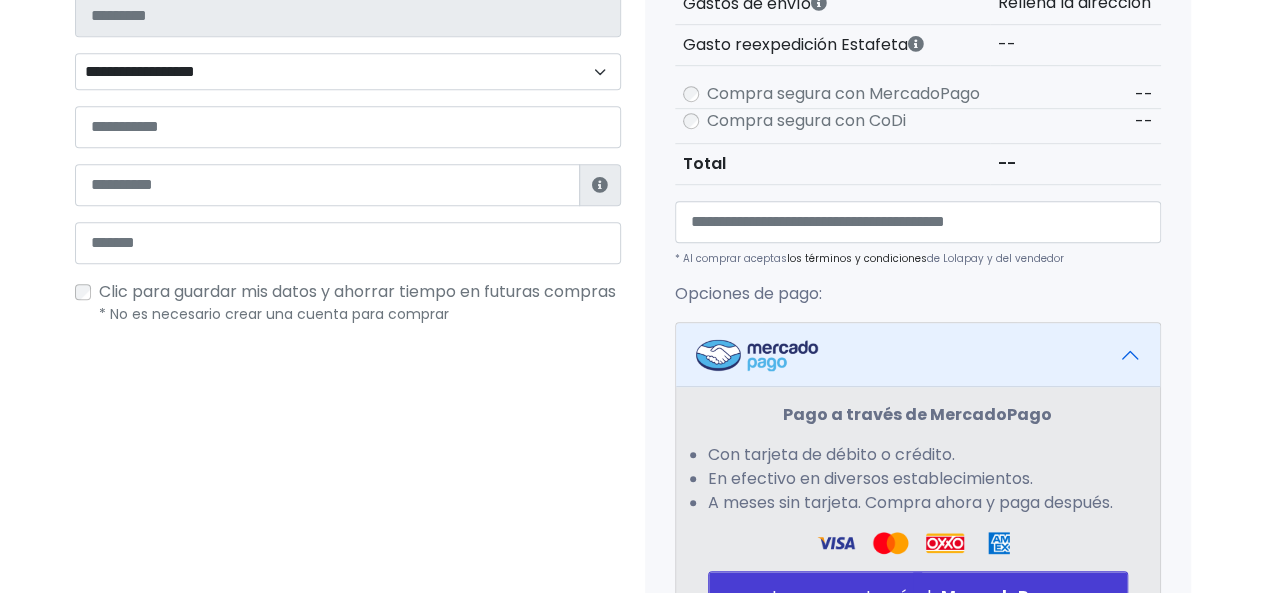 type on "**********" 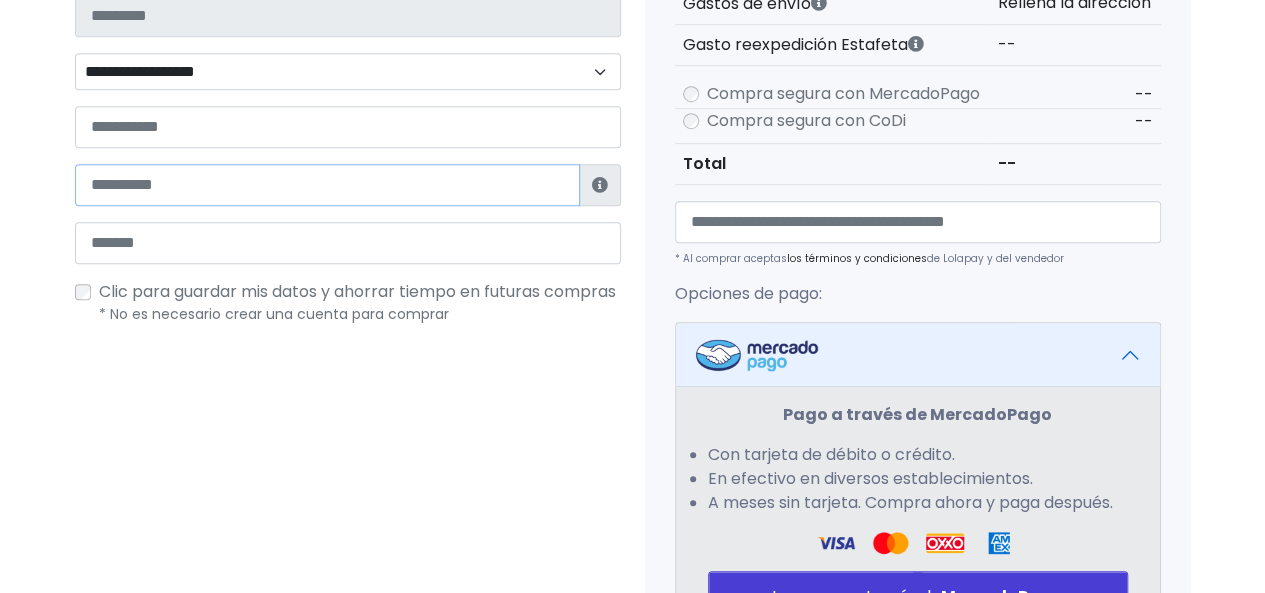 click at bounding box center [327, 185] 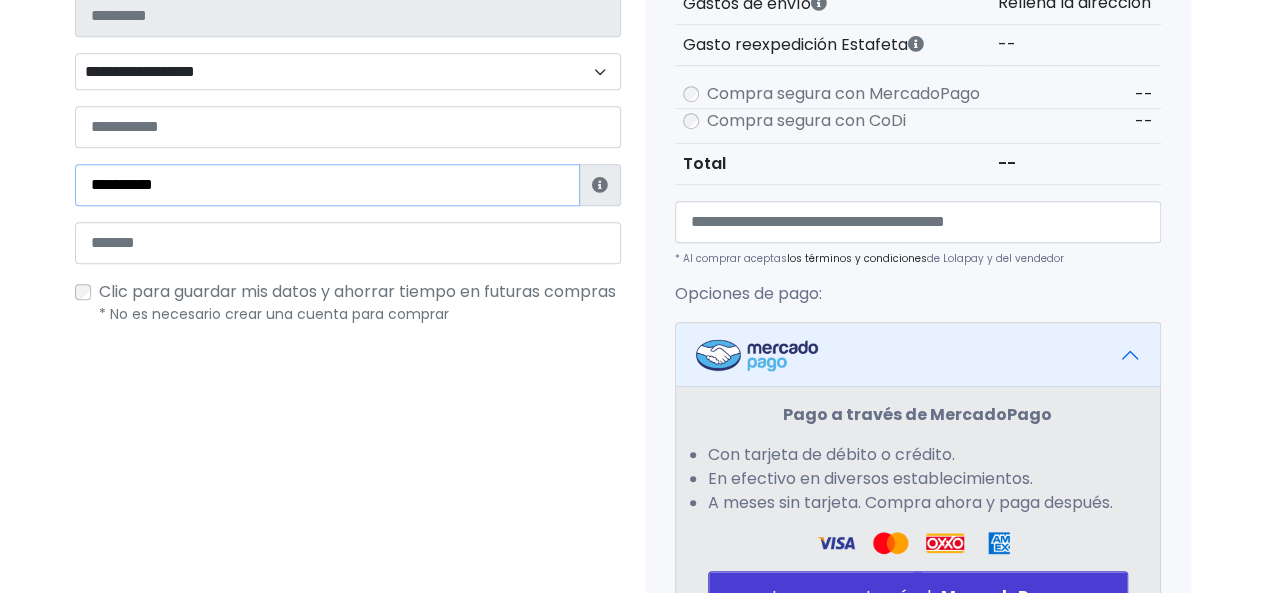 type on "**********" 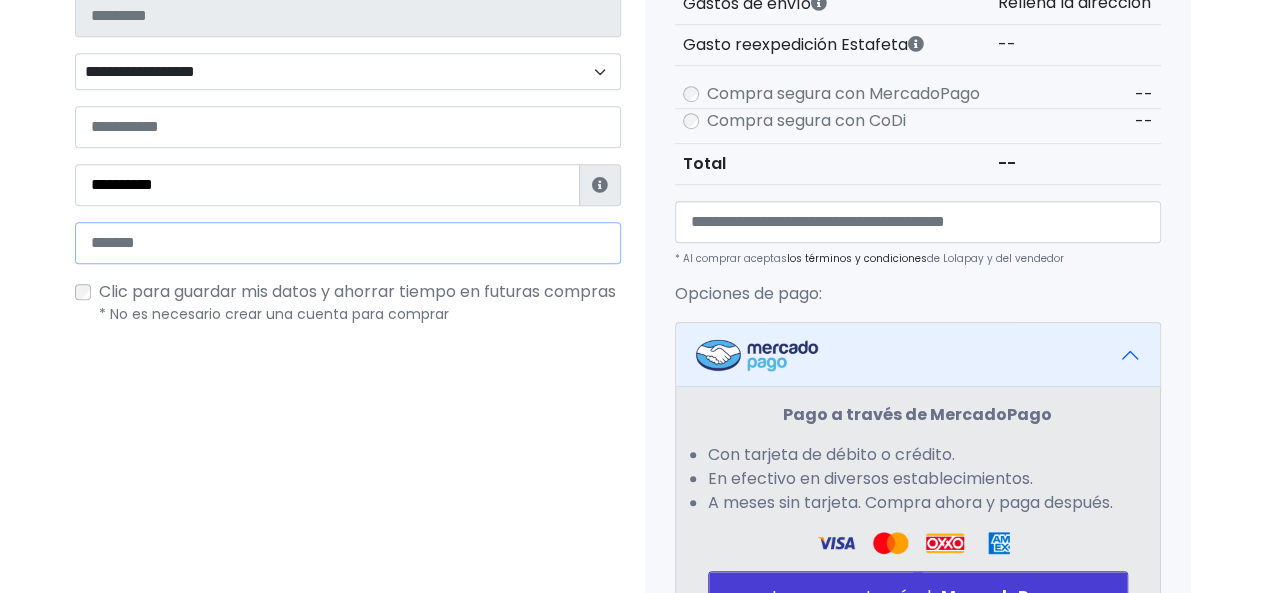 click at bounding box center (348, 243) 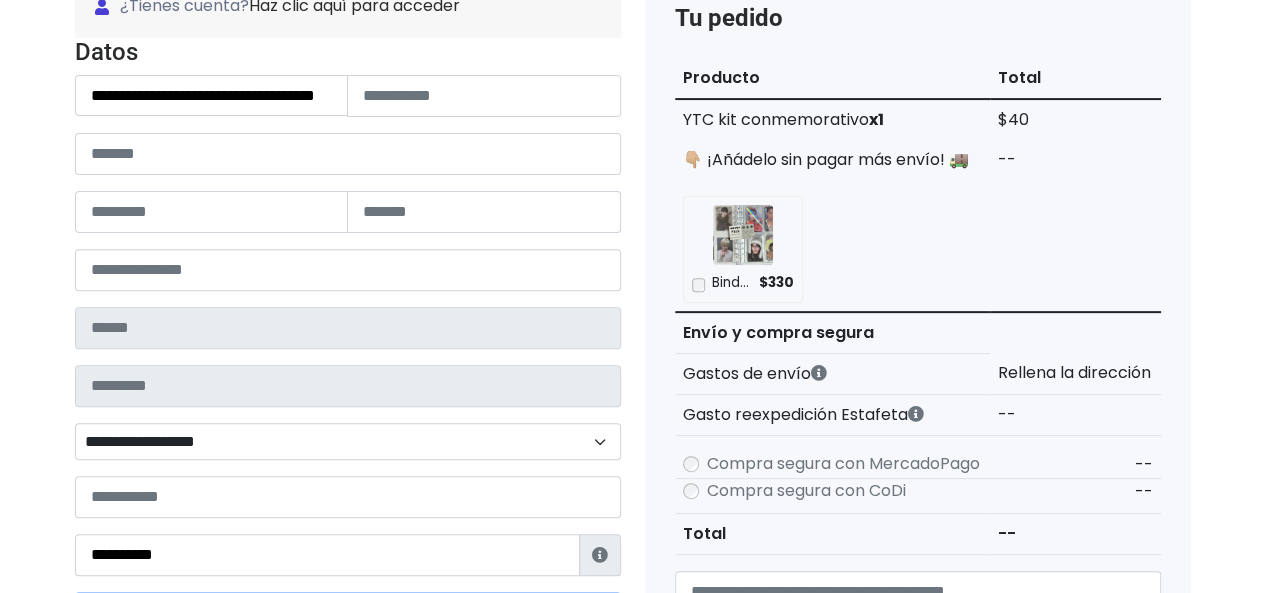 scroll, scrollTop: 200, scrollLeft: 0, axis: vertical 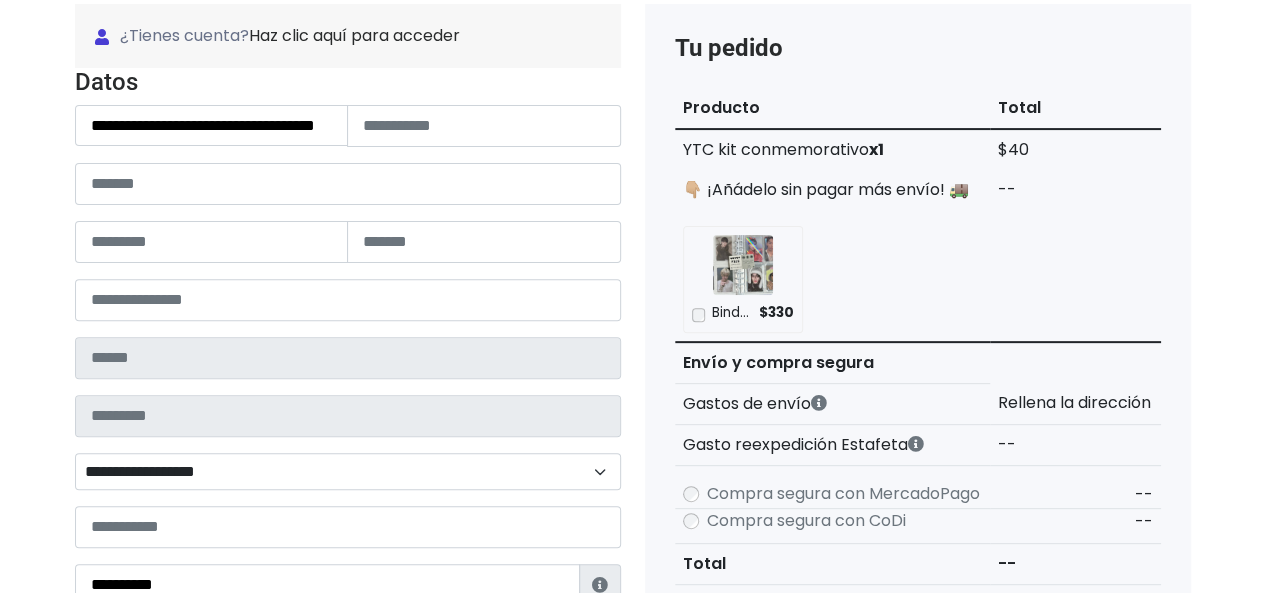type on "**********" 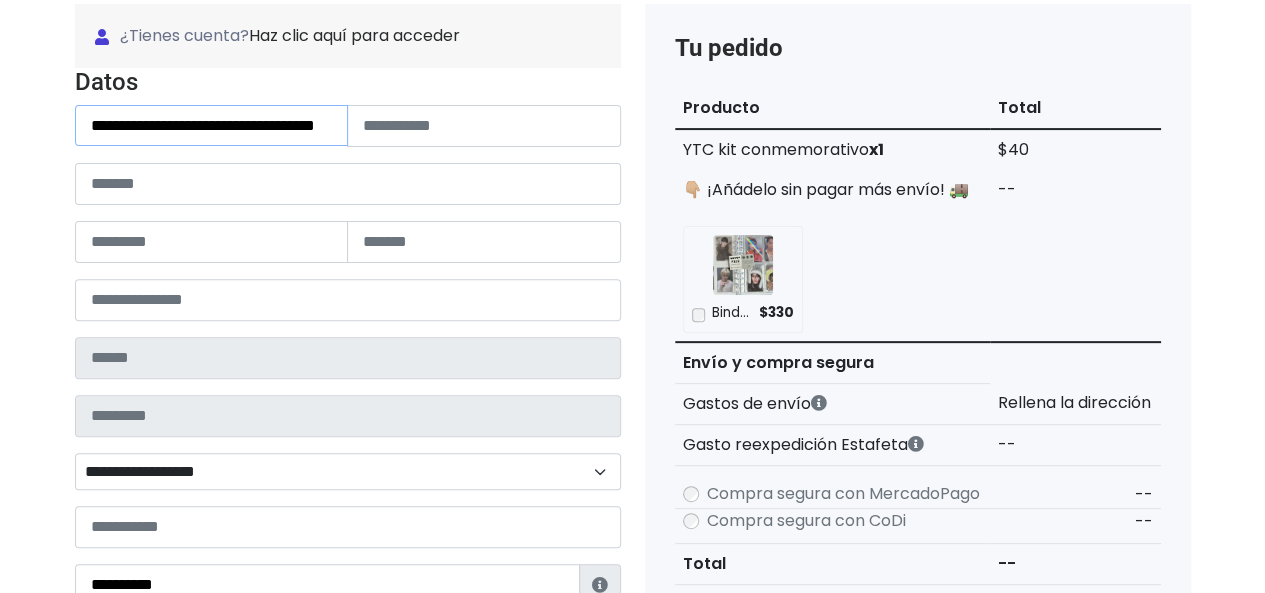 scroll, scrollTop: 0, scrollLeft: 89, axis: horizontal 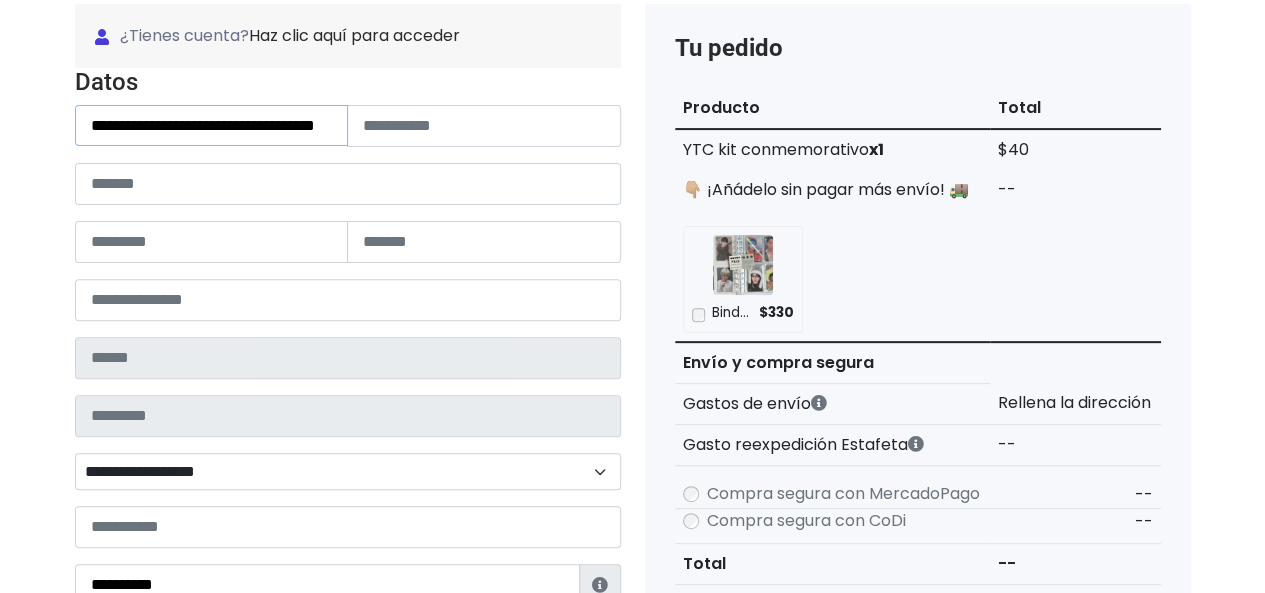 drag, startPoint x: 230, startPoint y: 125, endPoint x: 348, endPoint y: 137, distance: 118.6086 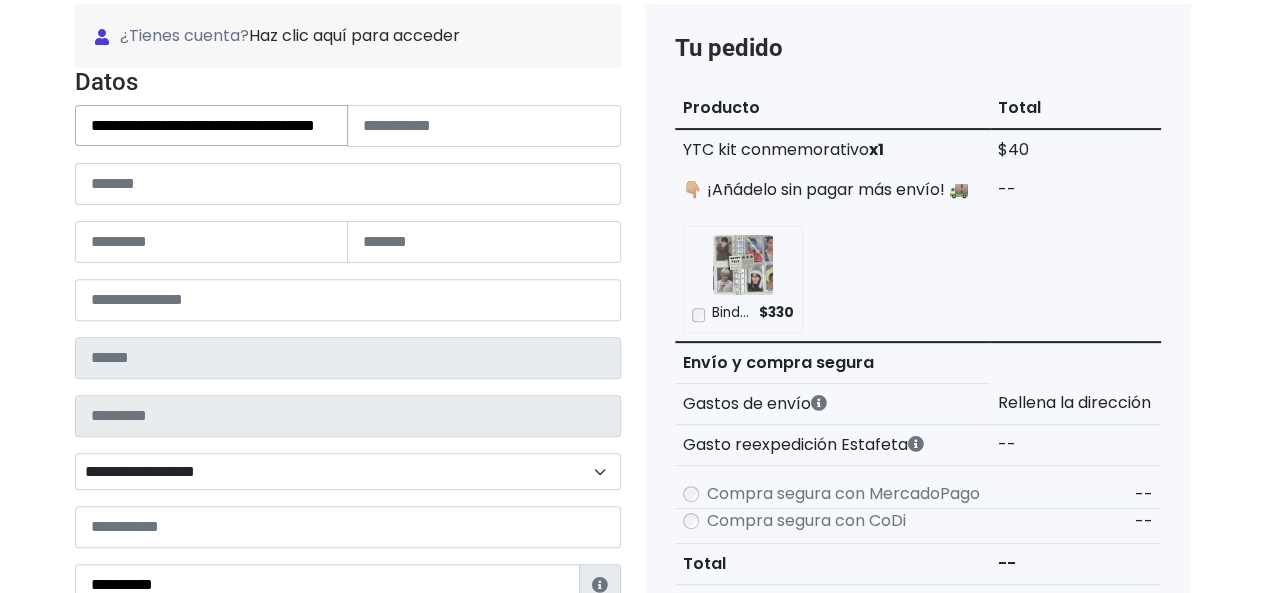 click on "**********" at bounding box center (348, 126) 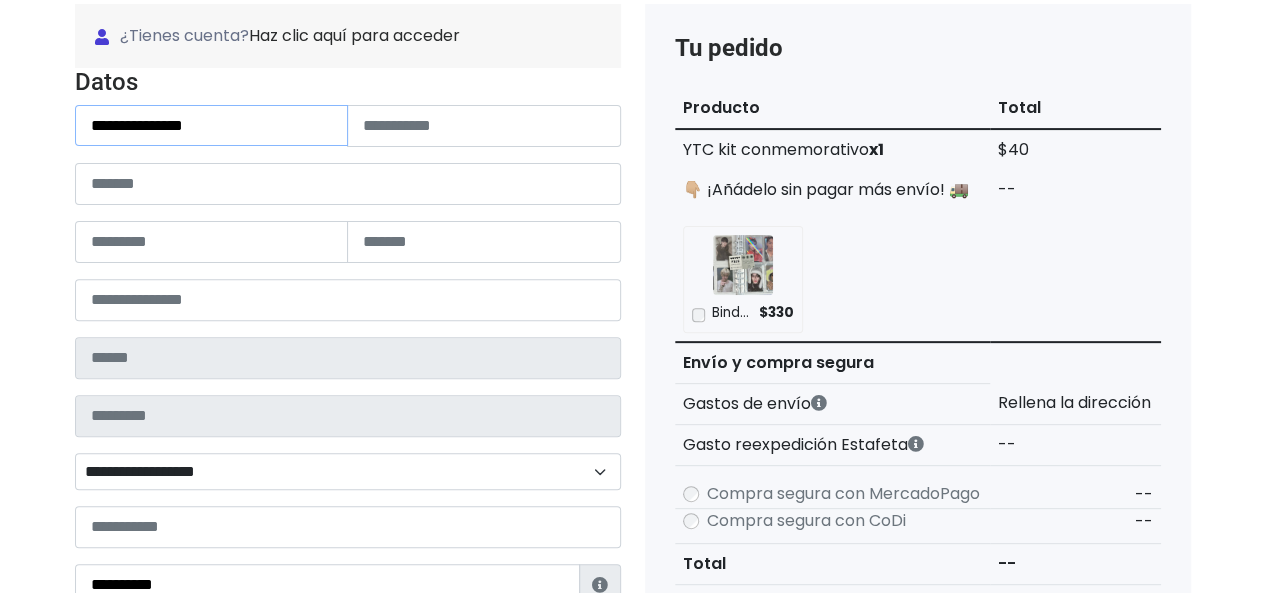 scroll, scrollTop: 0, scrollLeft: 0, axis: both 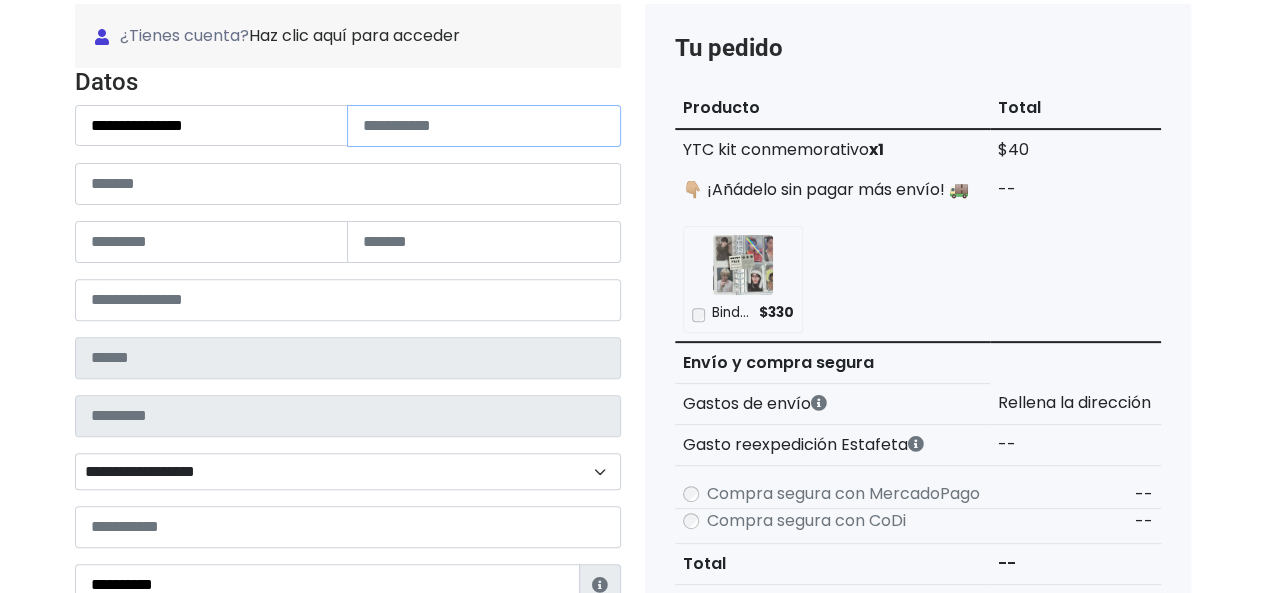 paste on "**********" 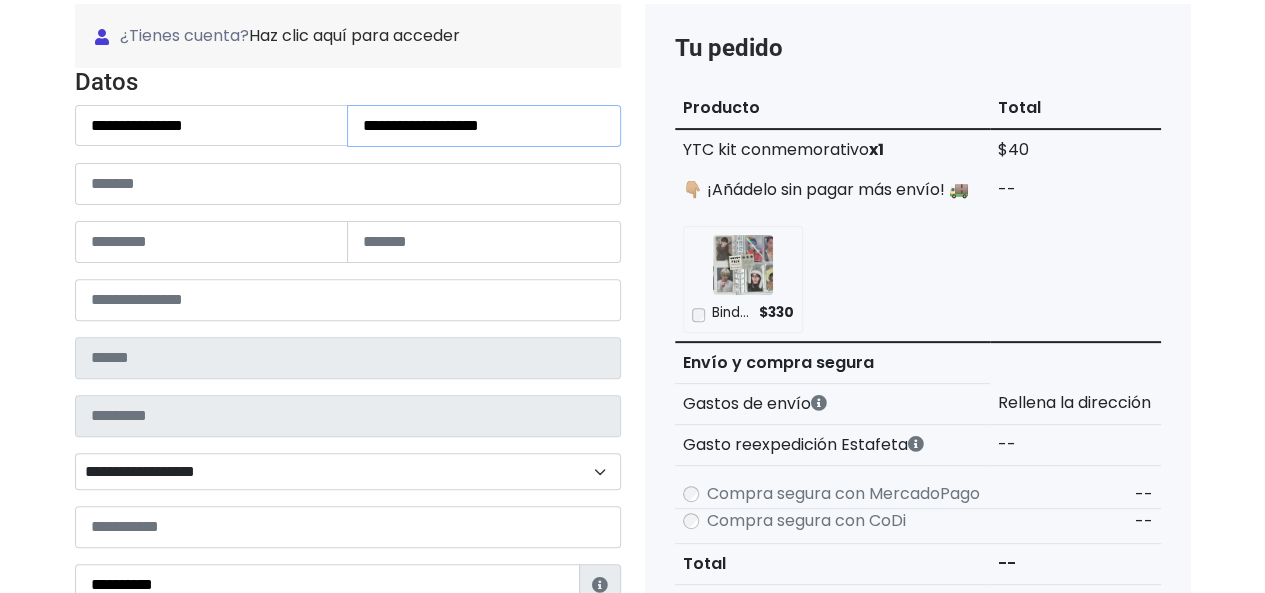 type on "**********" 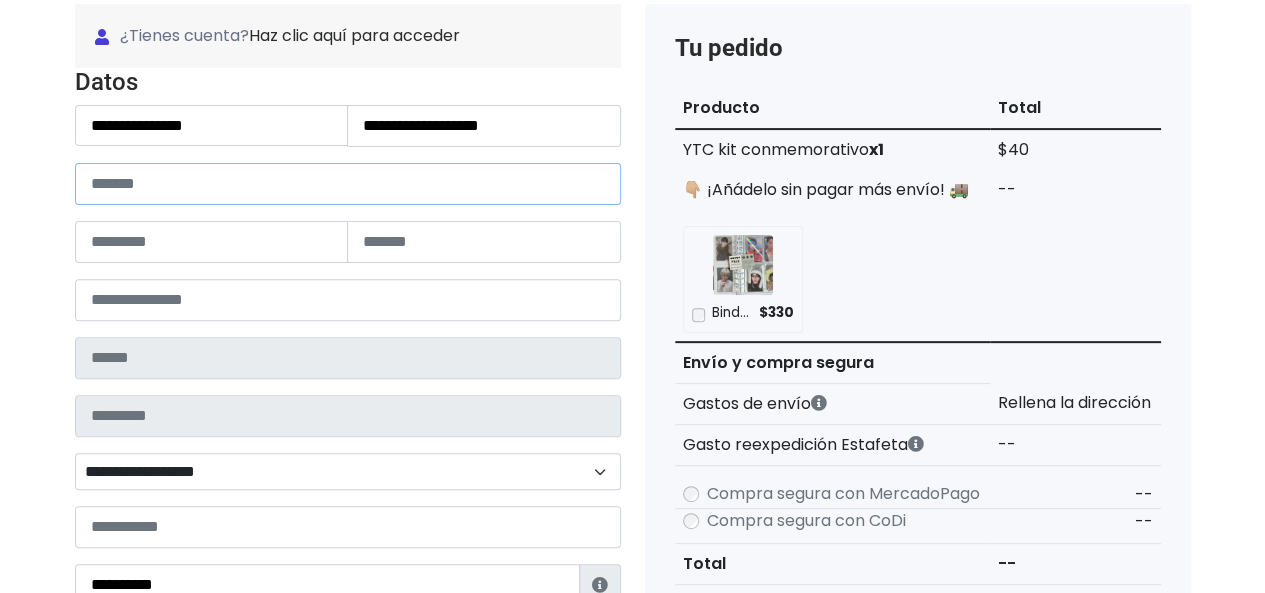 drag, startPoint x: 210, startPoint y: 171, endPoint x: 218, endPoint y: 187, distance: 17.888544 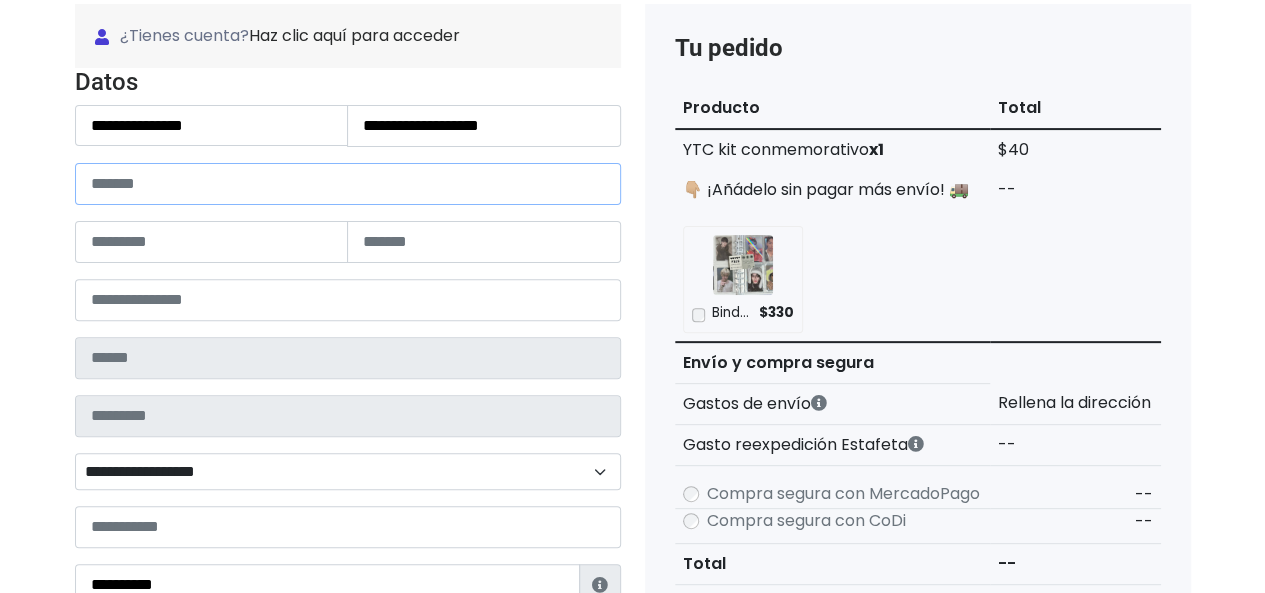 paste on "**********" 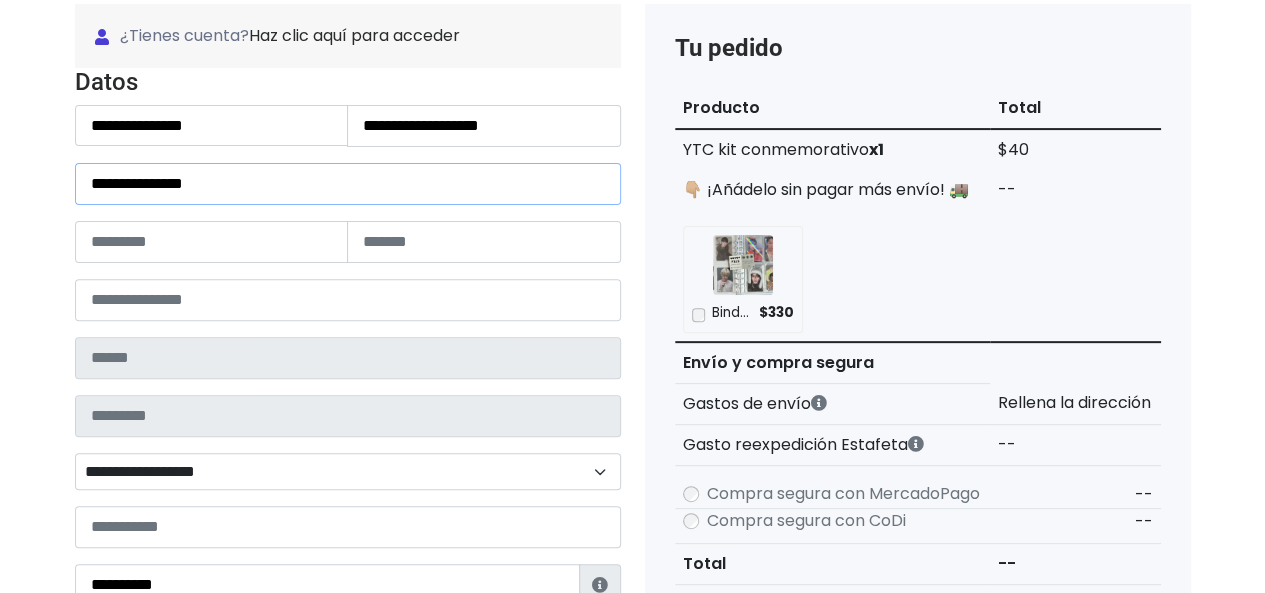 drag, startPoint x: 233, startPoint y: 186, endPoint x: 215, endPoint y: 188, distance: 18.110771 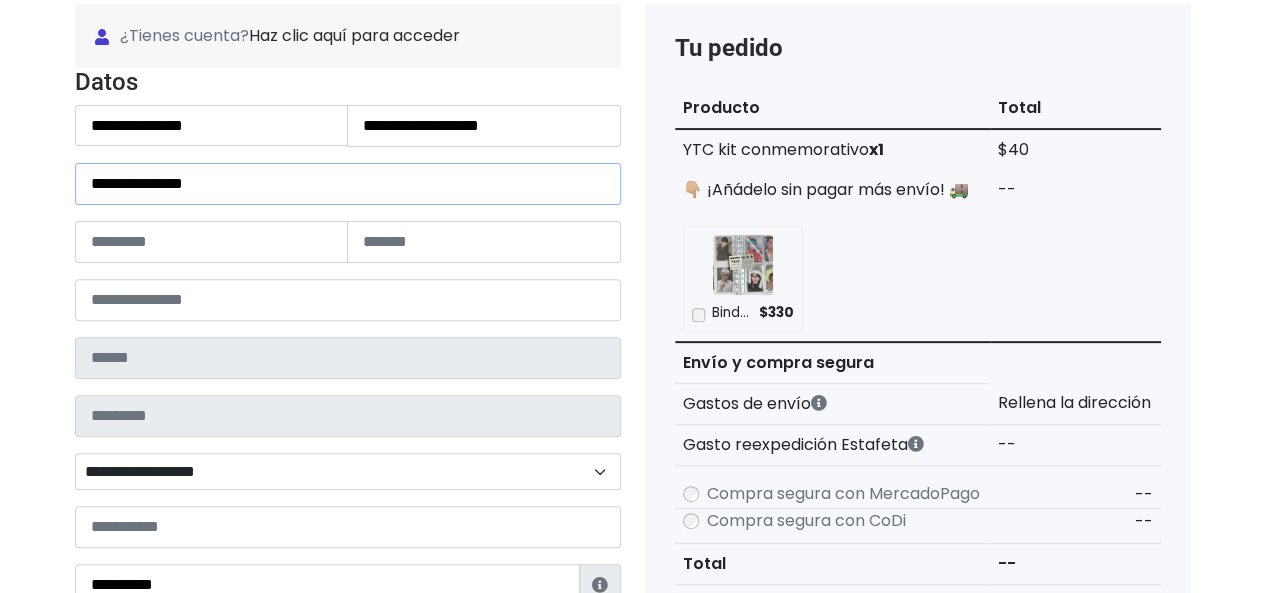 click on "**********" at bounding box center (348, 184) 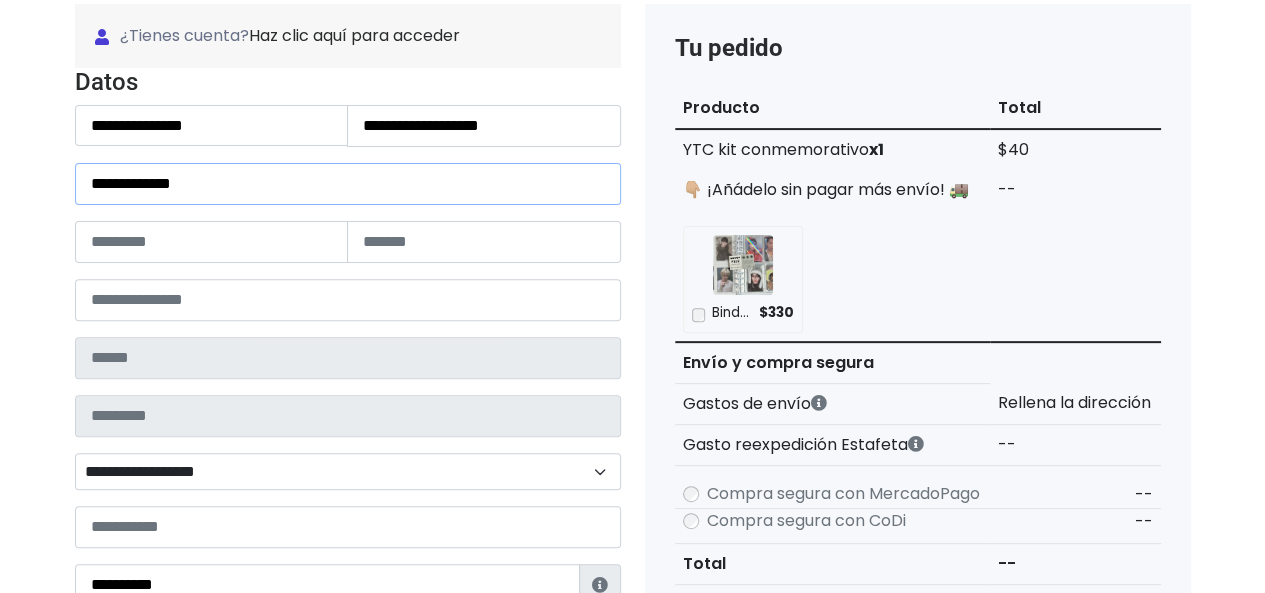 type on "**********" 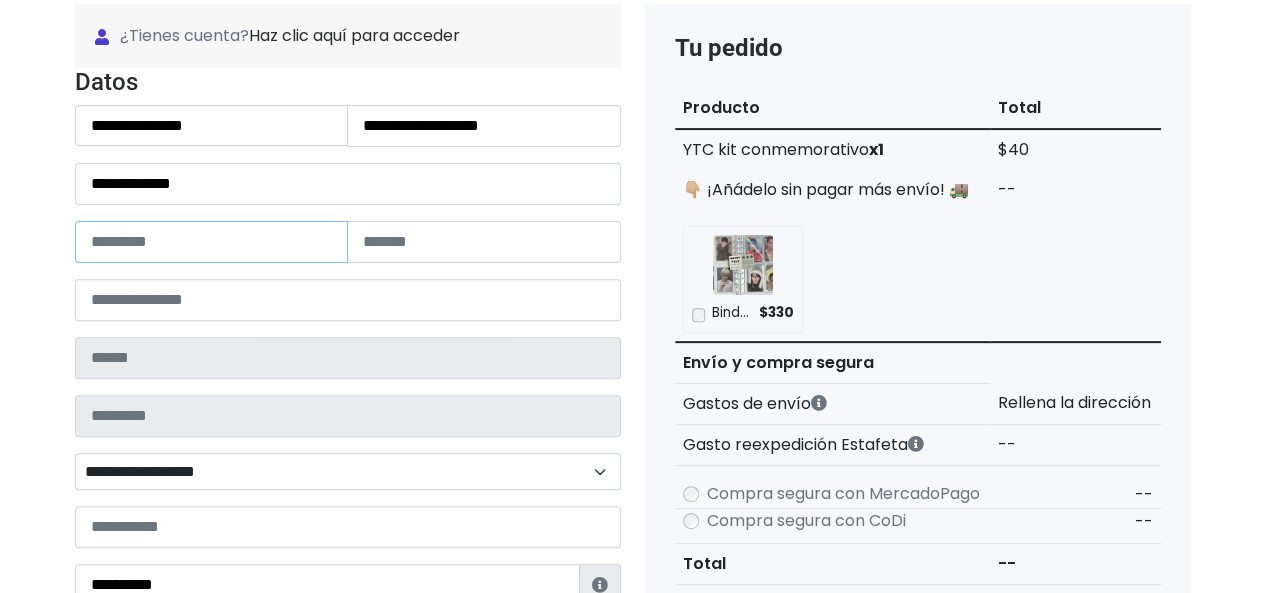 paste on "*" 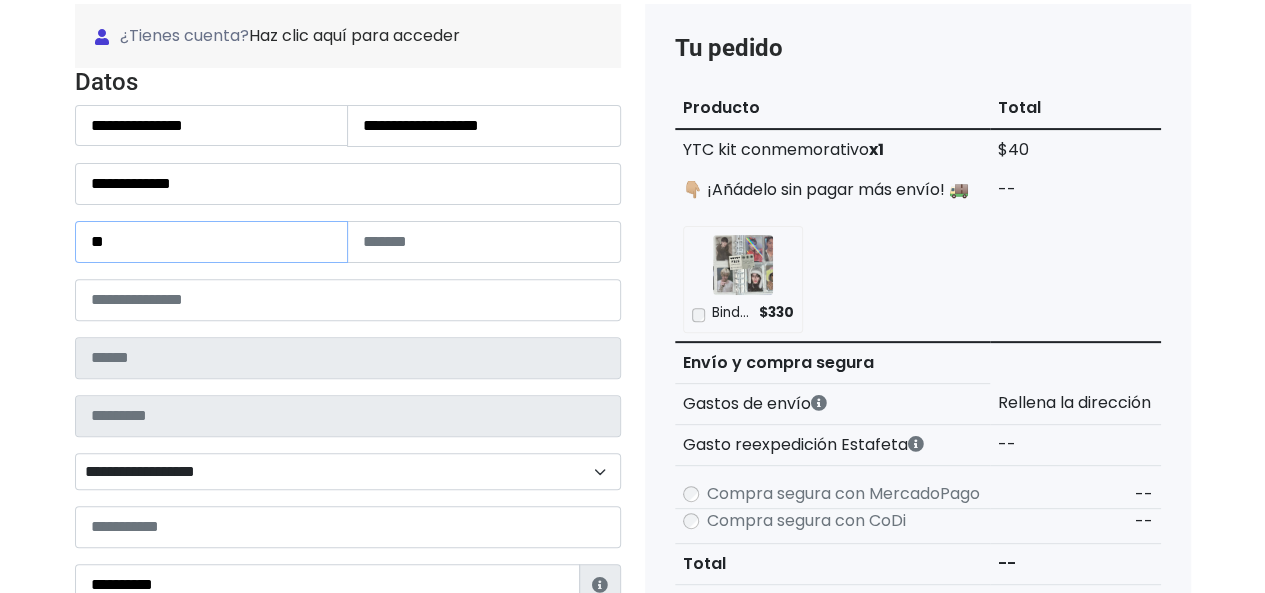 type on "*" 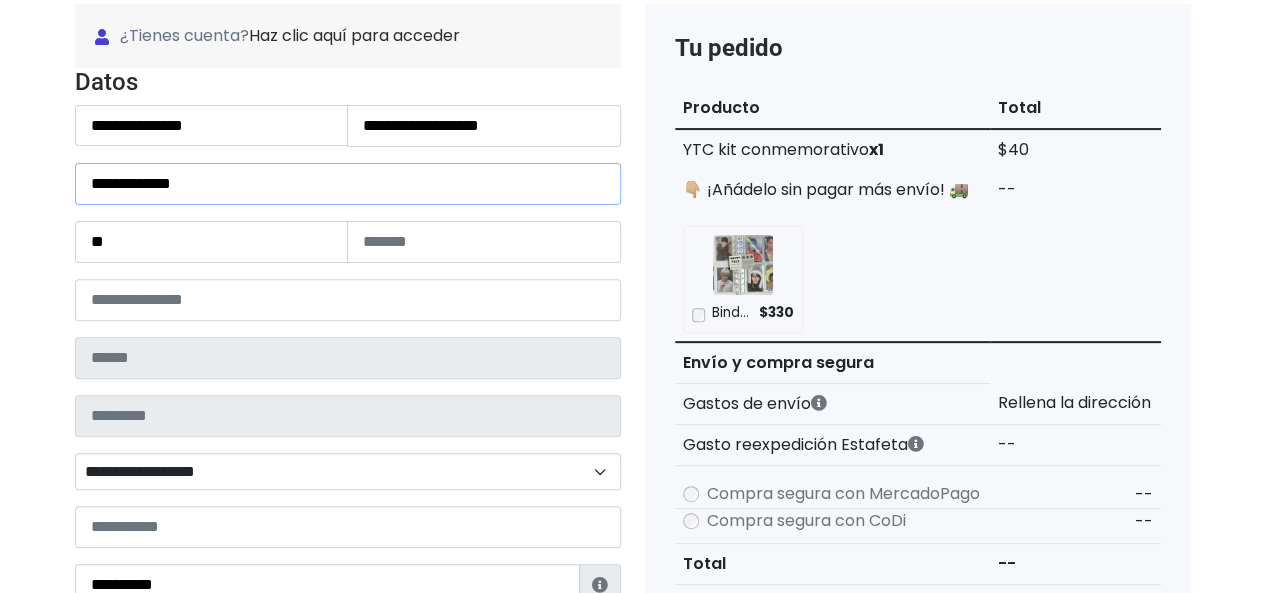 click on "**********" at bounding box center [348, 184] 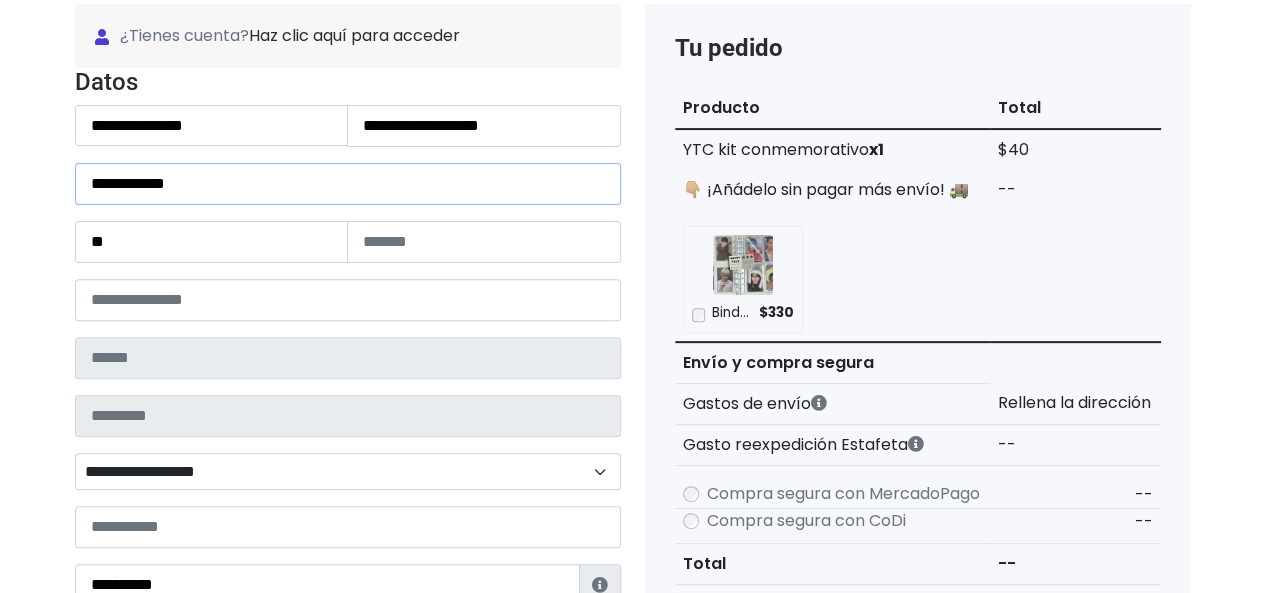 type on "**********" 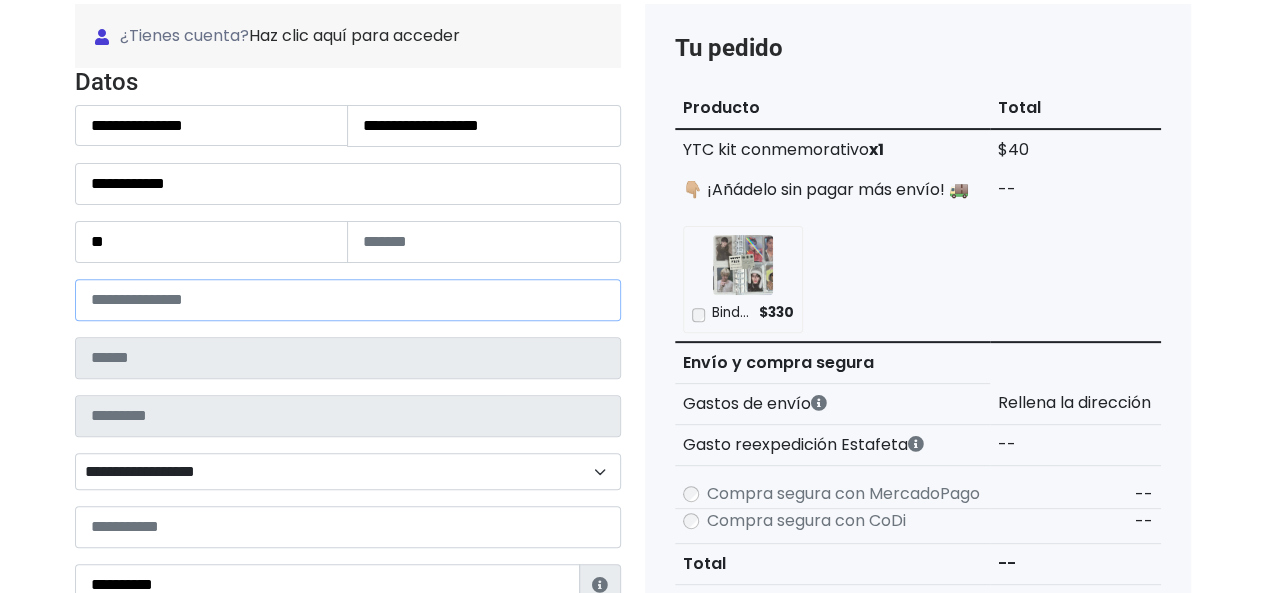 drag, startPoint x: 241, startPoint y: 298, endPoint x: 254, endPoint y: 309, distance: 17.029387 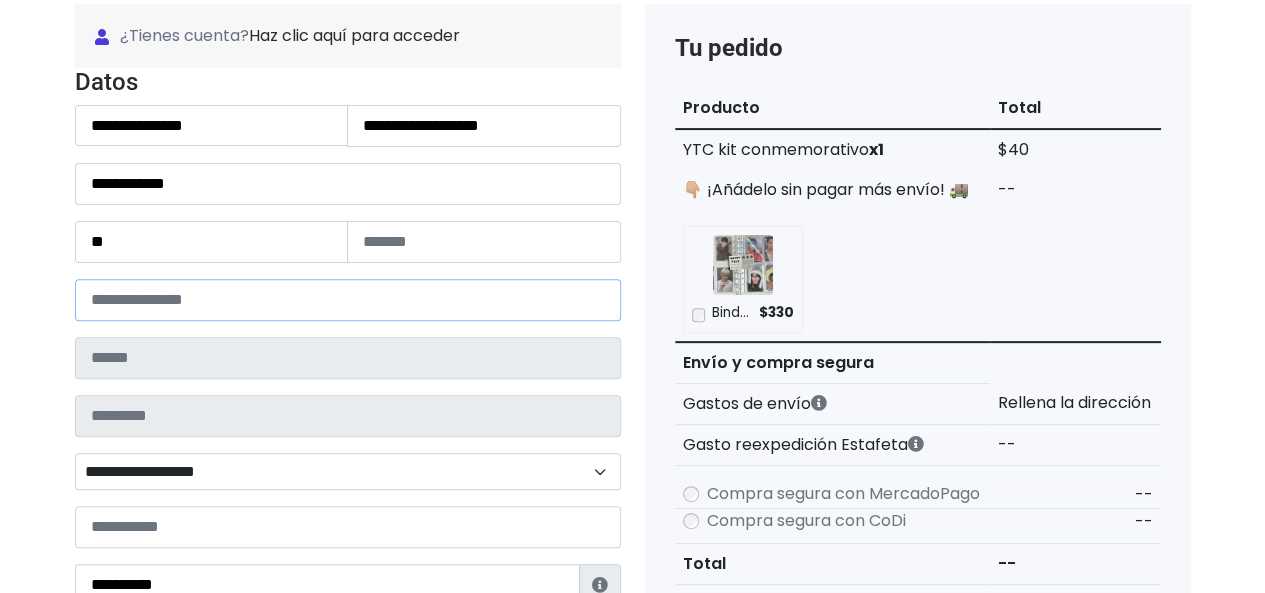 click at bounding box center (348, 300) 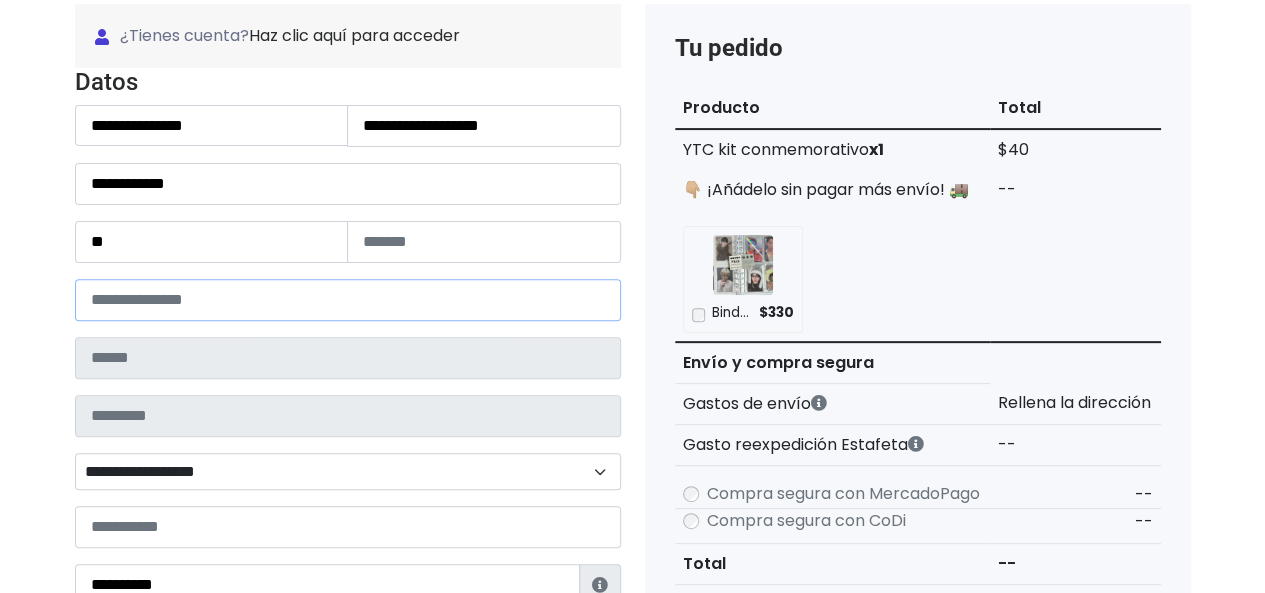 paste on "*****" 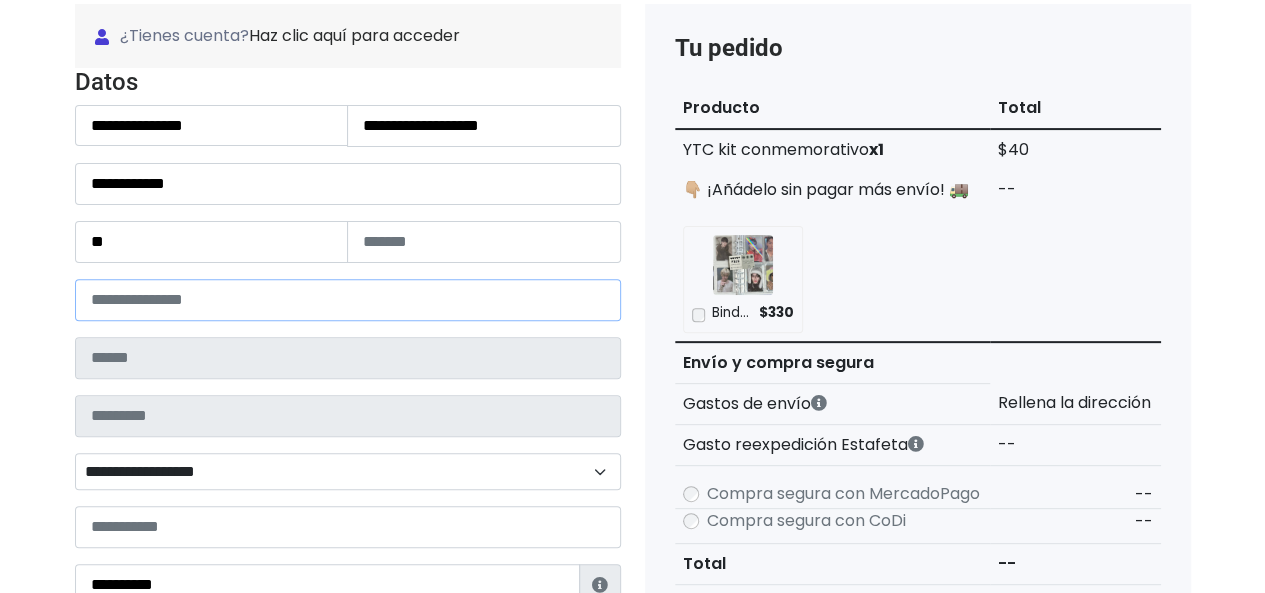 type on "*****" 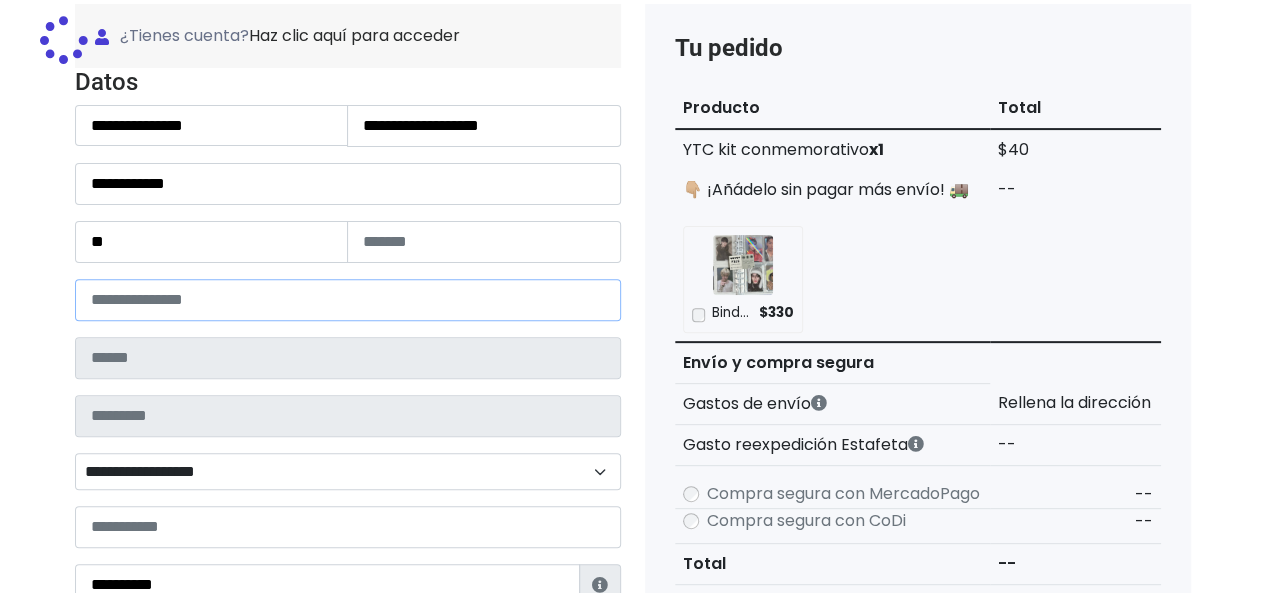 type on "*******" 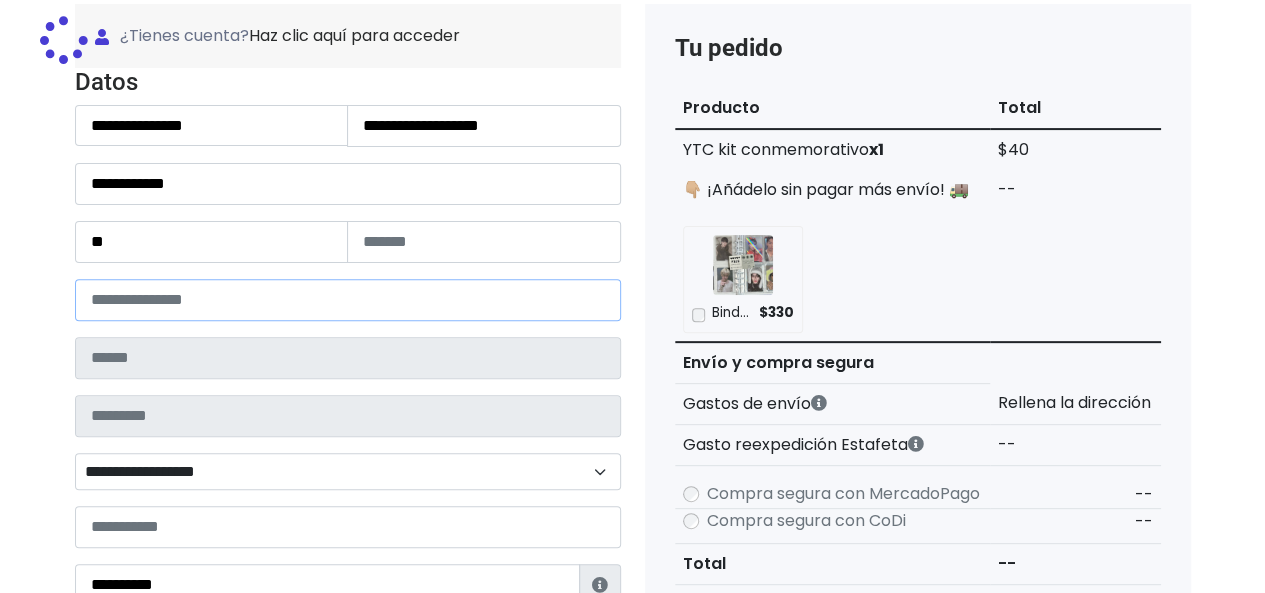 type on "**********" 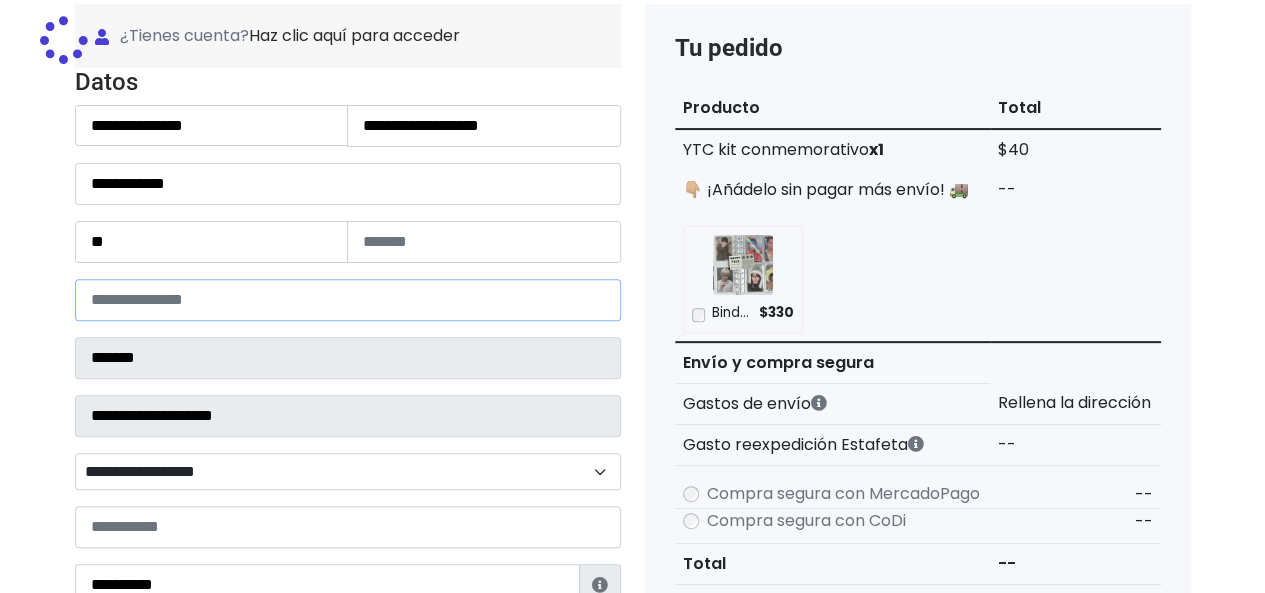 select 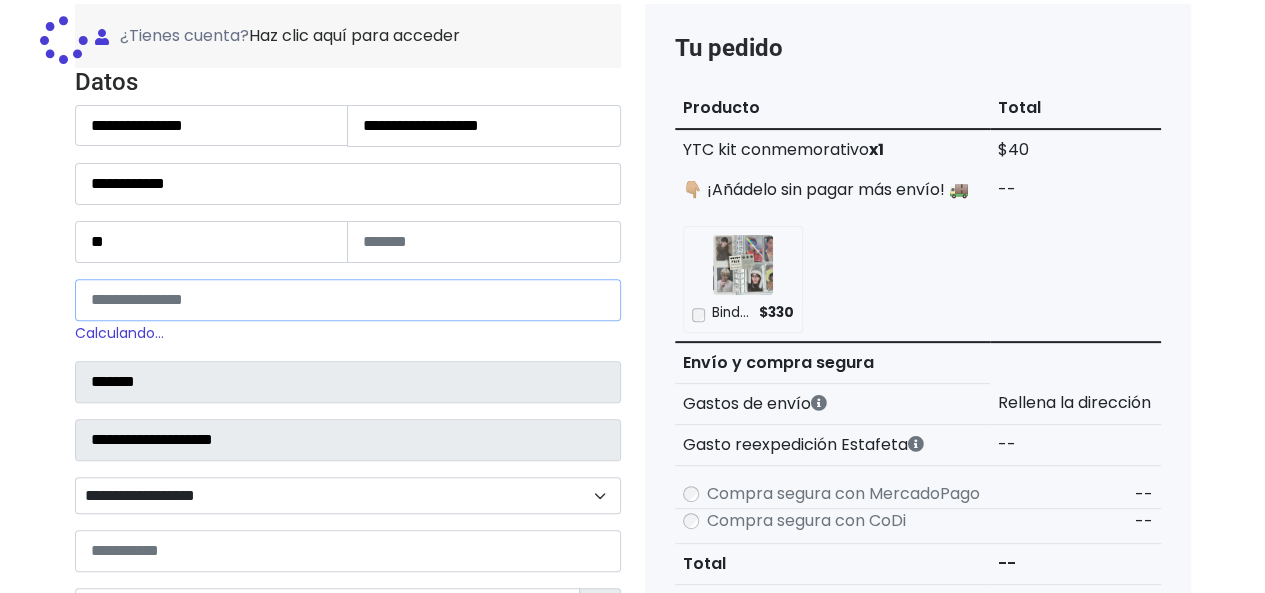 type on "*****" 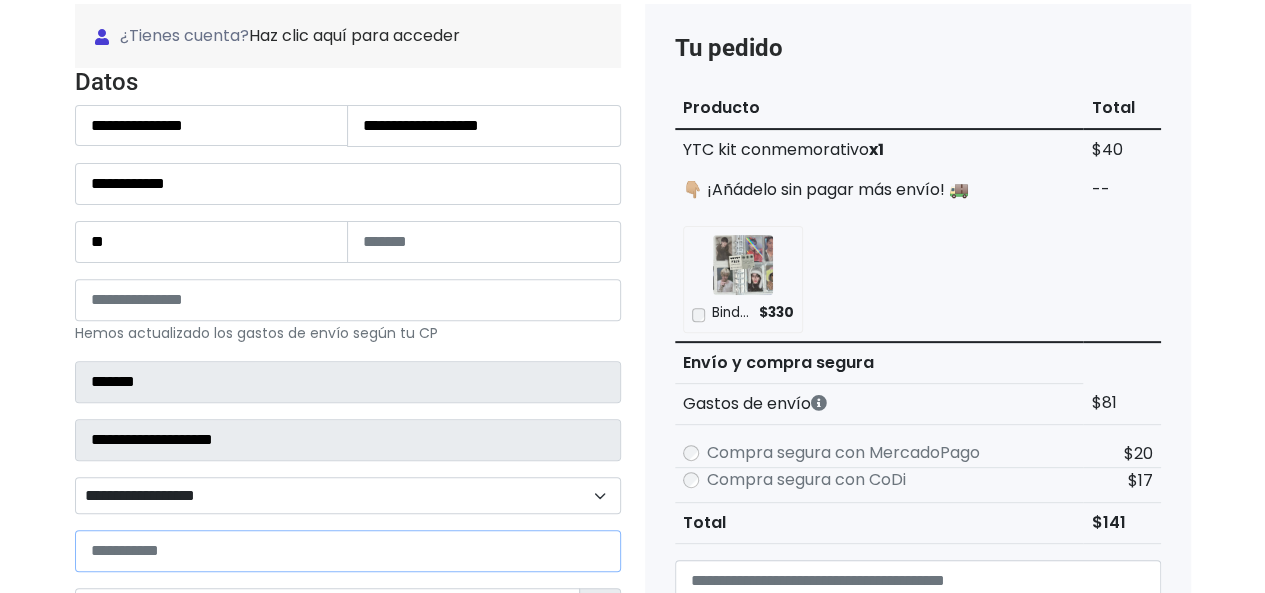 click at bounding box center [348, 551] 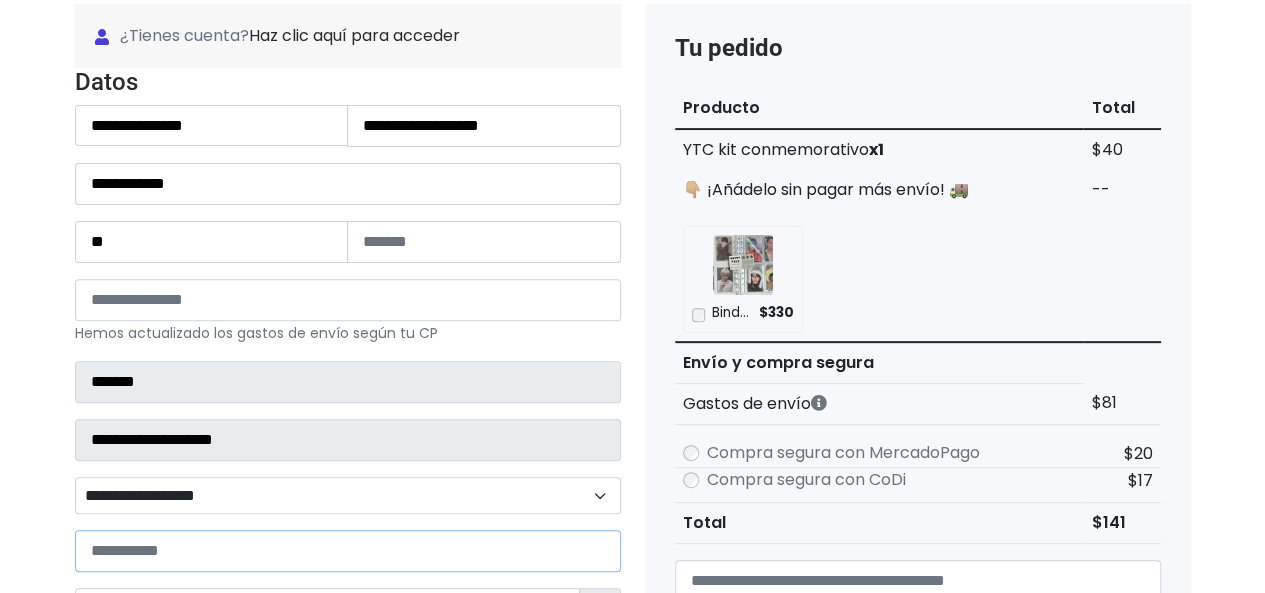 paste on "**********" 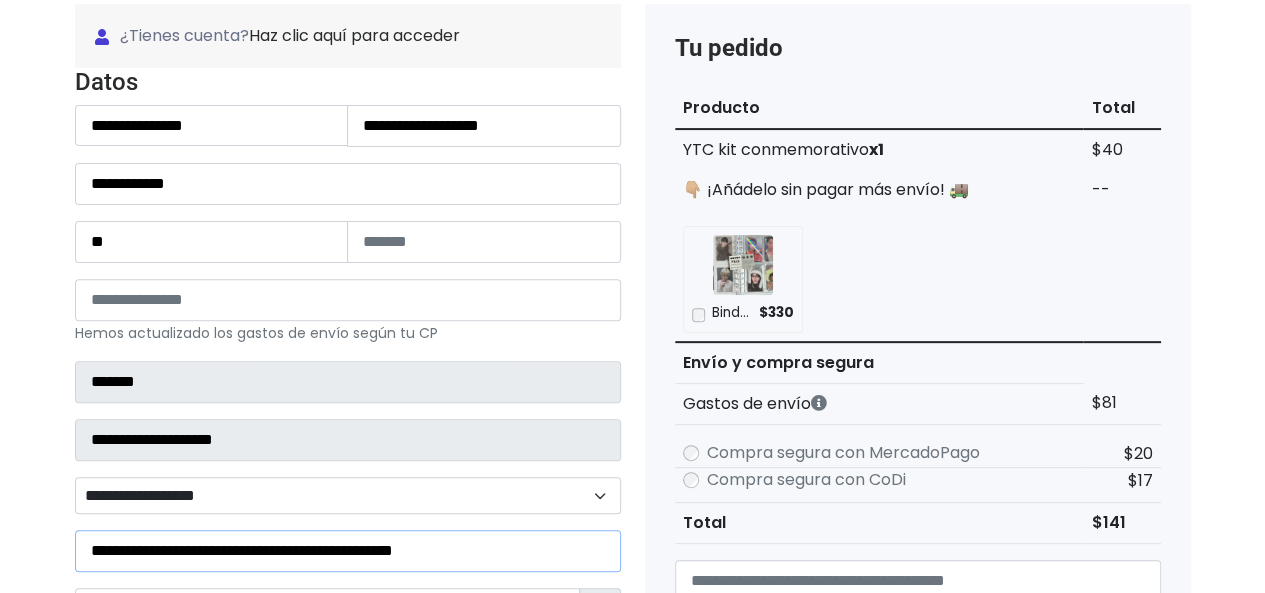 type on "**********" 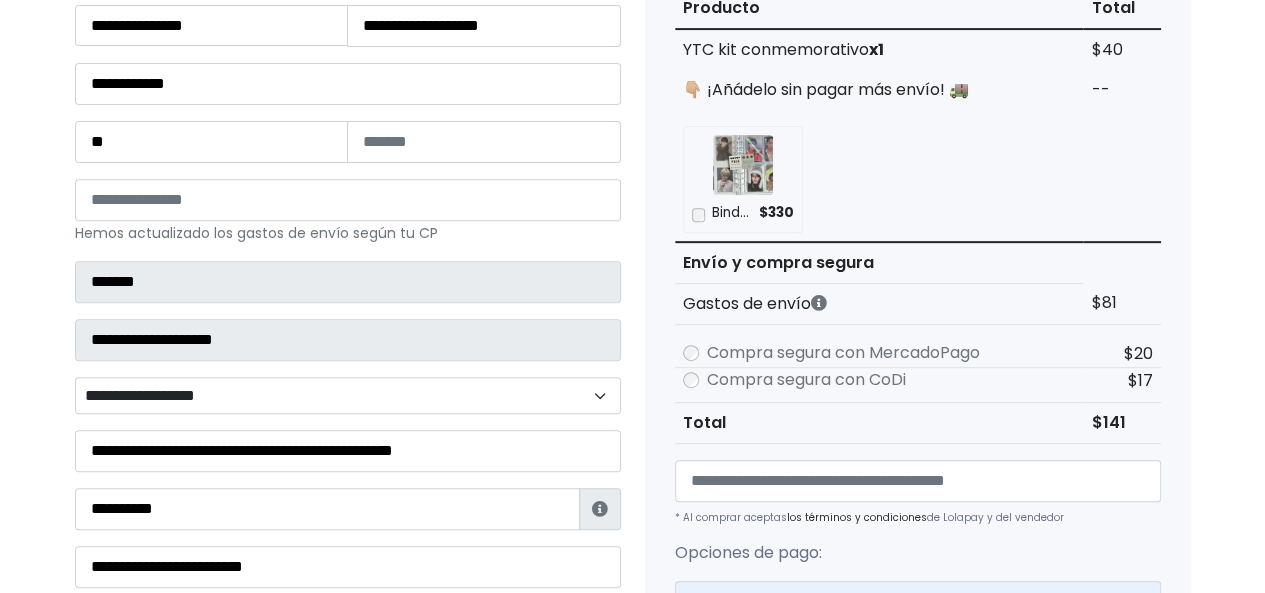 click on "**********" at bounding box center [348, 395] 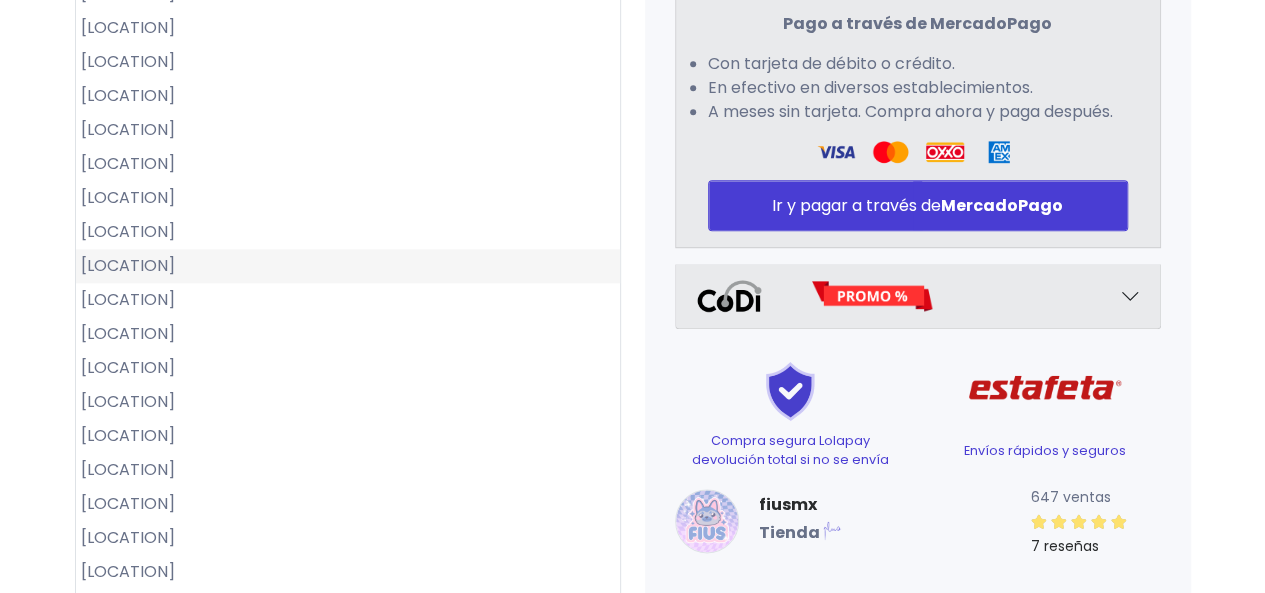 scroll, scrollTop: 976, scrollLeft: 0, axis: vertical 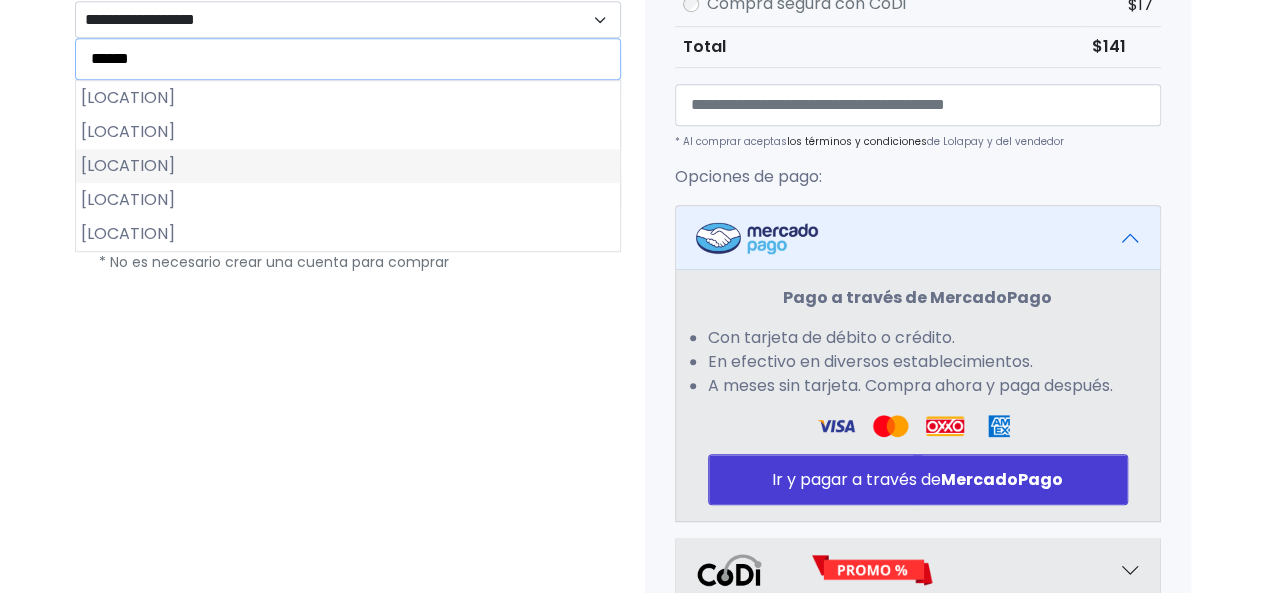 type on "******" 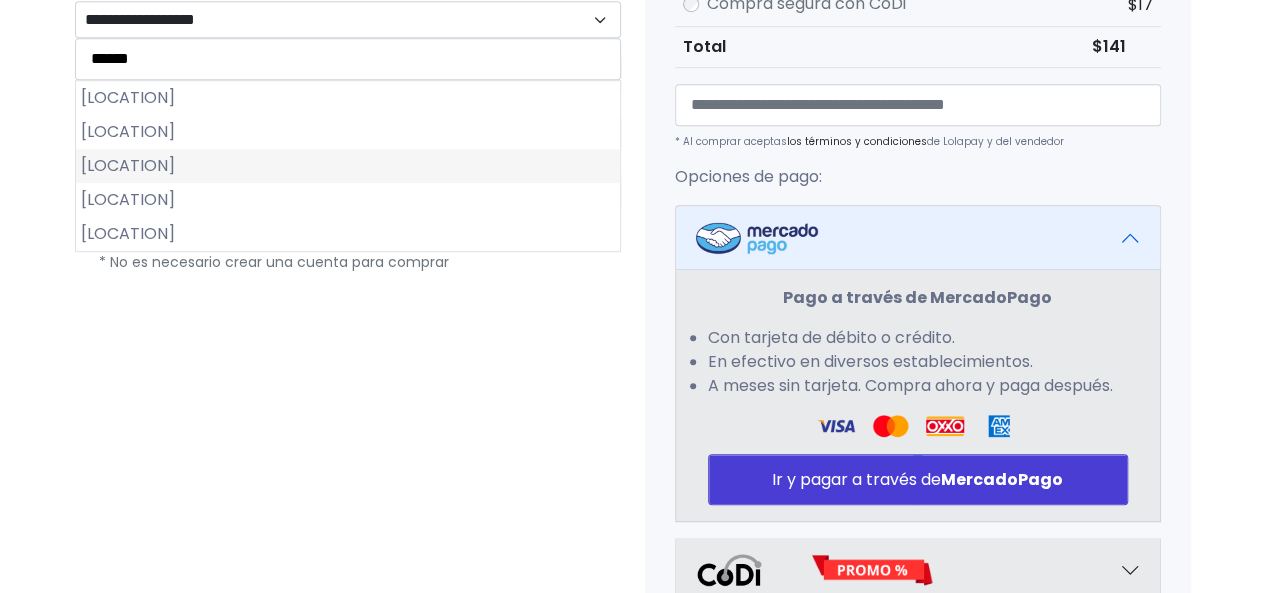 click on "San Agustin" at bounding box center (348, 166) 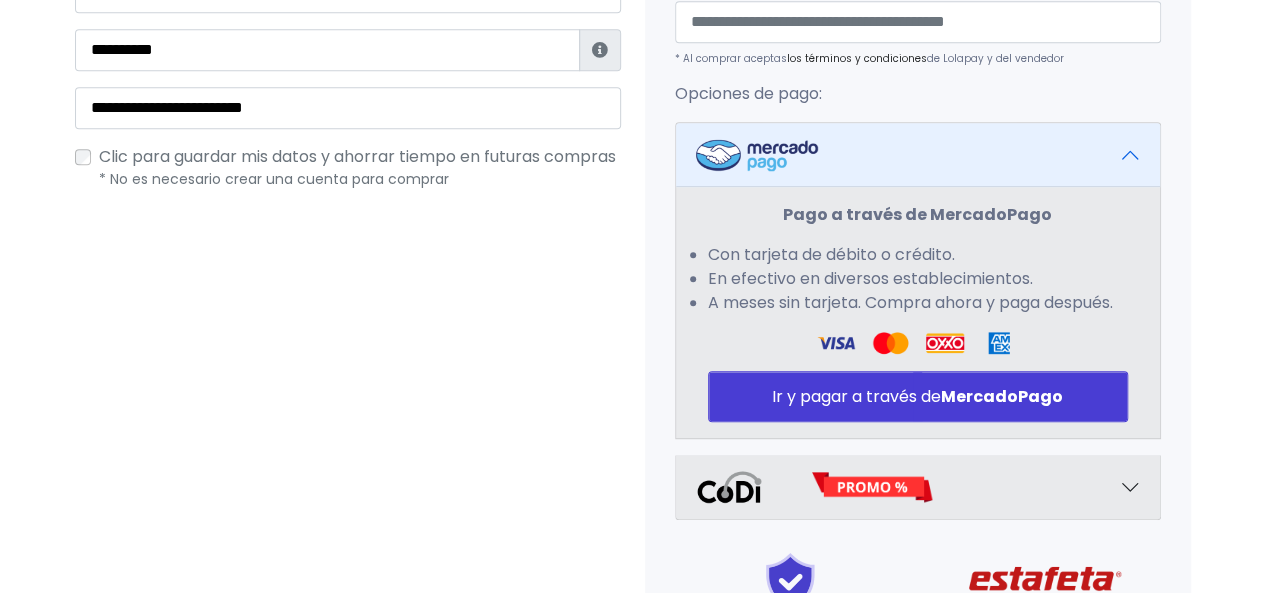 scroll, scrollTop: 776, scrollLeft: 0, axis: vertical 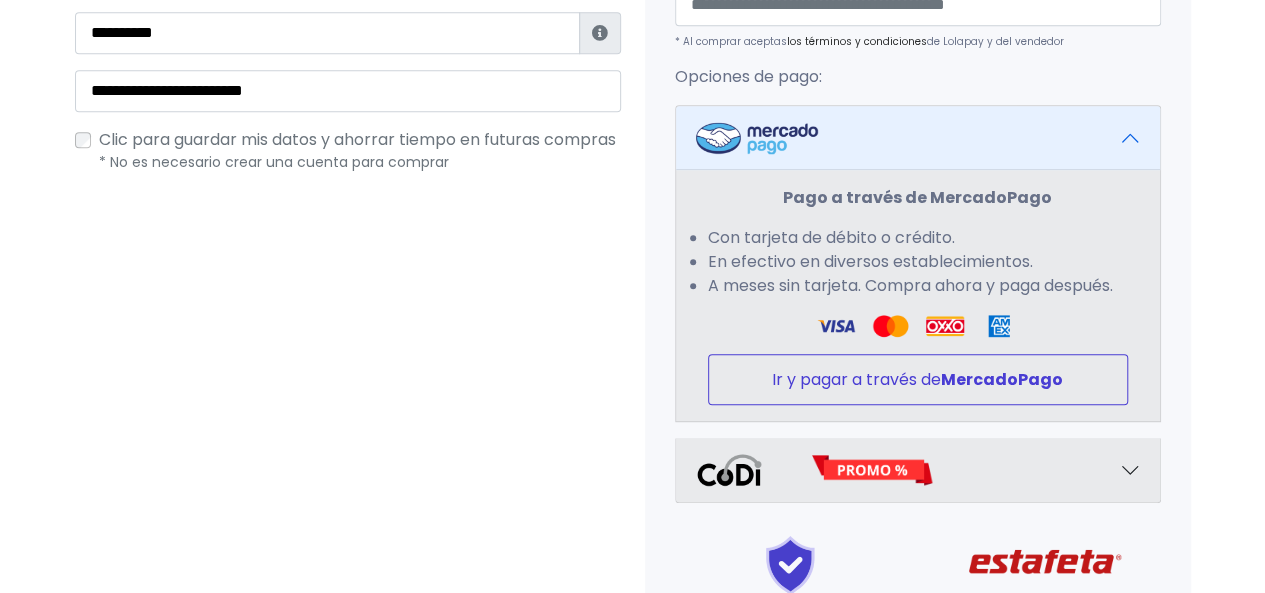 click on "Ir y pagar a través de  MercadoPago" at bounding box center (918, 379) 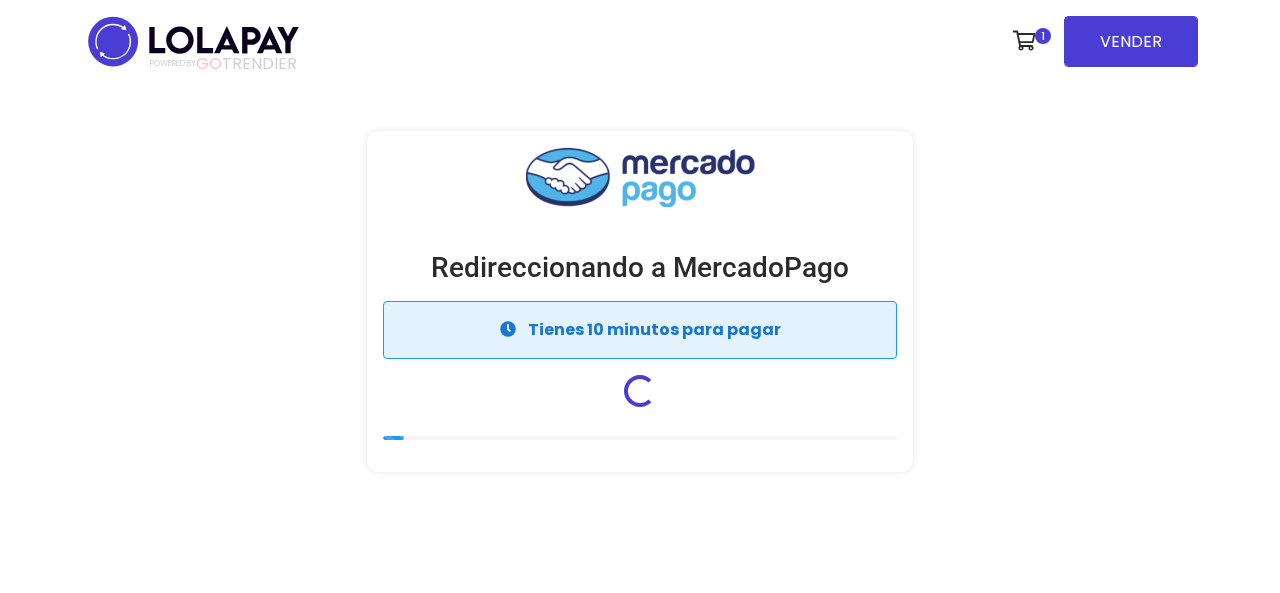 scroll, scrollTop: 0, scrollLeft: 0, axis: both 